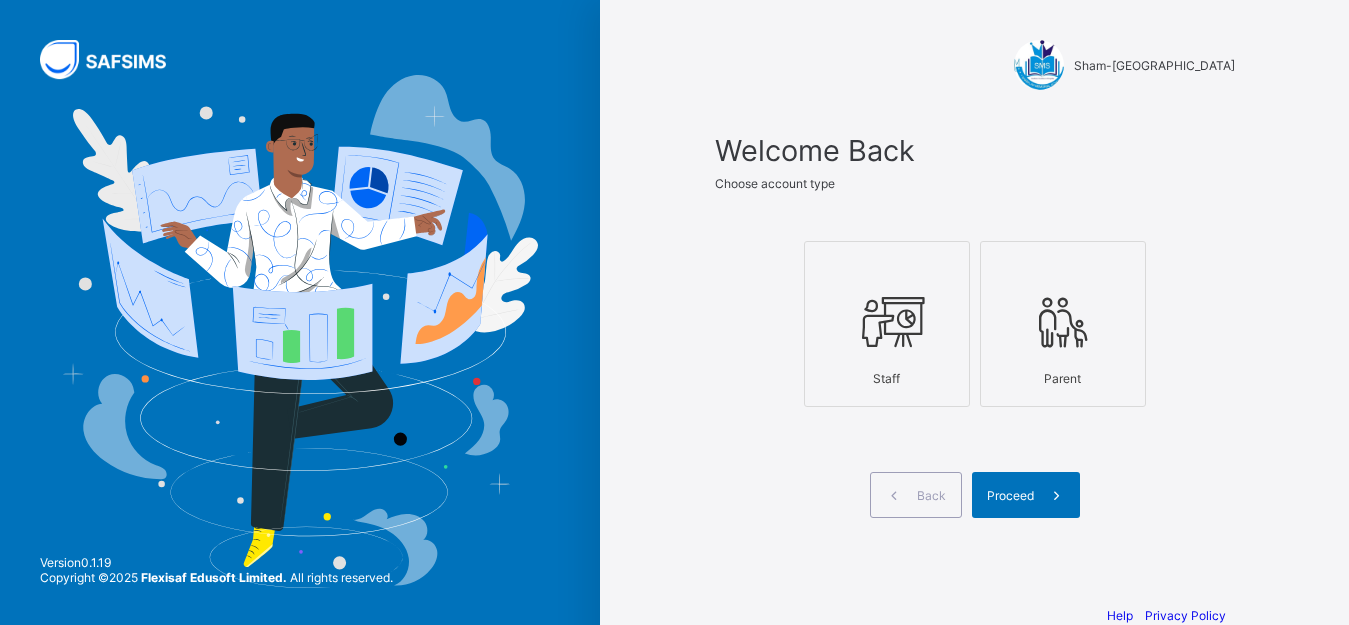 scroll, scrollTop: 0, scrollLeft: 0, axis: both 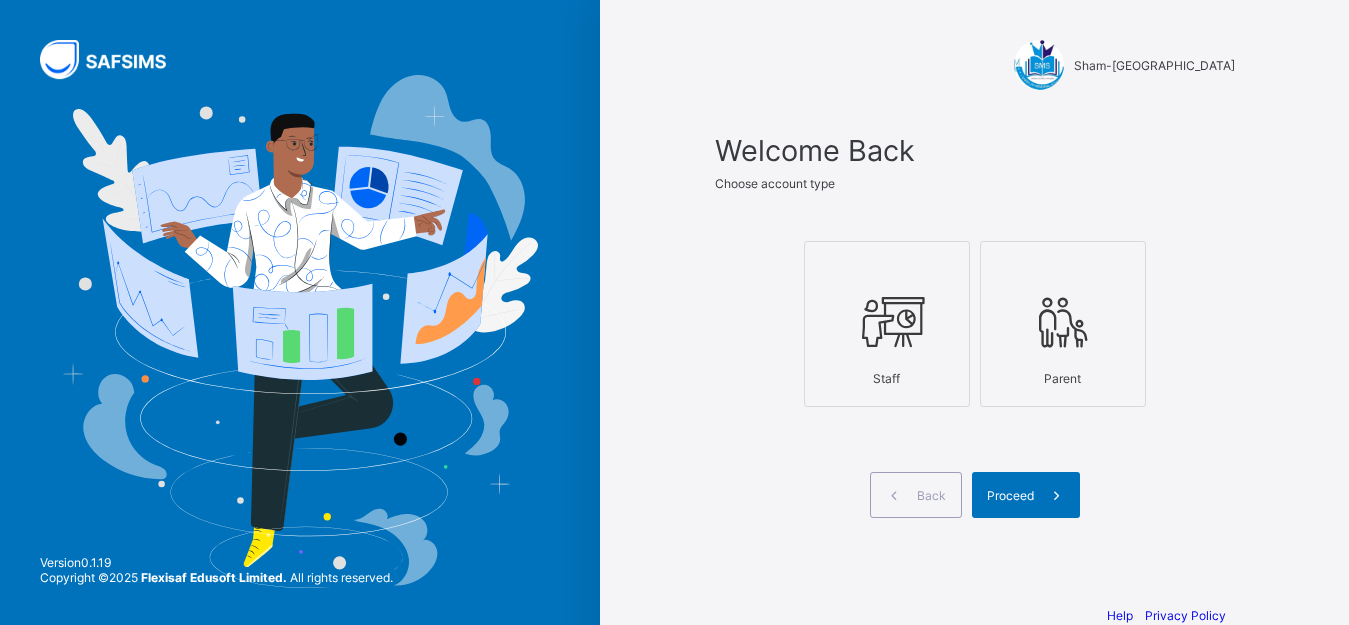 click on "Staff" at bounding box center (887, 378) 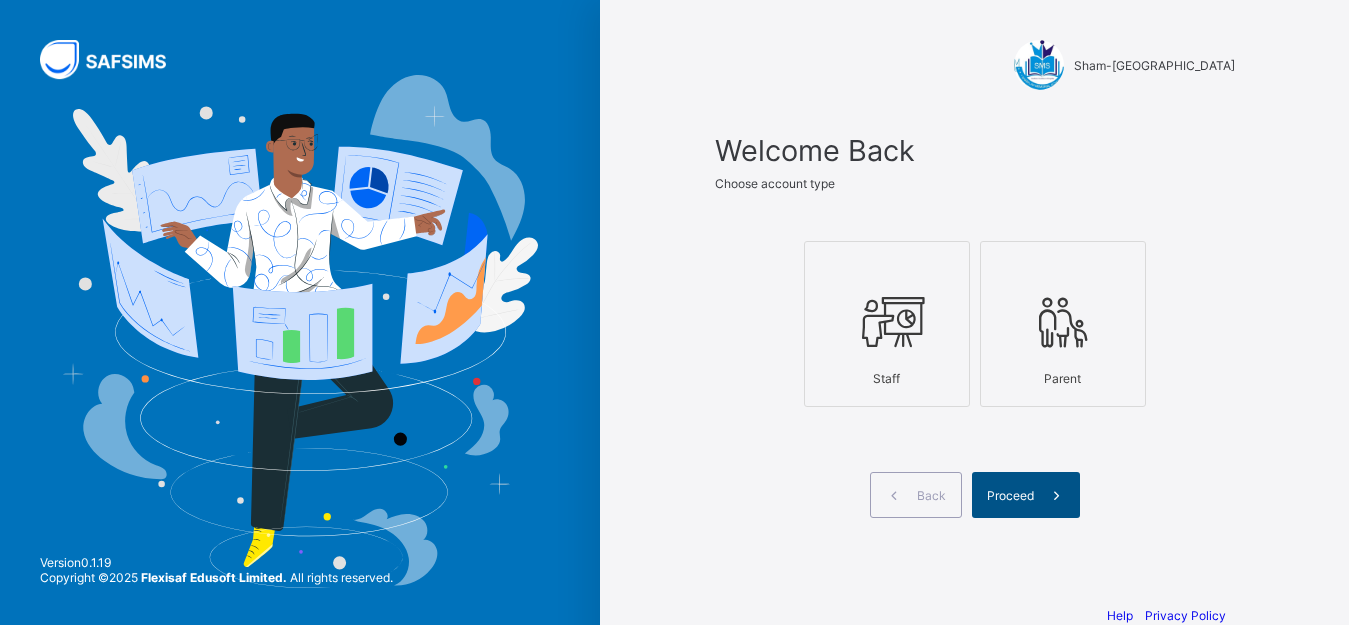 click on "Proceed" at bounding box center (1010, 495) 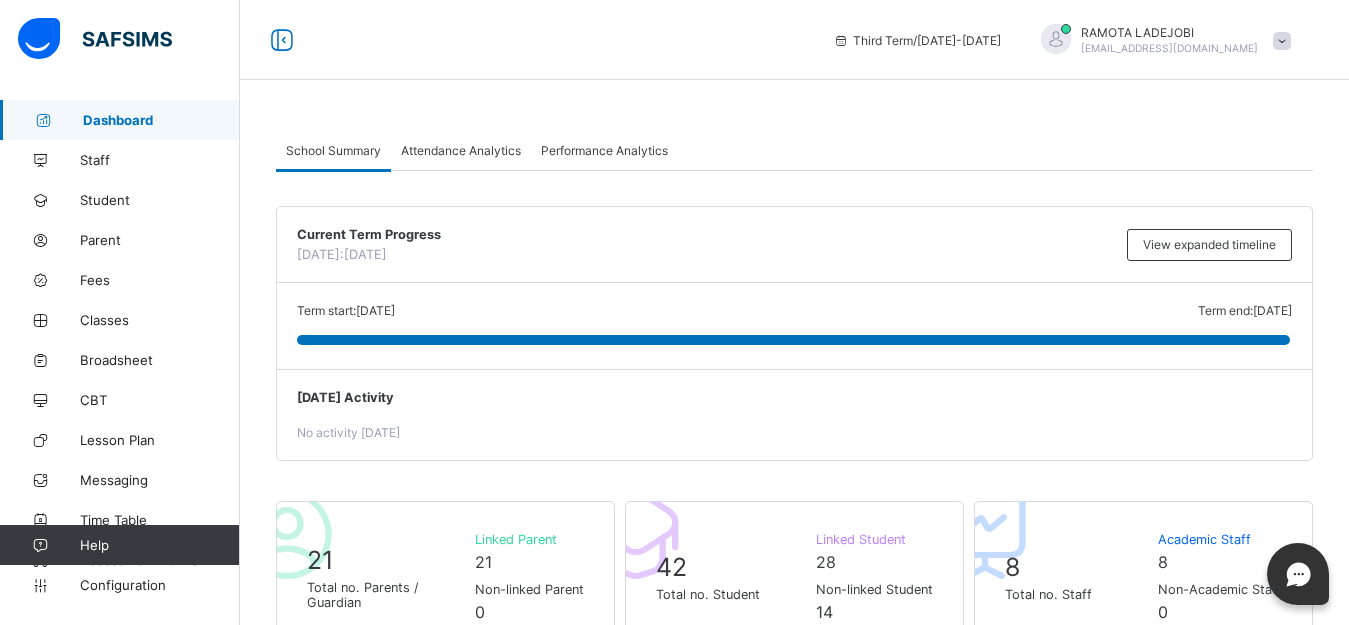 scroll, scrollTop: 547, scrollLeft: 0, axis: vertical 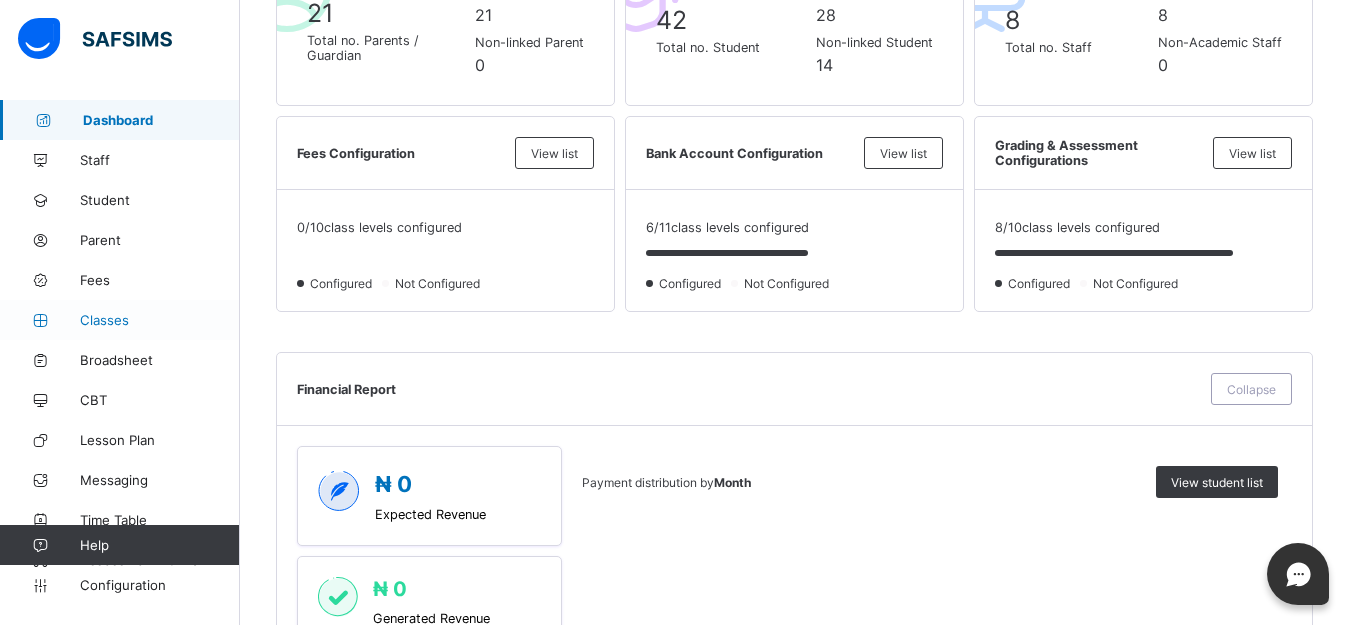 click on "Classes" at bounding box center (160, 320) 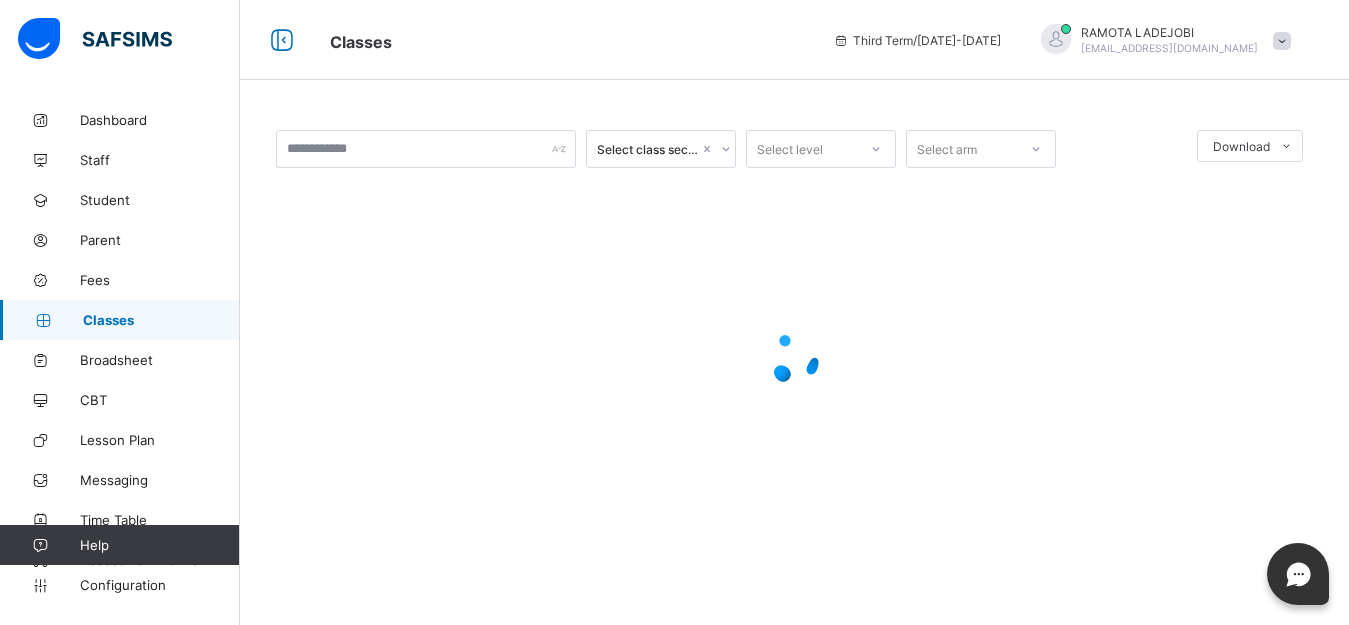 scroll, scrollTop: 0, scrollLeft: 0, axis: both 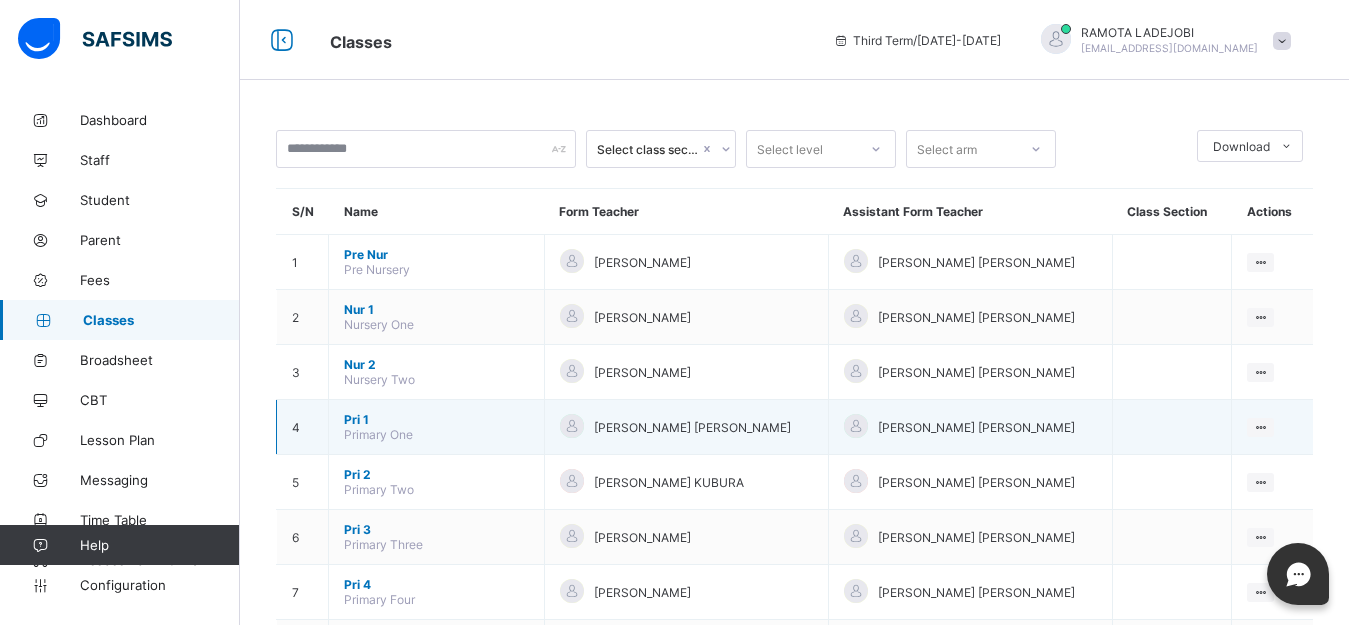 click on "Pri 1" at bounding box center [436, 419] 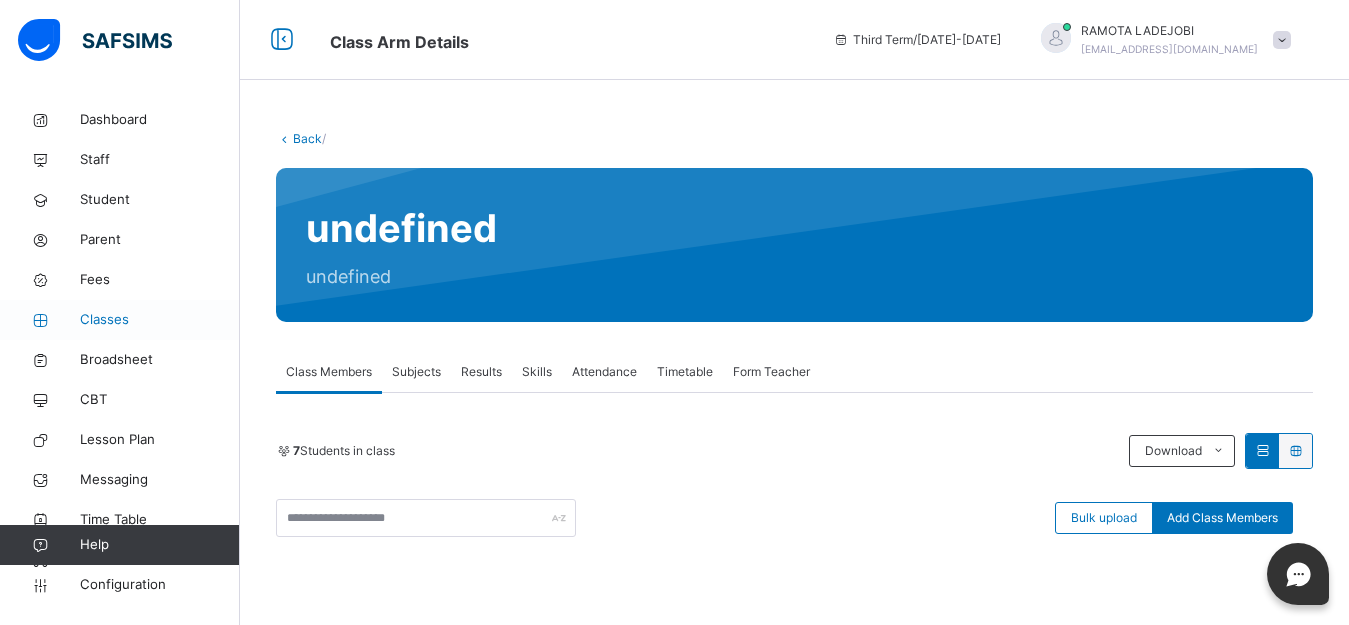 click on "Classes" at bounding box center [160, 320] 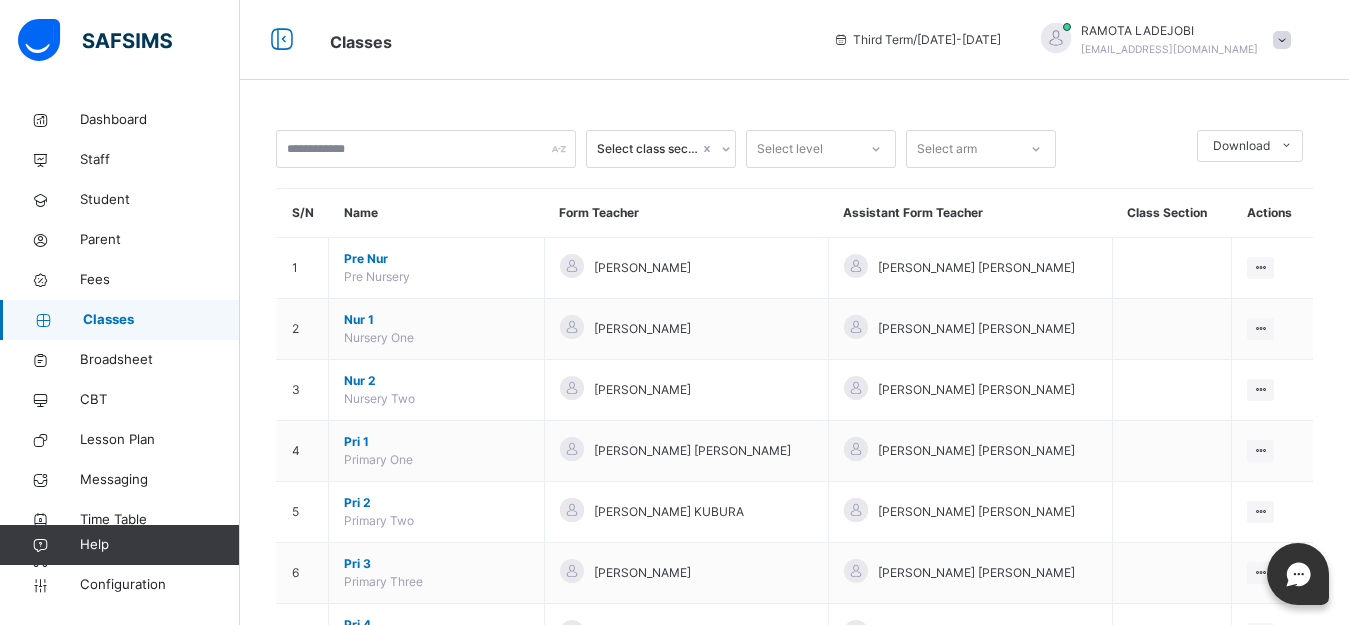 scroll, scrollTop: 273, scrollLeft: 0, axis: vertical 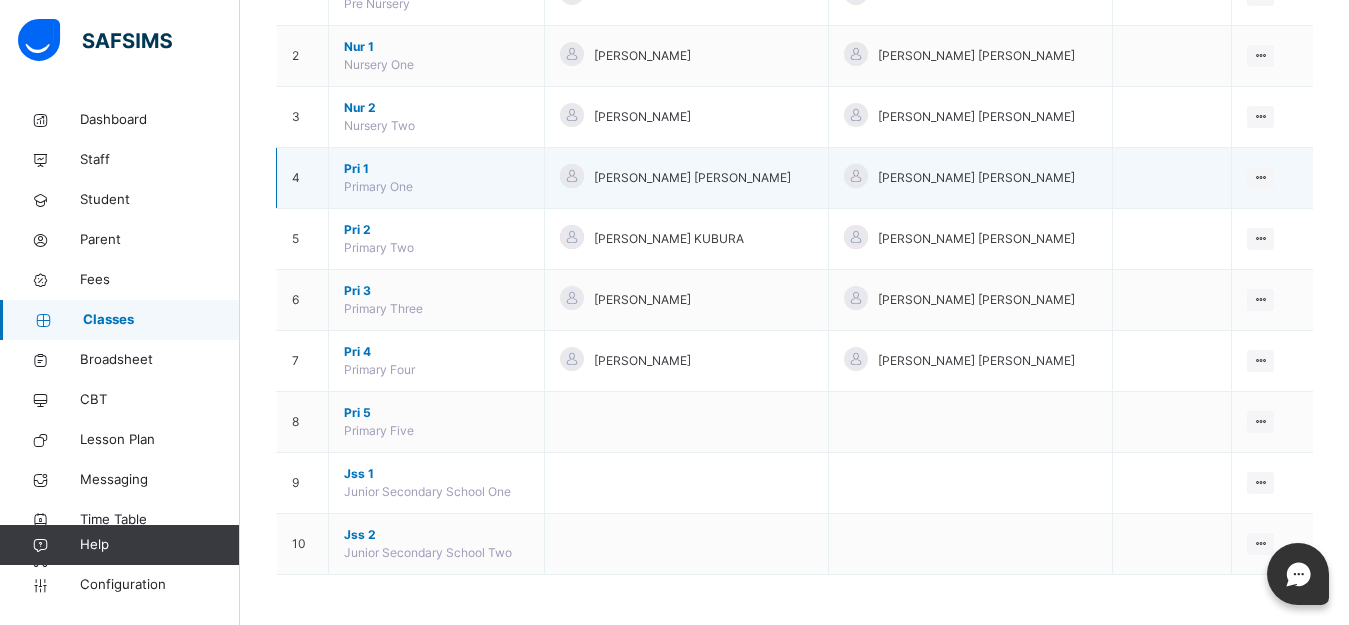 click on "Pri 1" at bounding box center [436, 169] 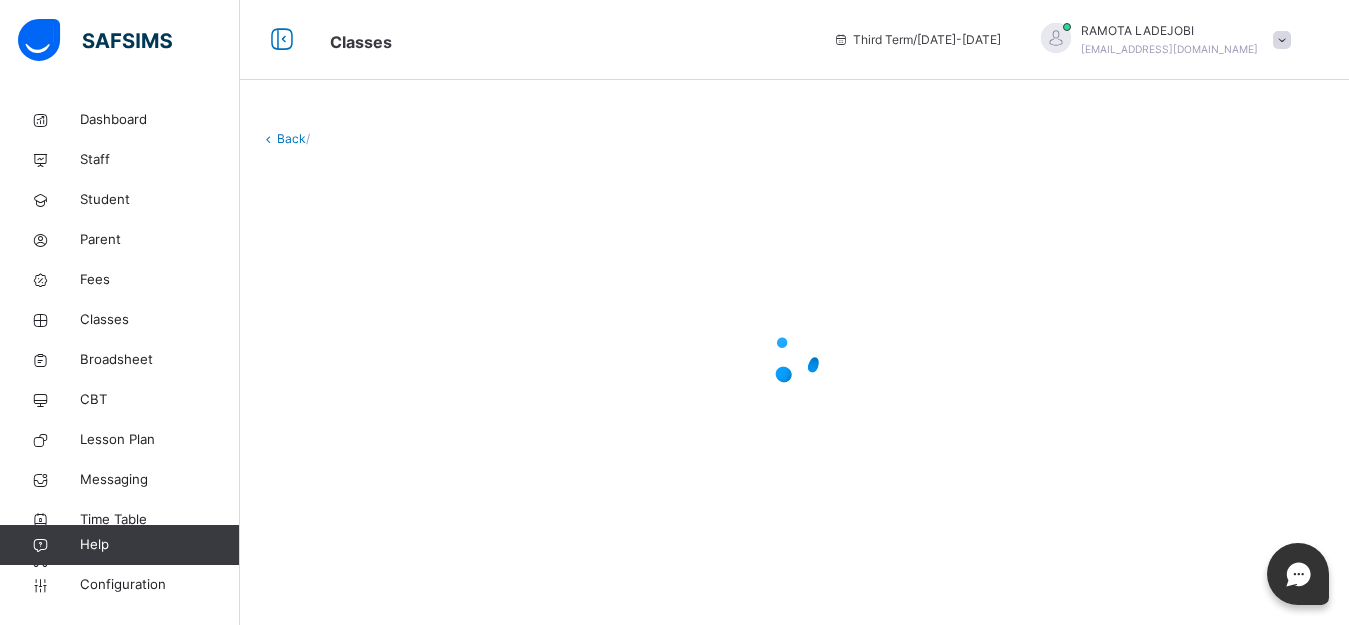 scroll, scrollTop: 0, scrollLeft: 0, axis: both 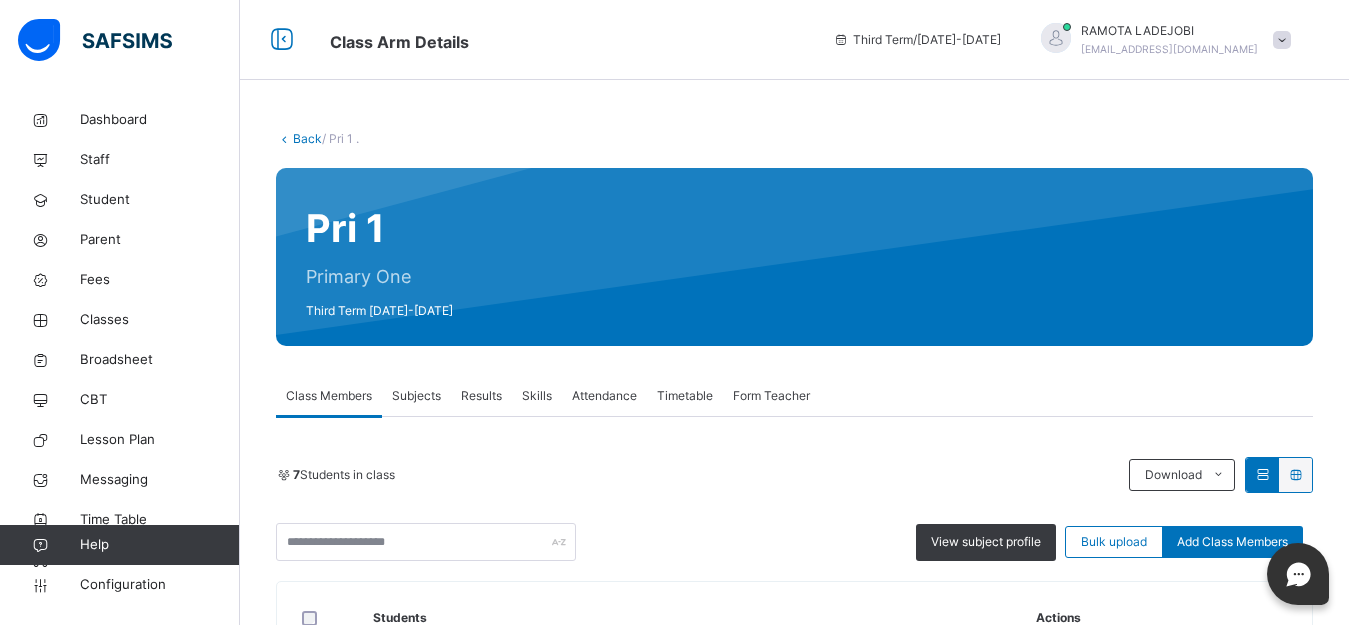click on "Subjects" at bounding box center (416, 396) 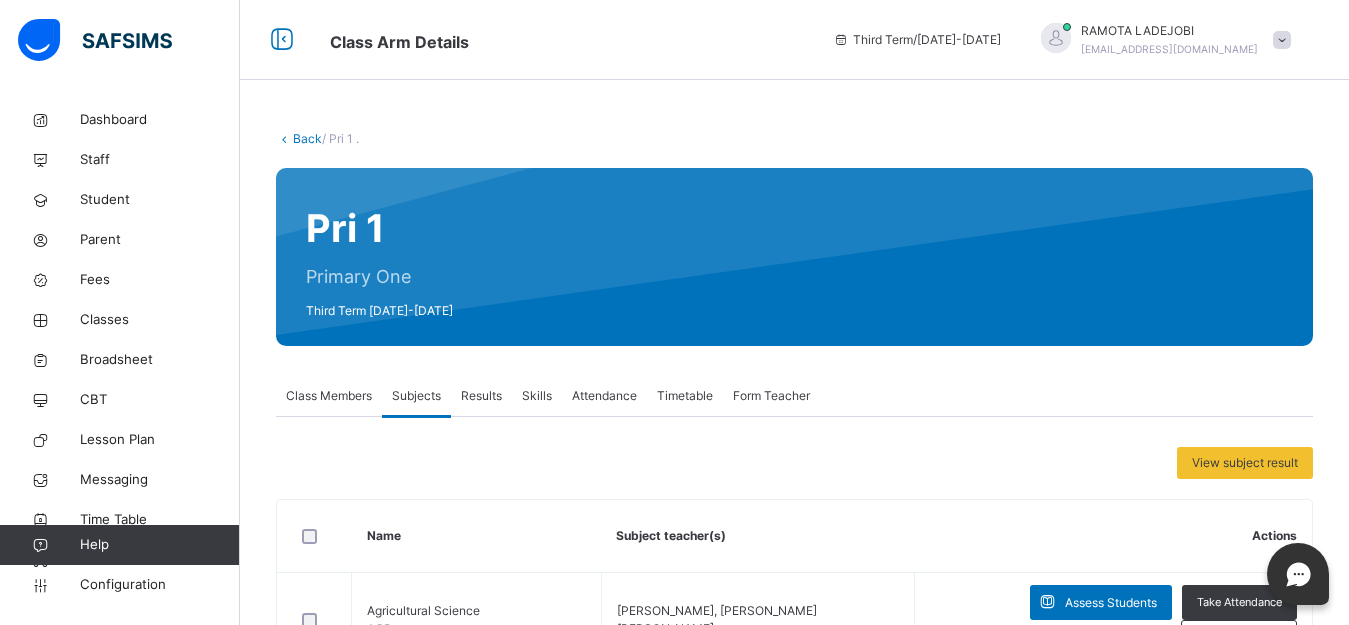 scroll, scrollTop: 802, scrollLeft: 0, axis: vertical 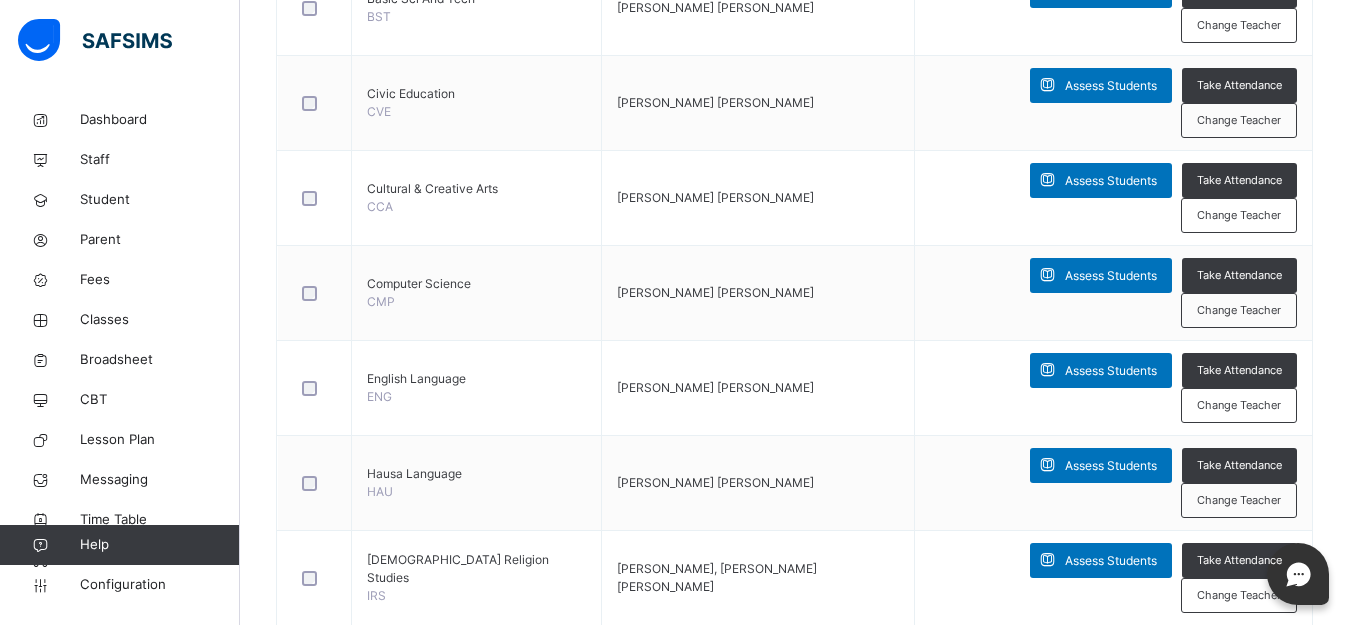 click on "Assess Students" at bounding box center (1111, 656) 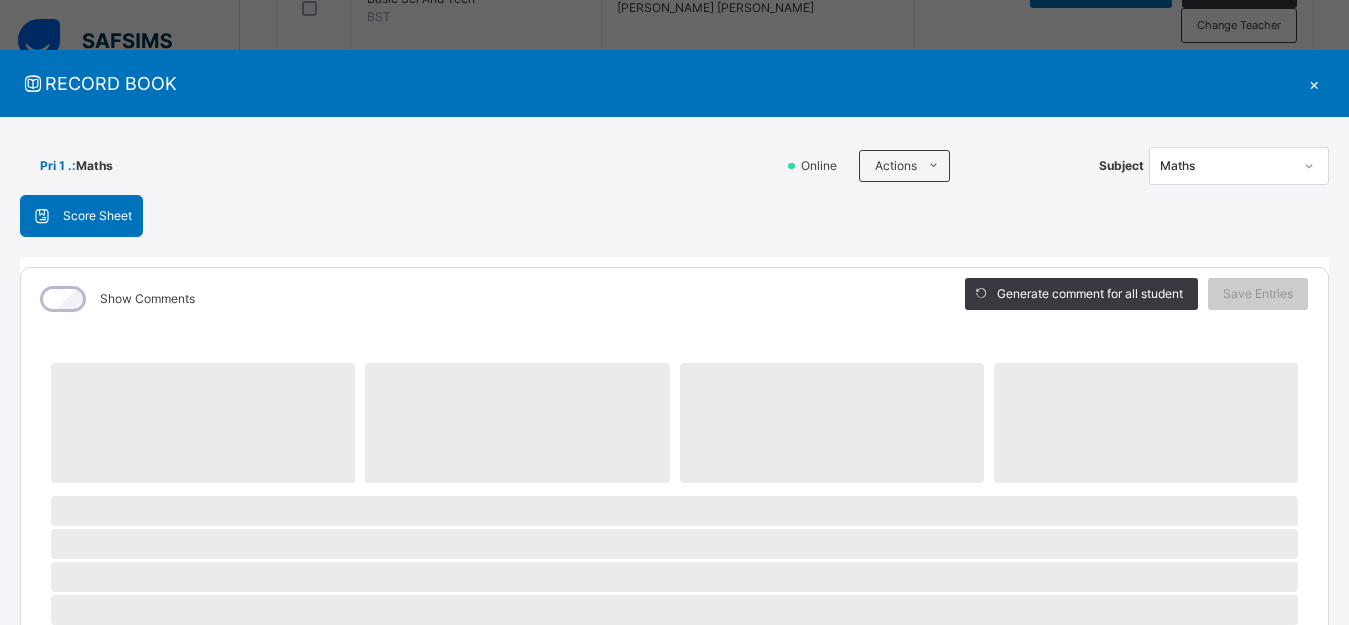 scroll, scrollTop: 255, scrollLeft: 0, axis: vertical 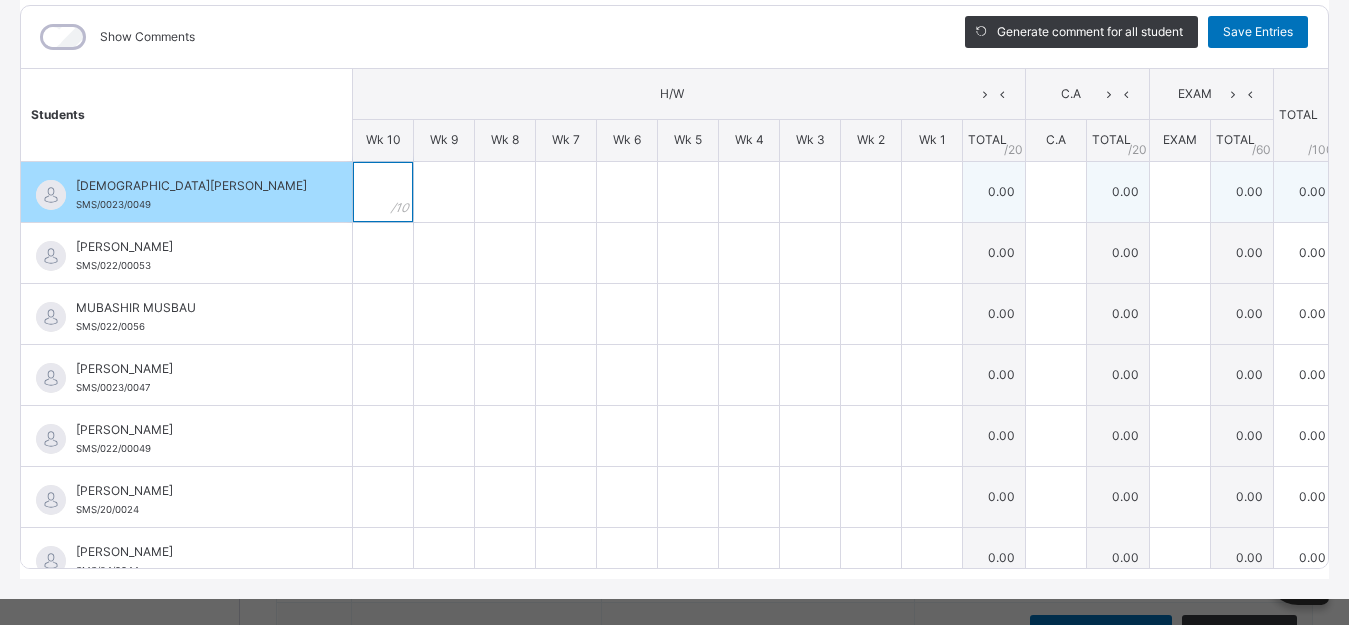 click at bounding box center (383, 192) 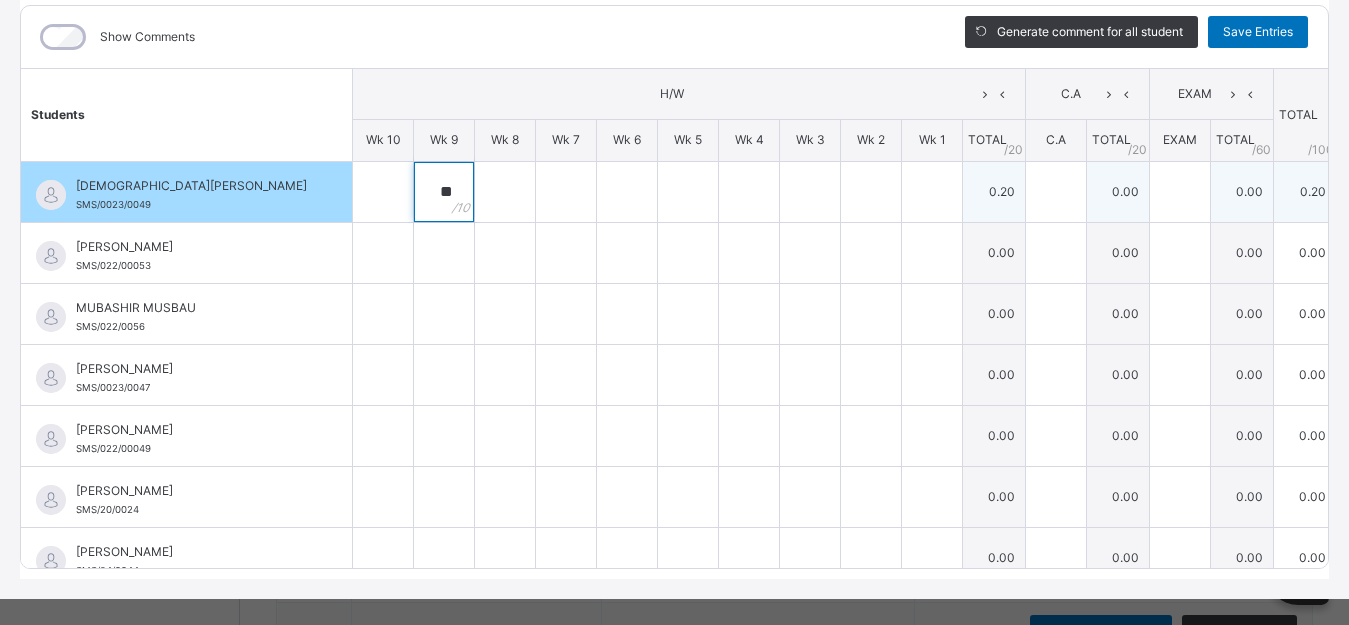 type on "**" 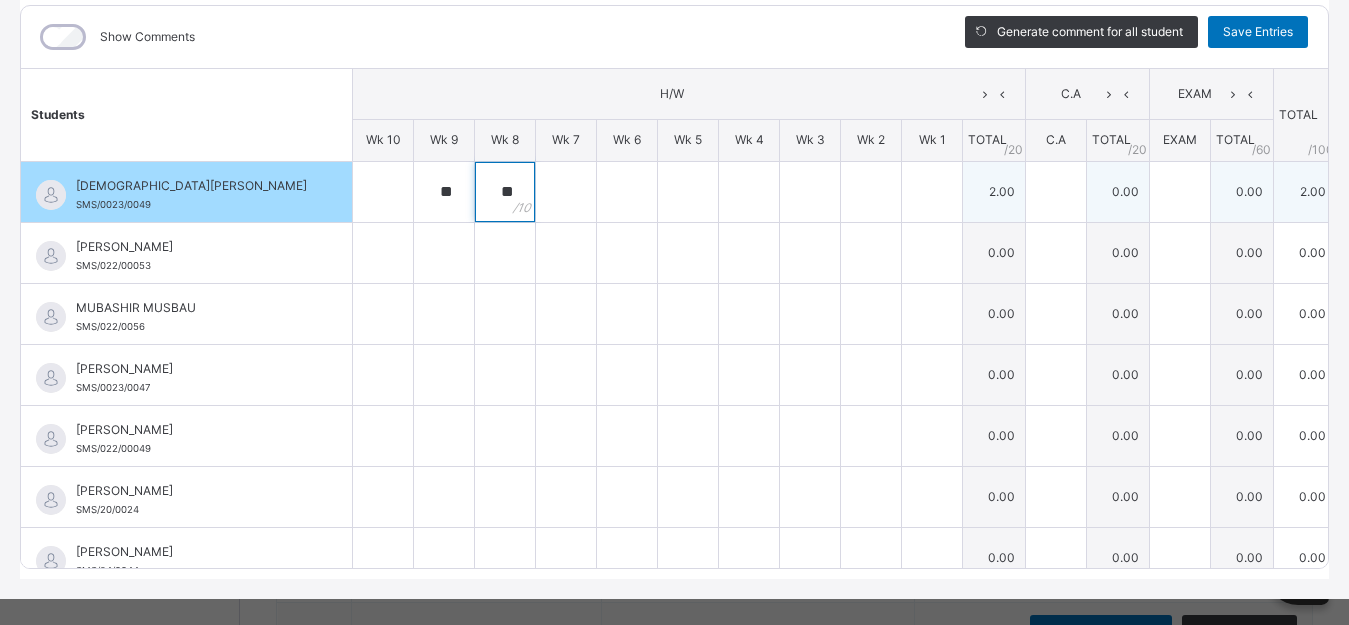 type on "**" 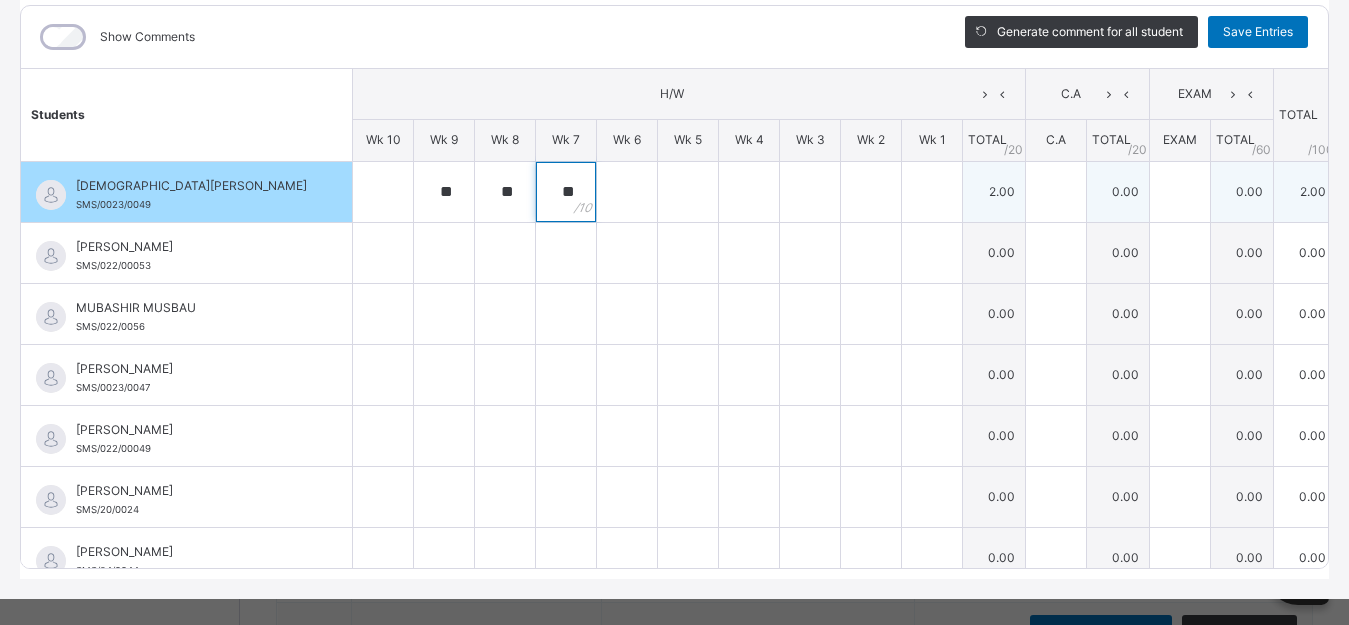 type on "**" 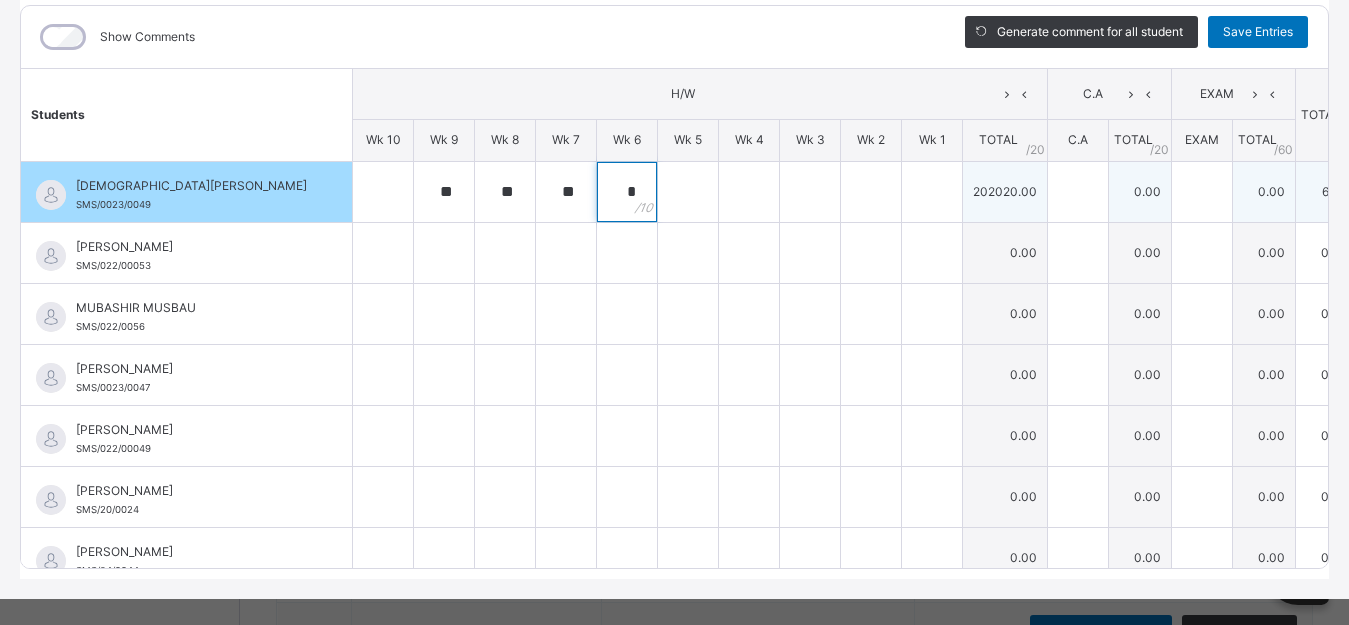 type on "*" 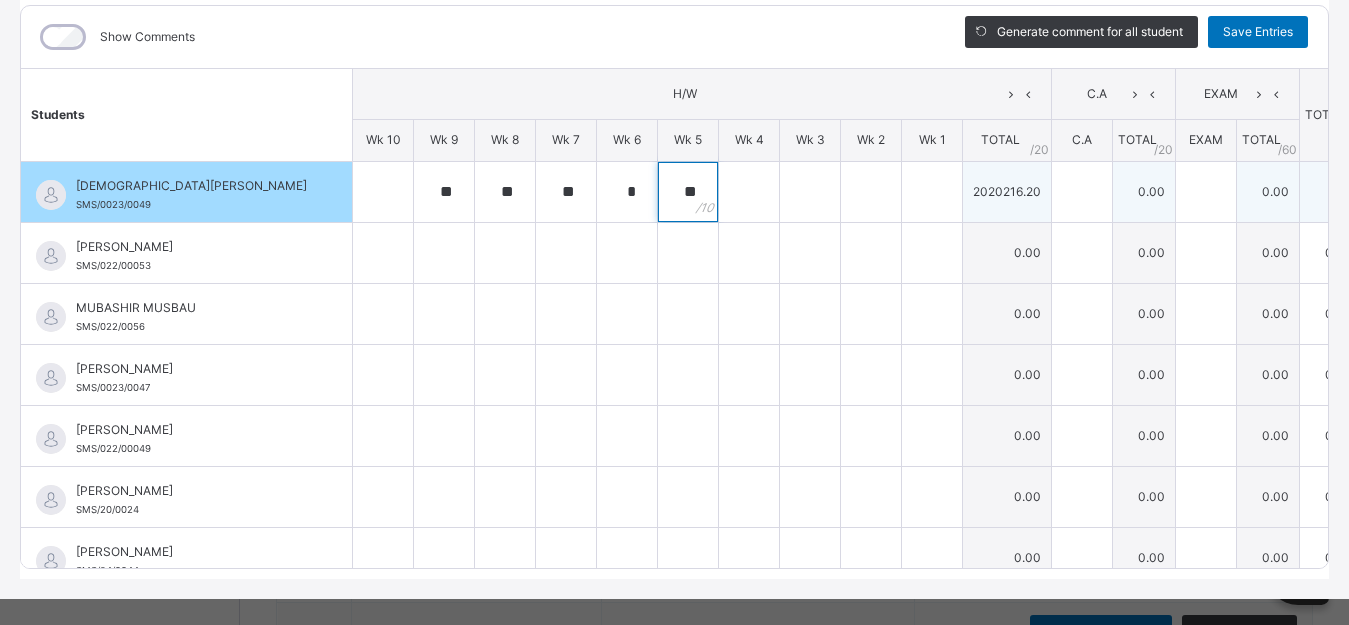 type on "**" 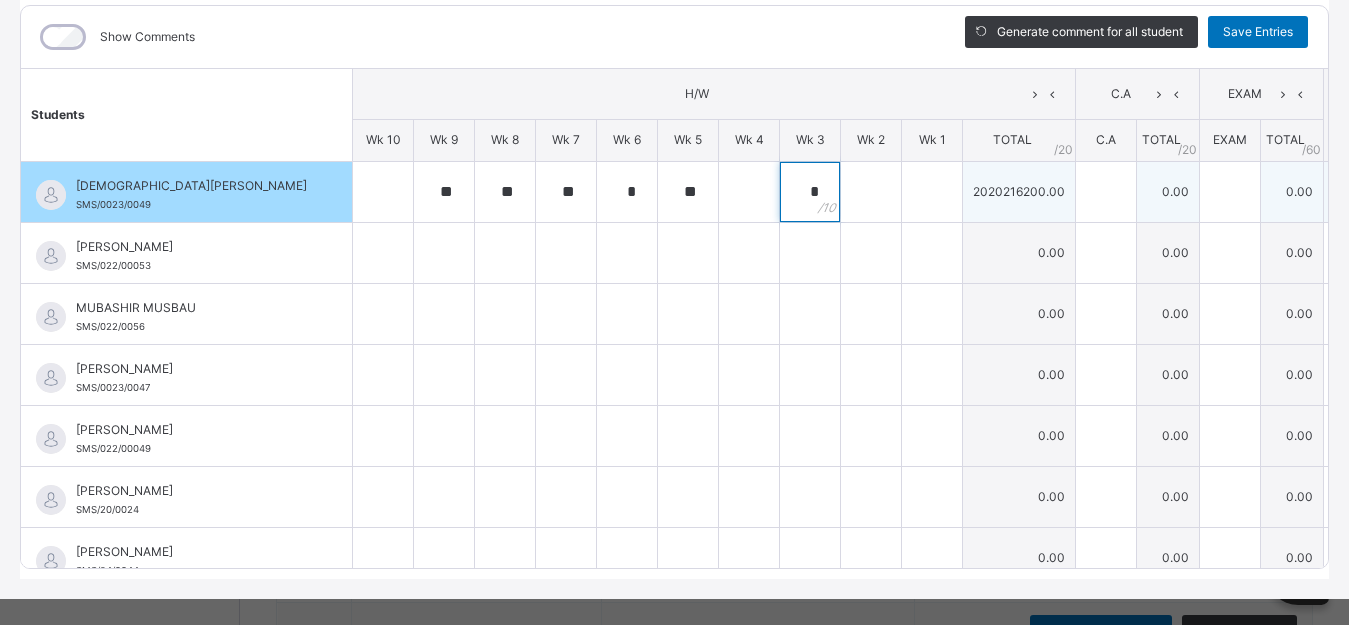 type on "*" 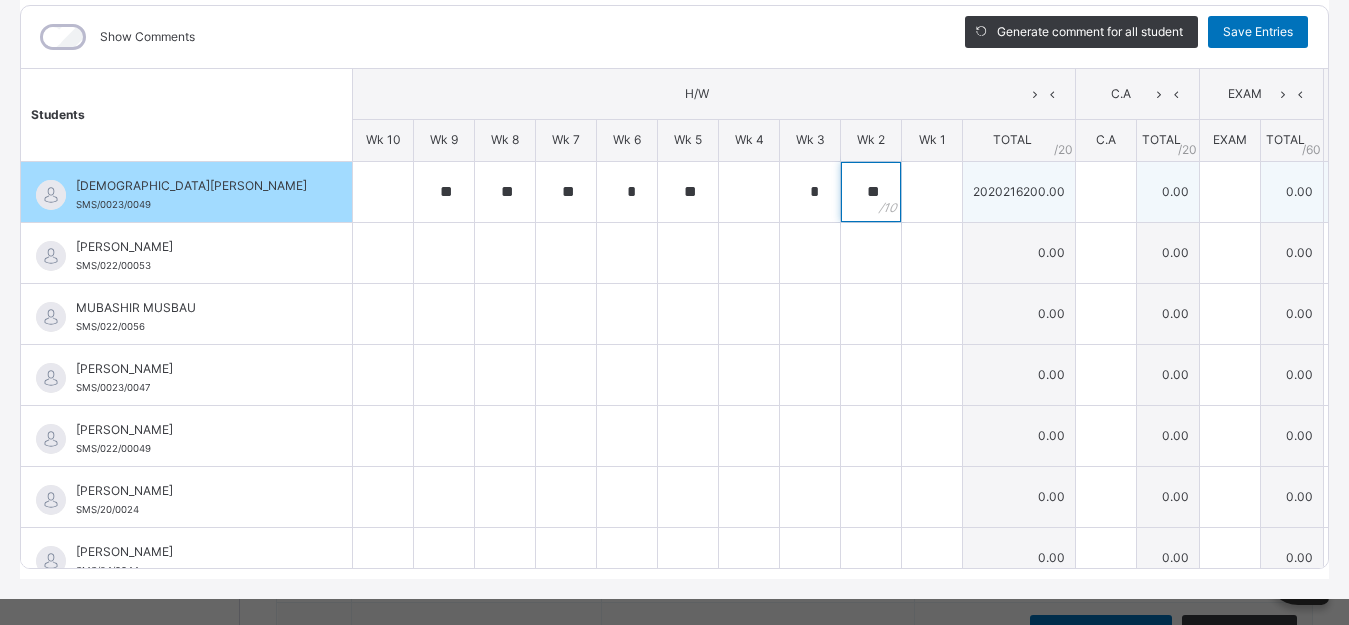 type on "**" 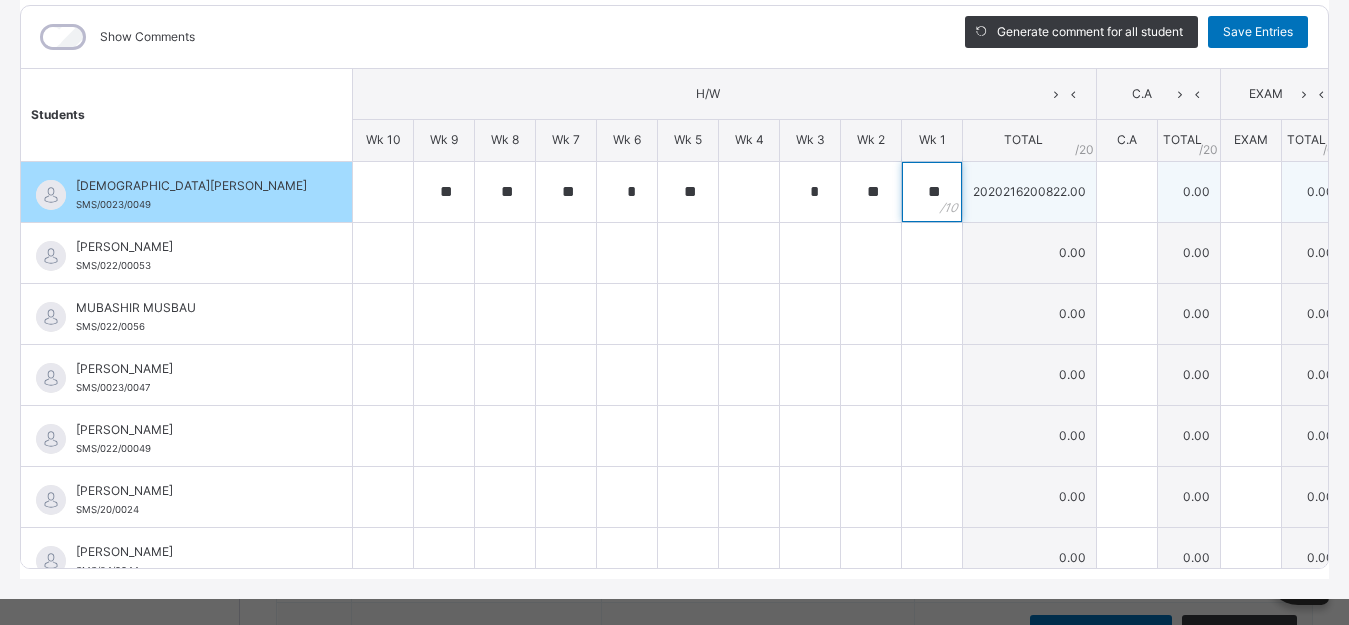 type on "**" 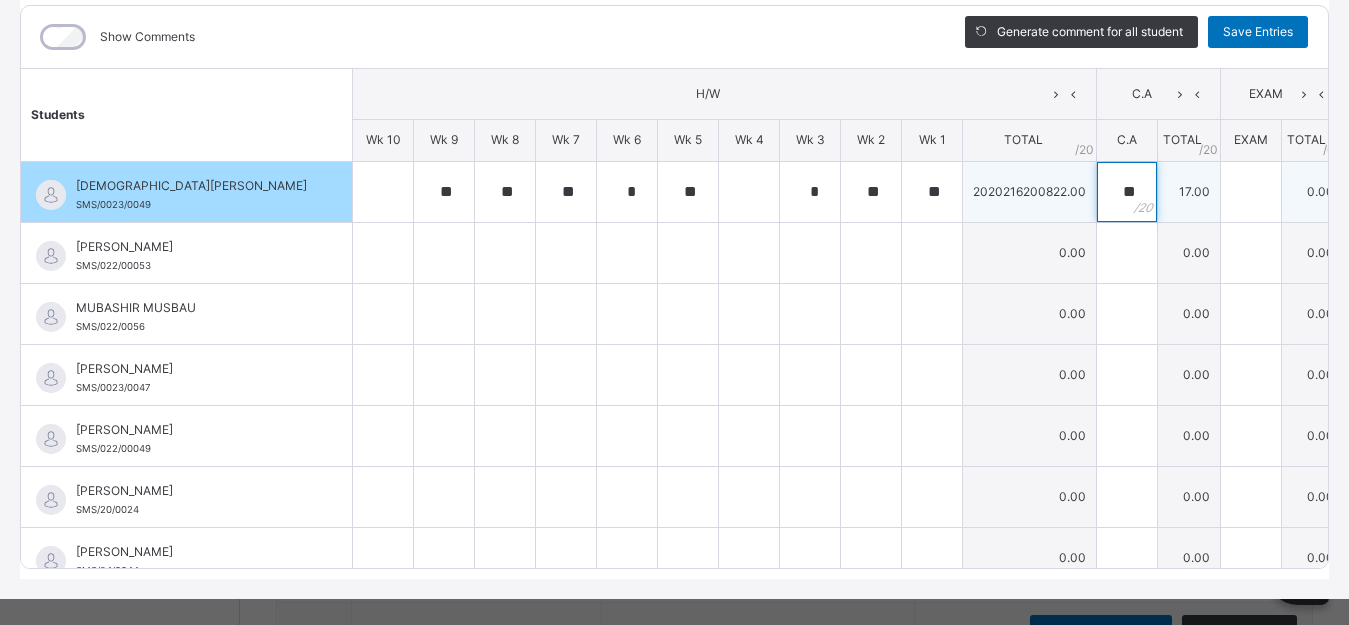 type on "**" 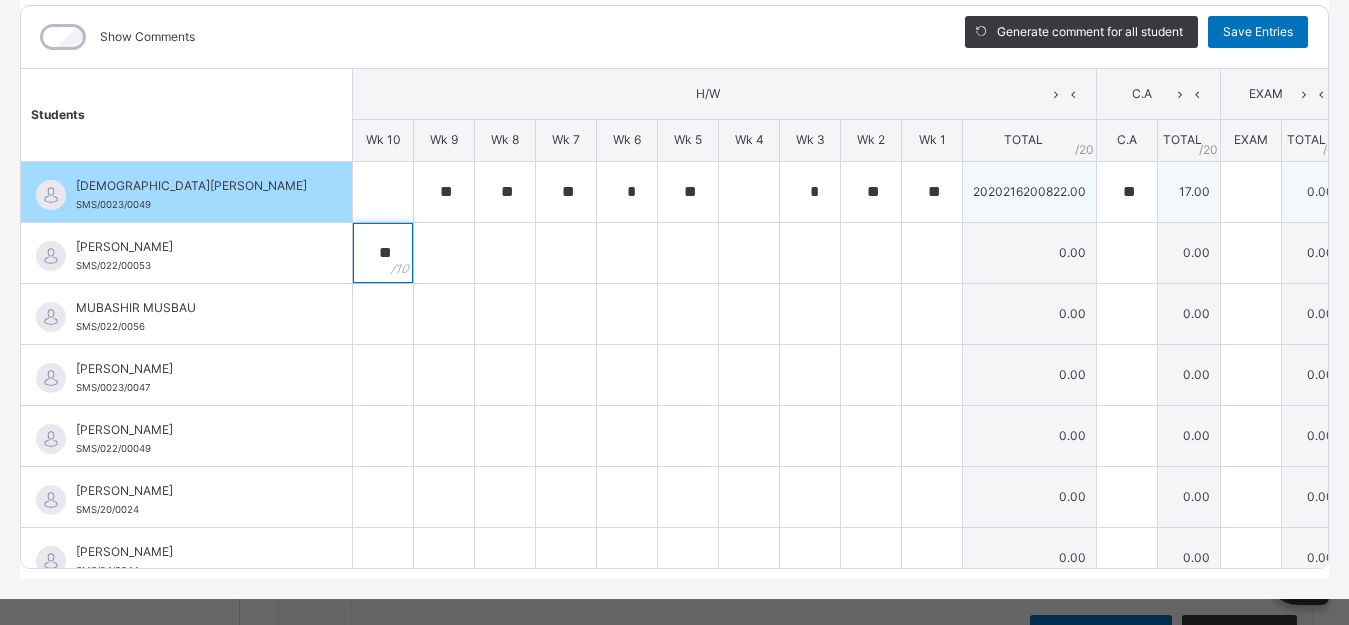 type on "**" 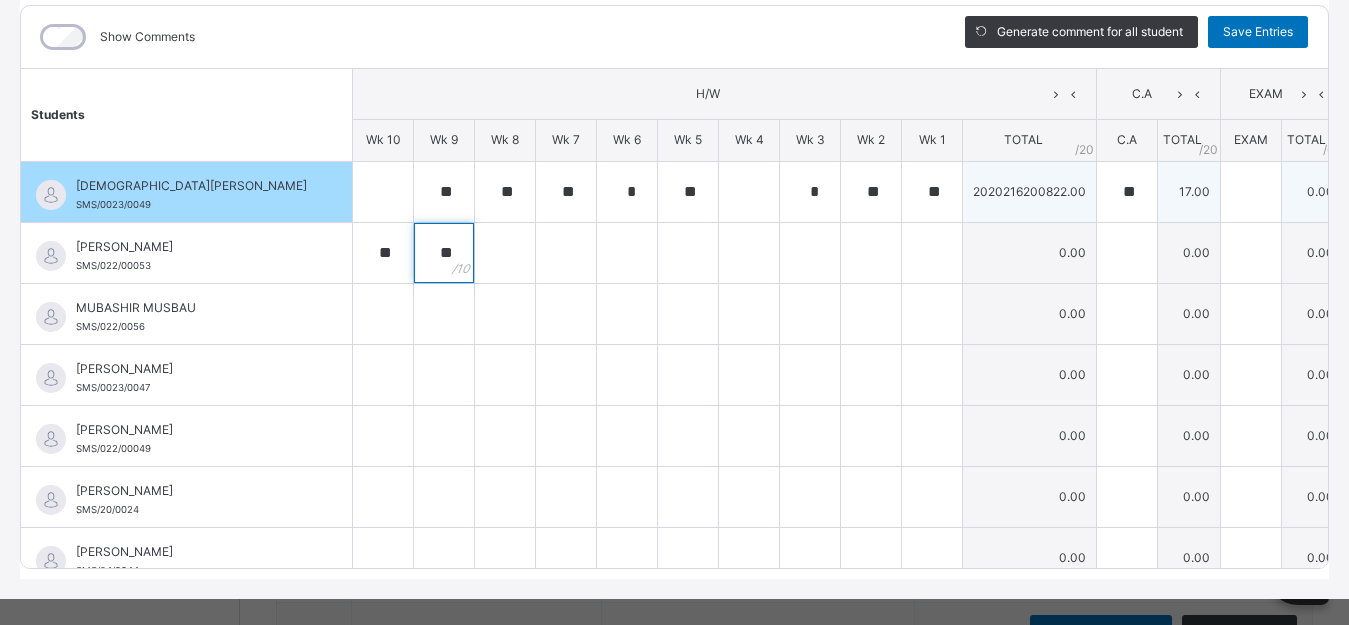 type on "**" 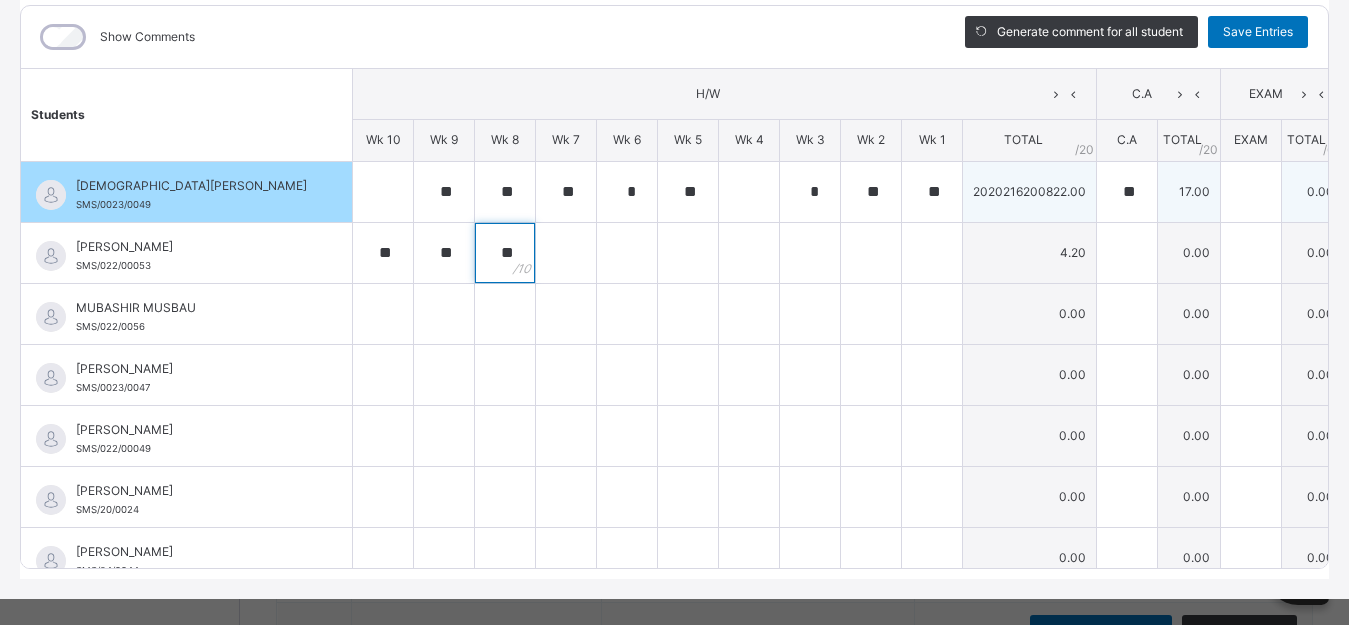 type on "**" 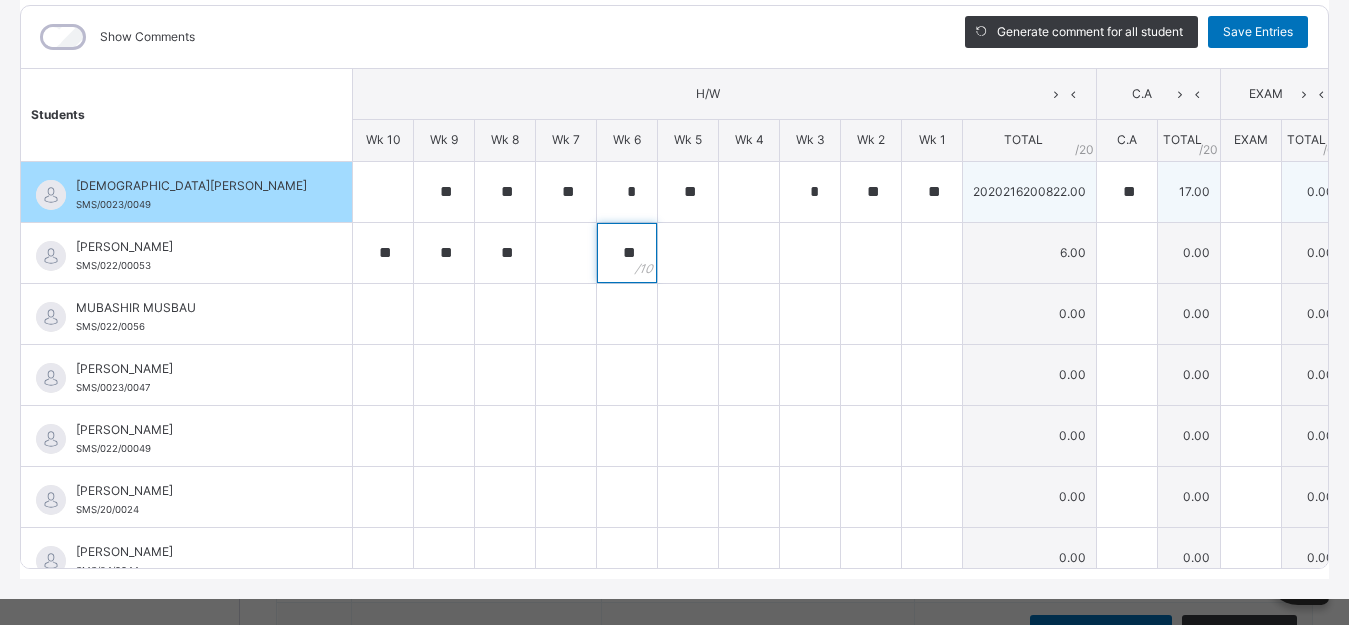 type on "**" 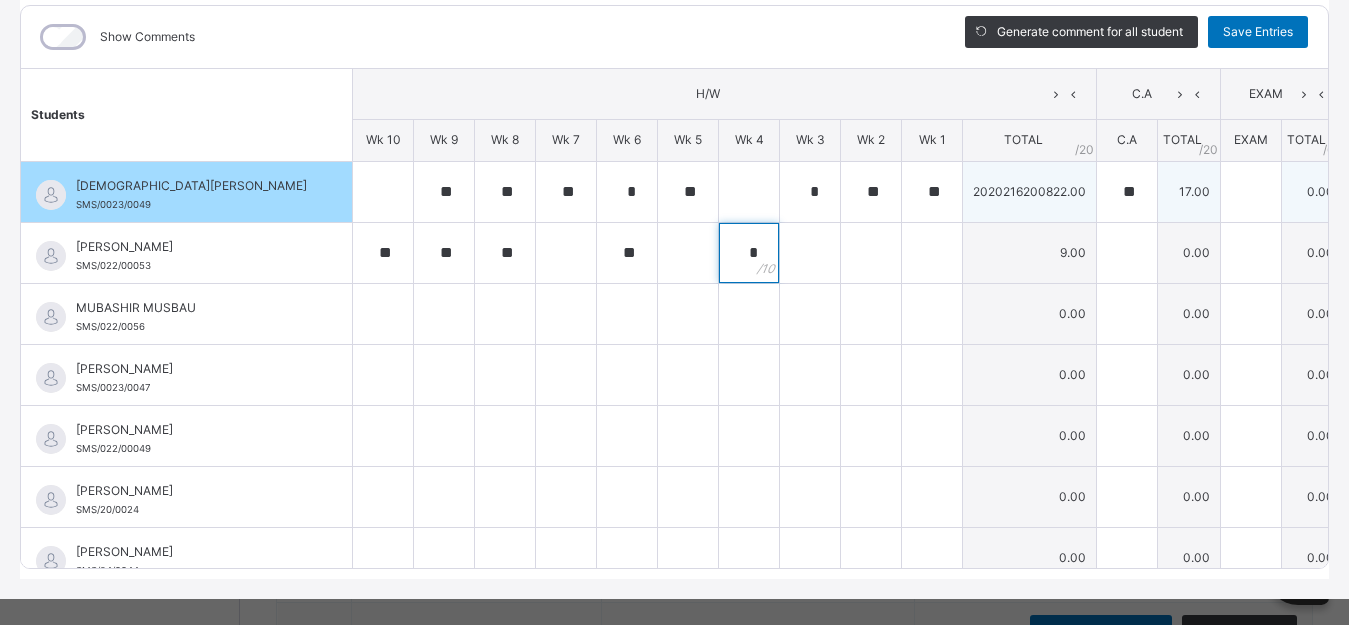 type on "*" 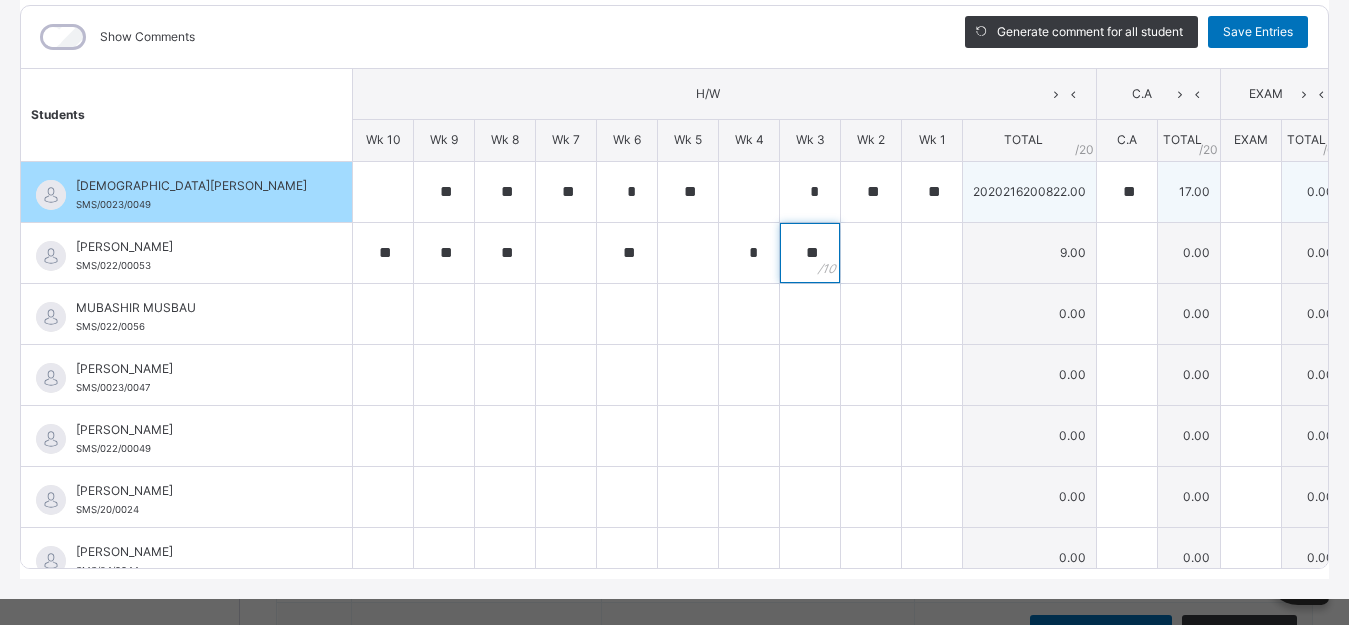 type on "**" 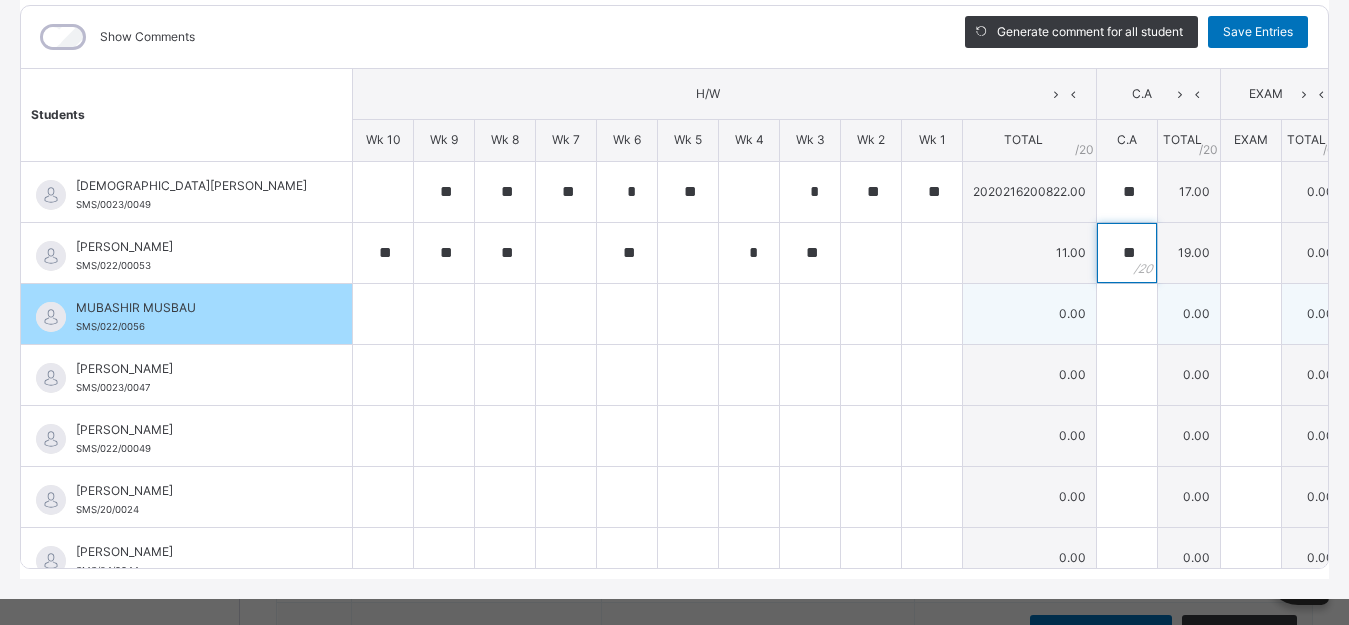 type on "**" 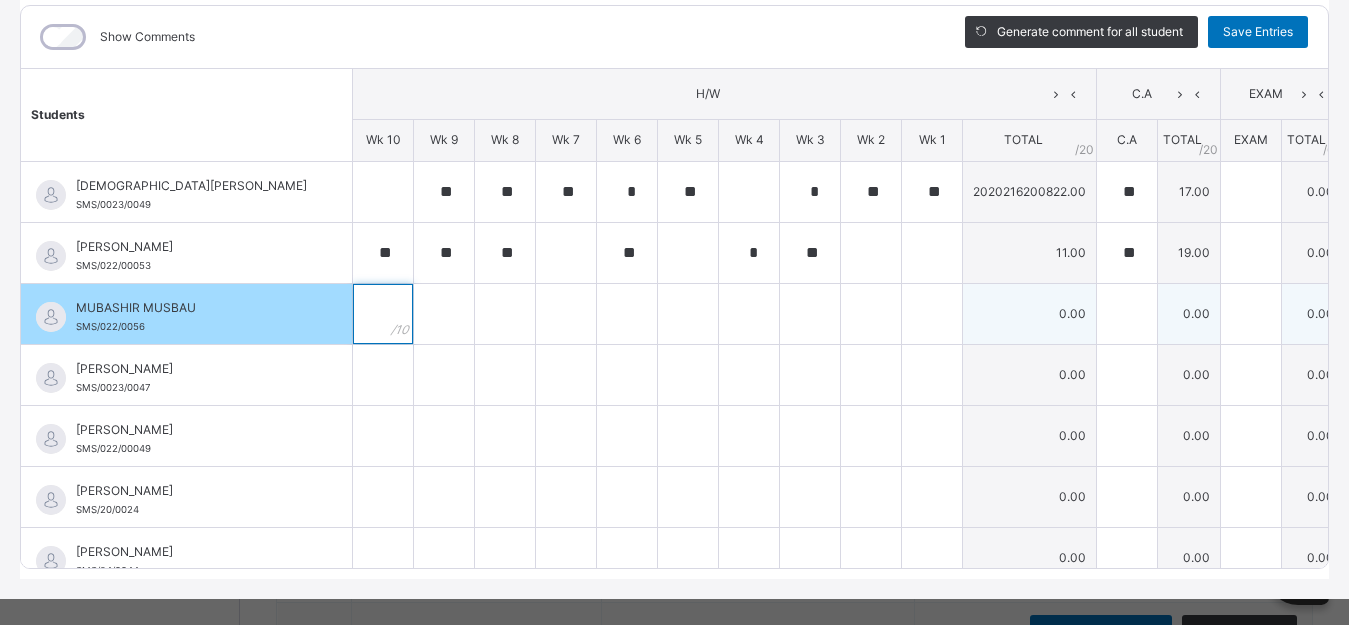 click at bounding box center (383, 314) 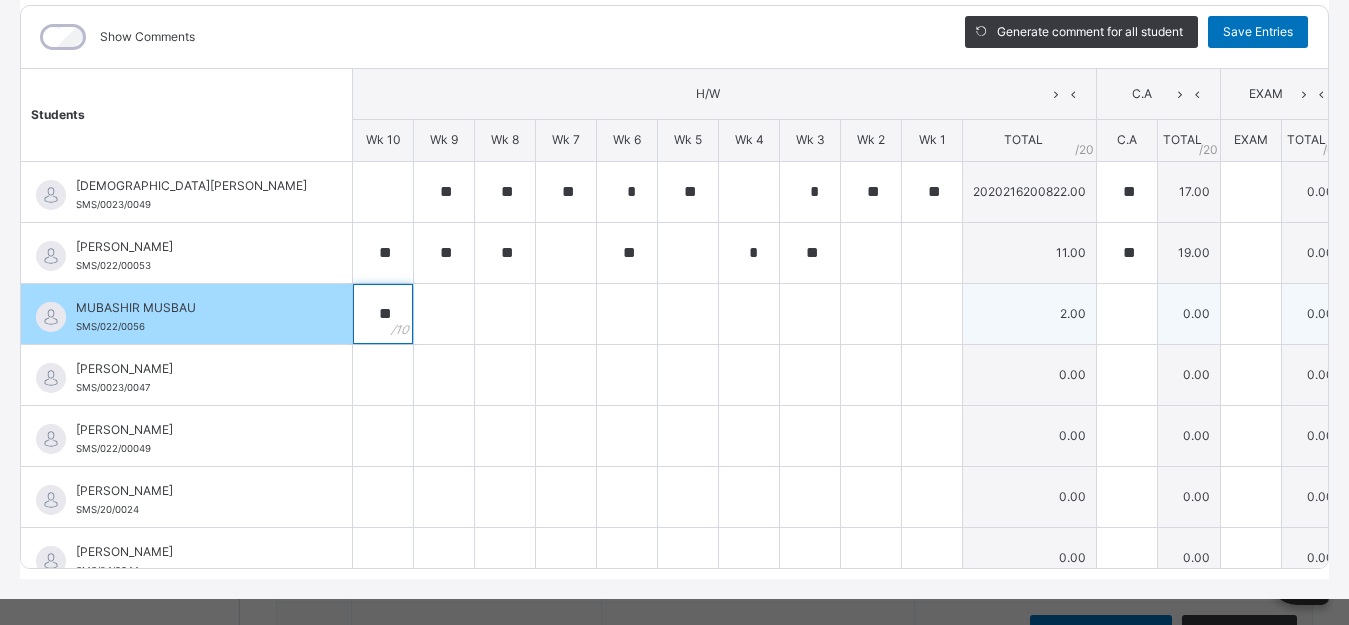 type on "**" 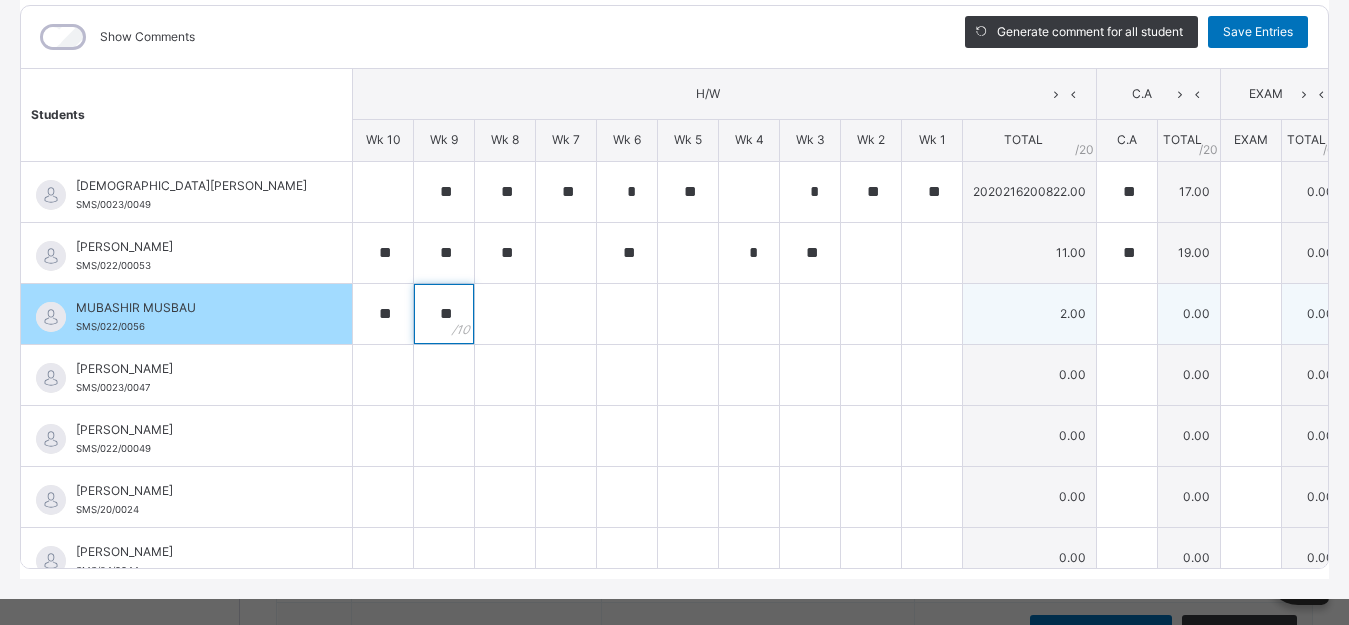 type on "**" 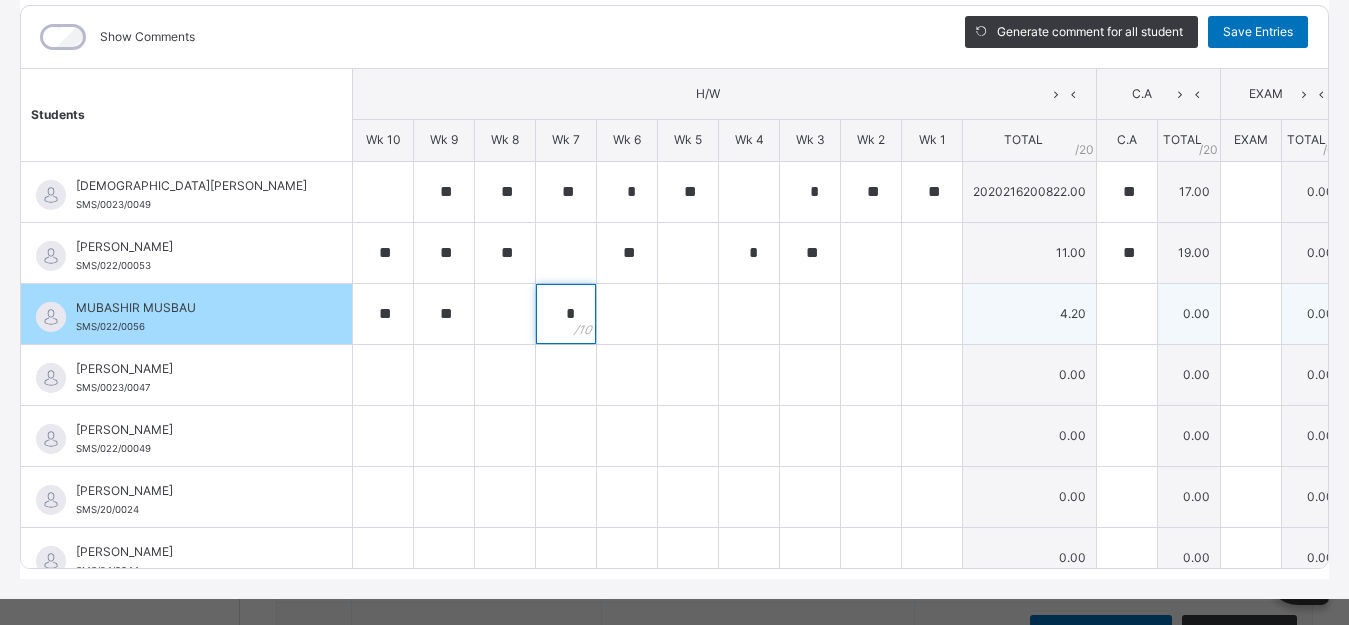 type on "*" 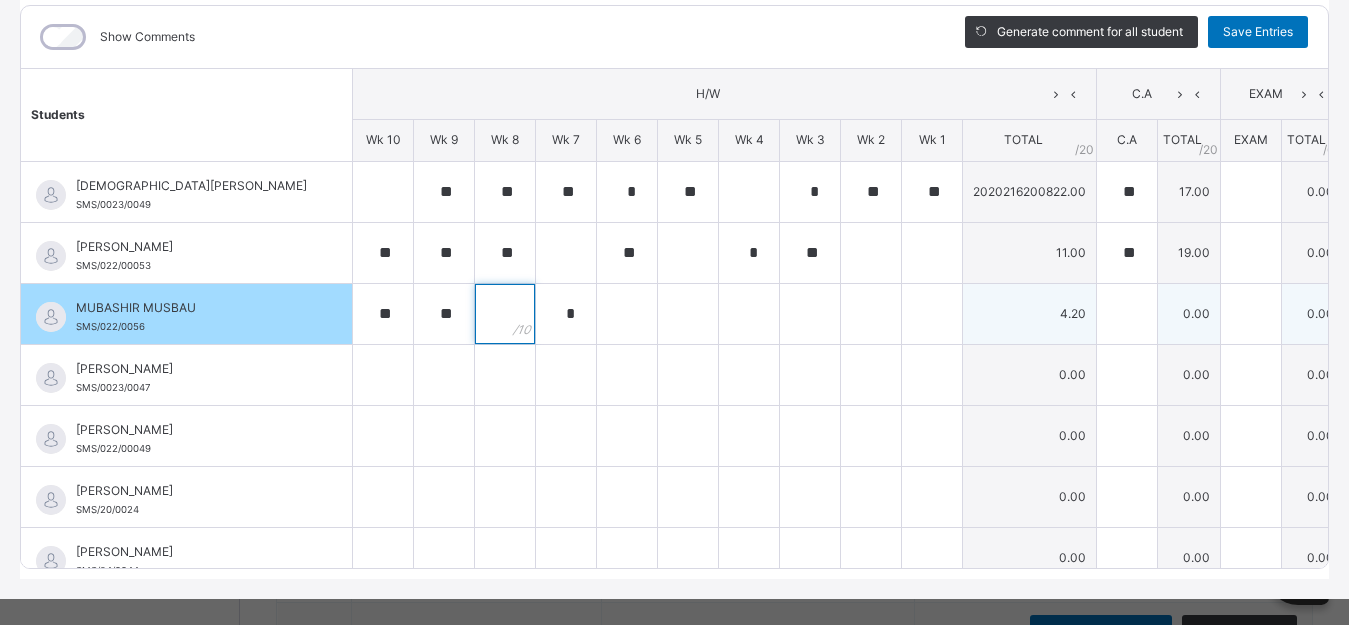 click at bounding box center [505, 314] 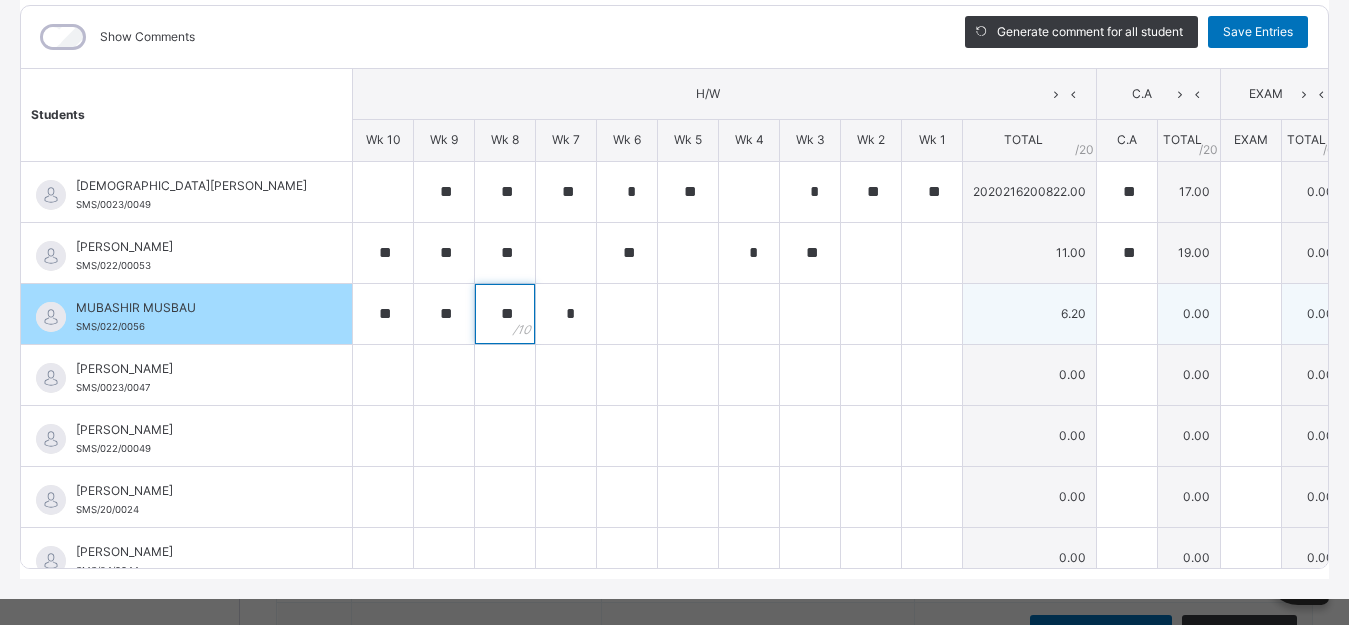 type on "**" 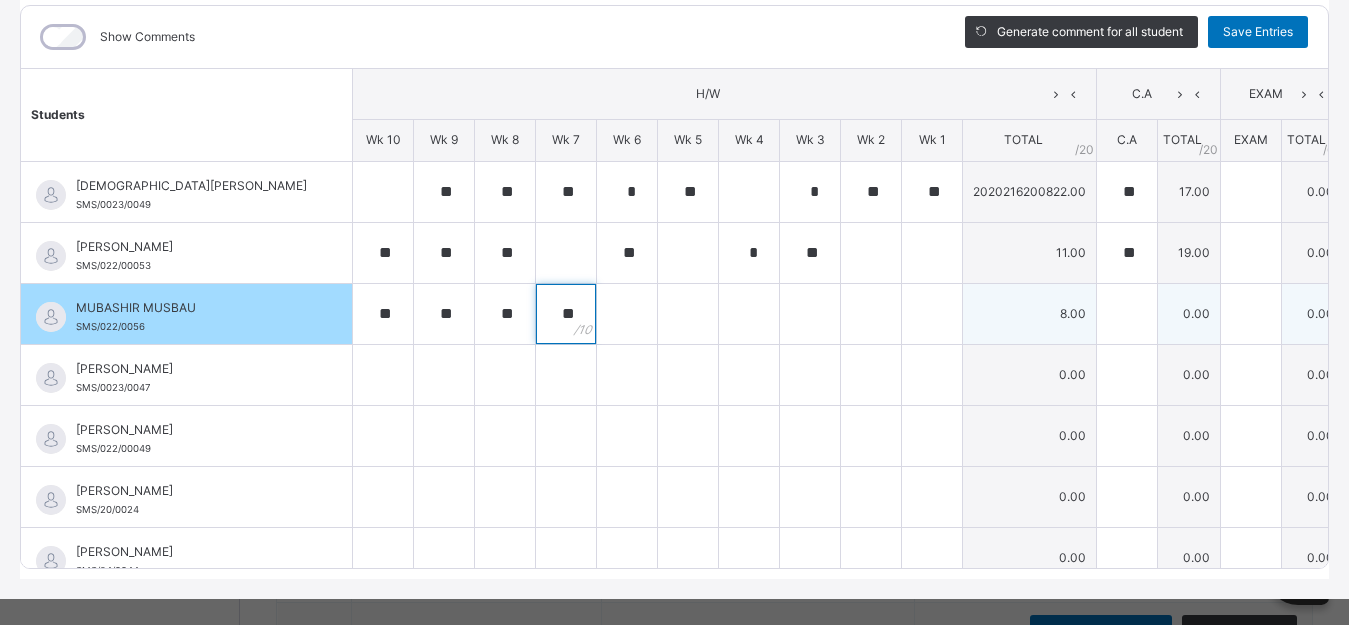 type on "**" 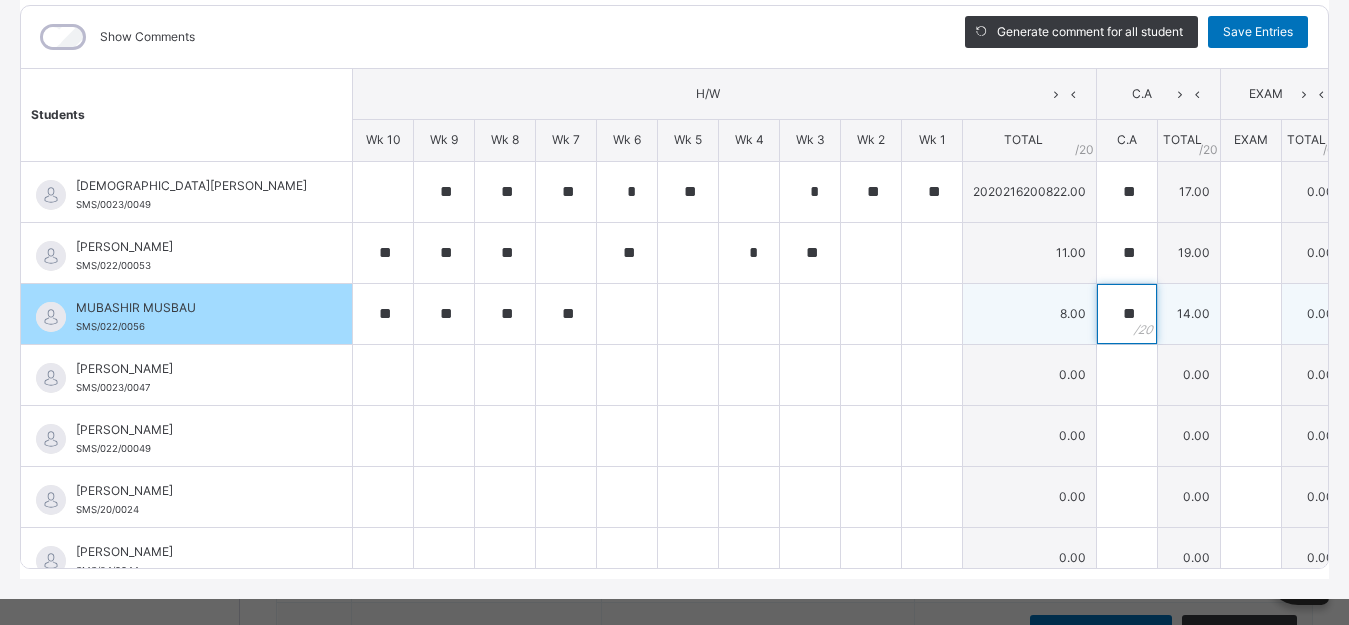 type on "**" 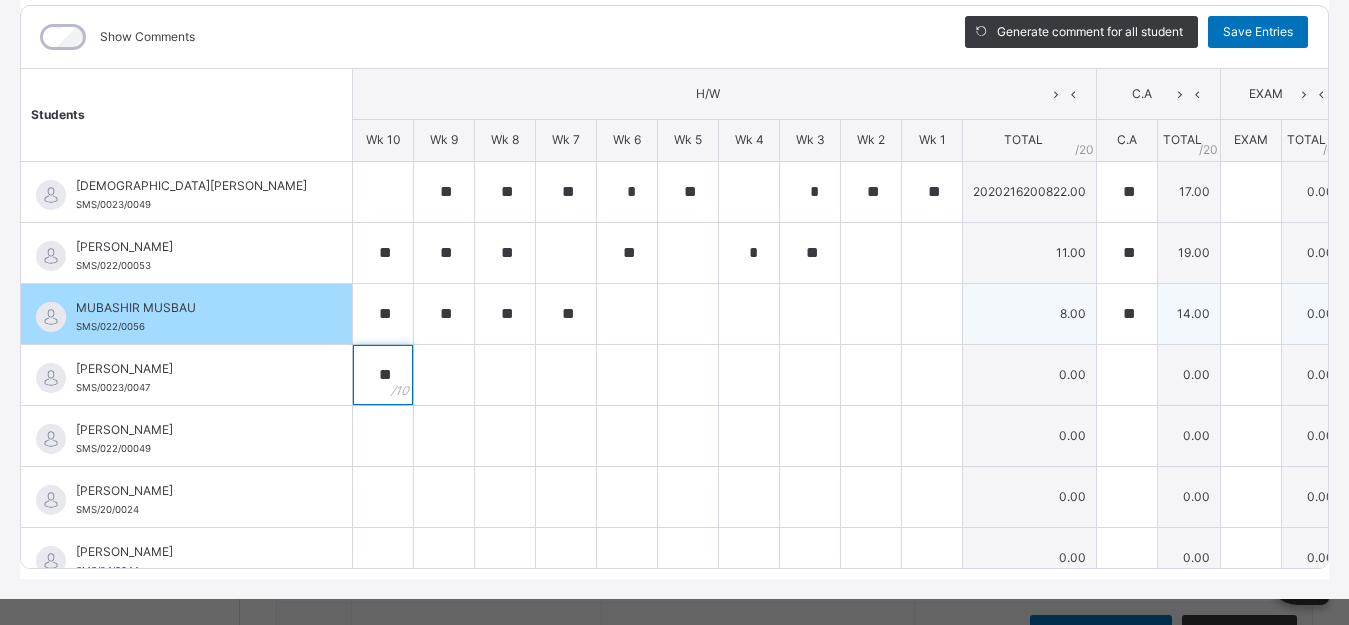 type on "**" 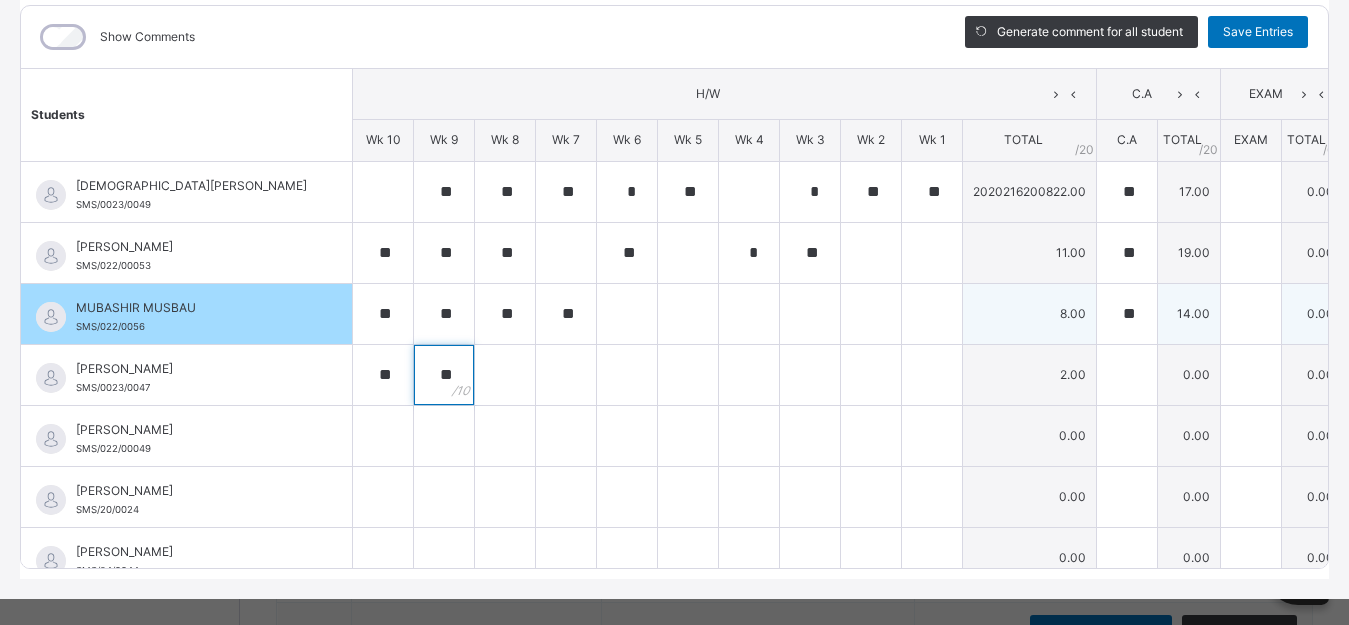 type on "**" 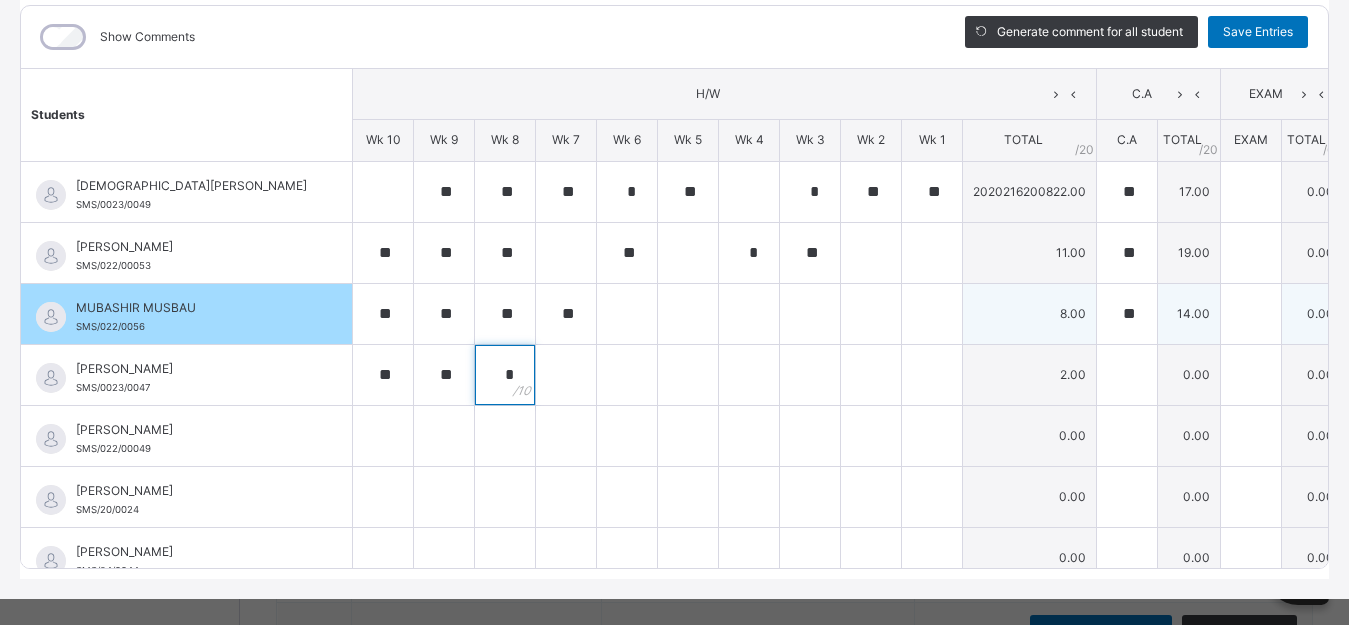 type on "*" 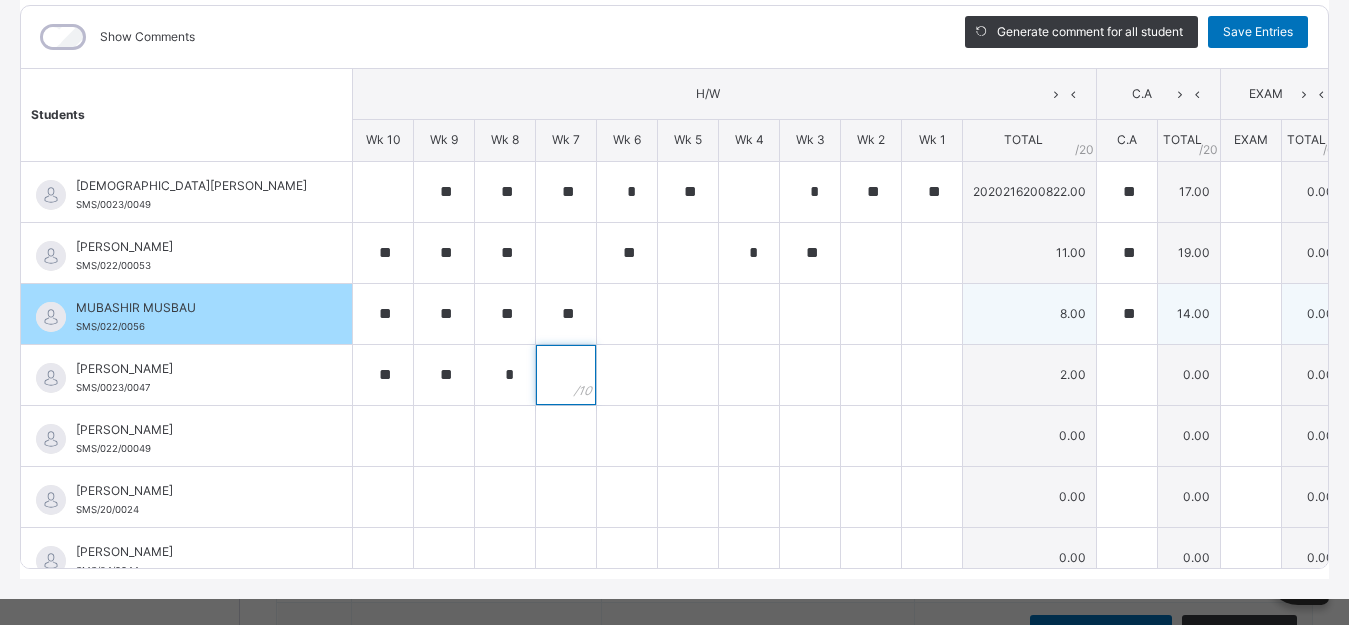 type on "*" 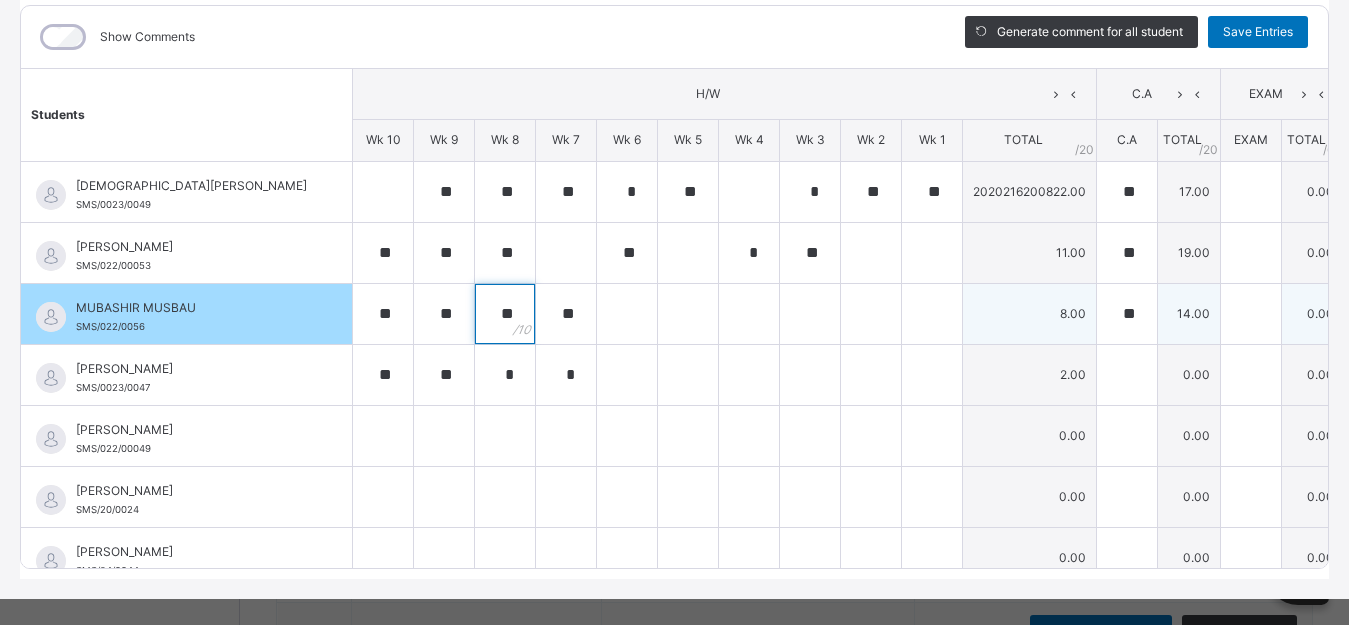 click on "**" at bounding box center (505, 314) 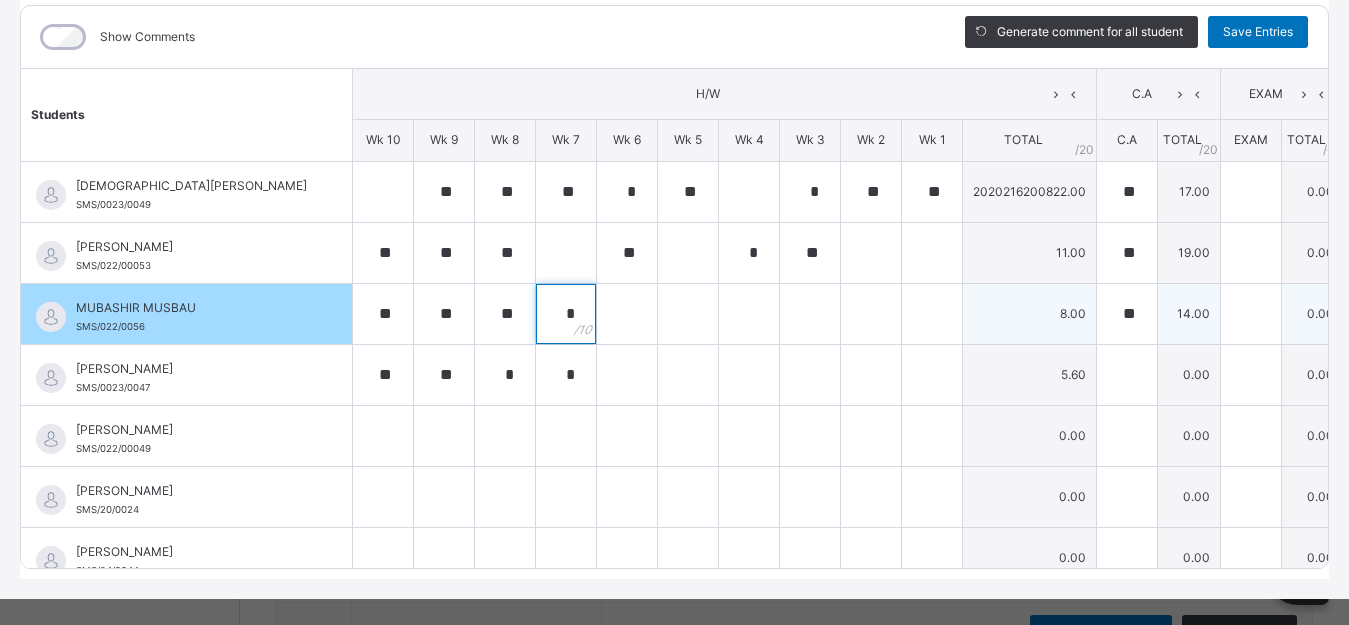 type on "*" 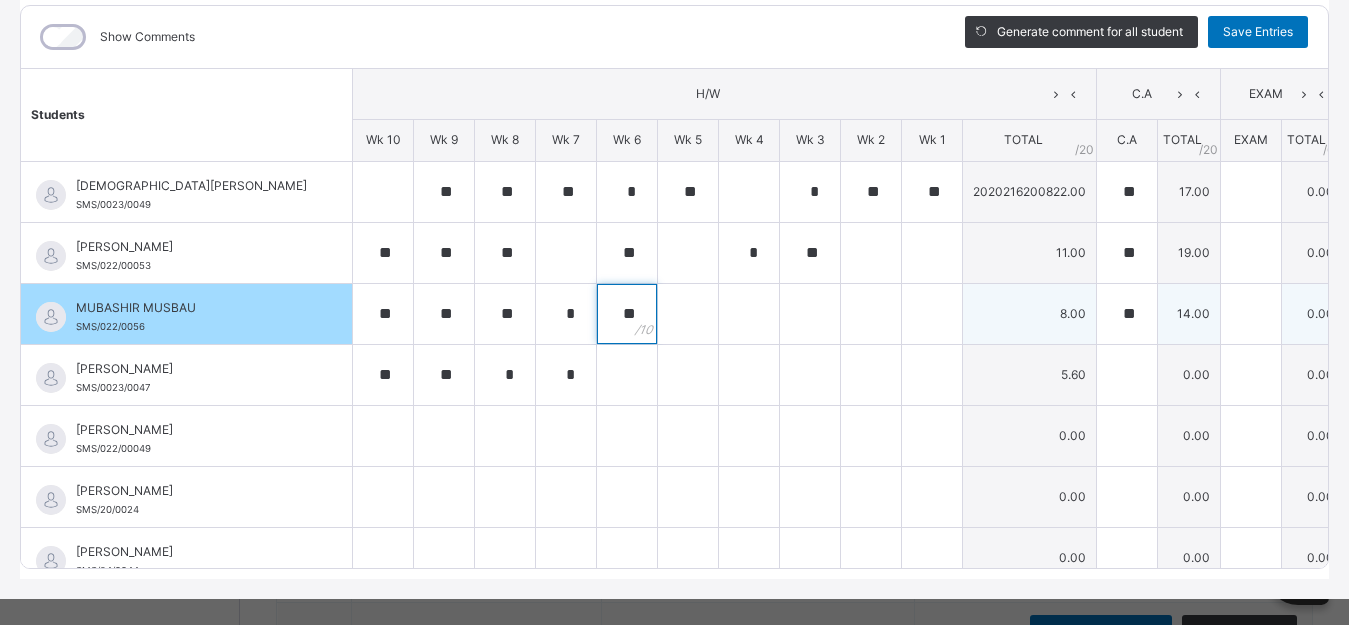 type on "**" 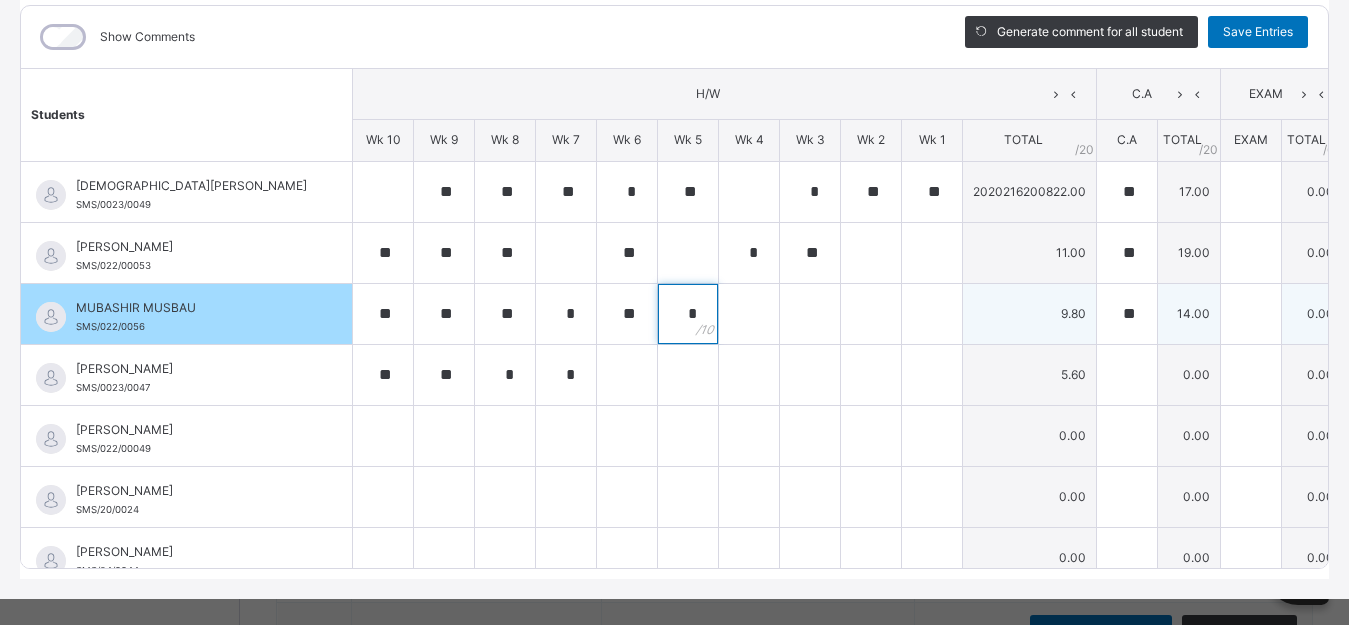 type on "*" 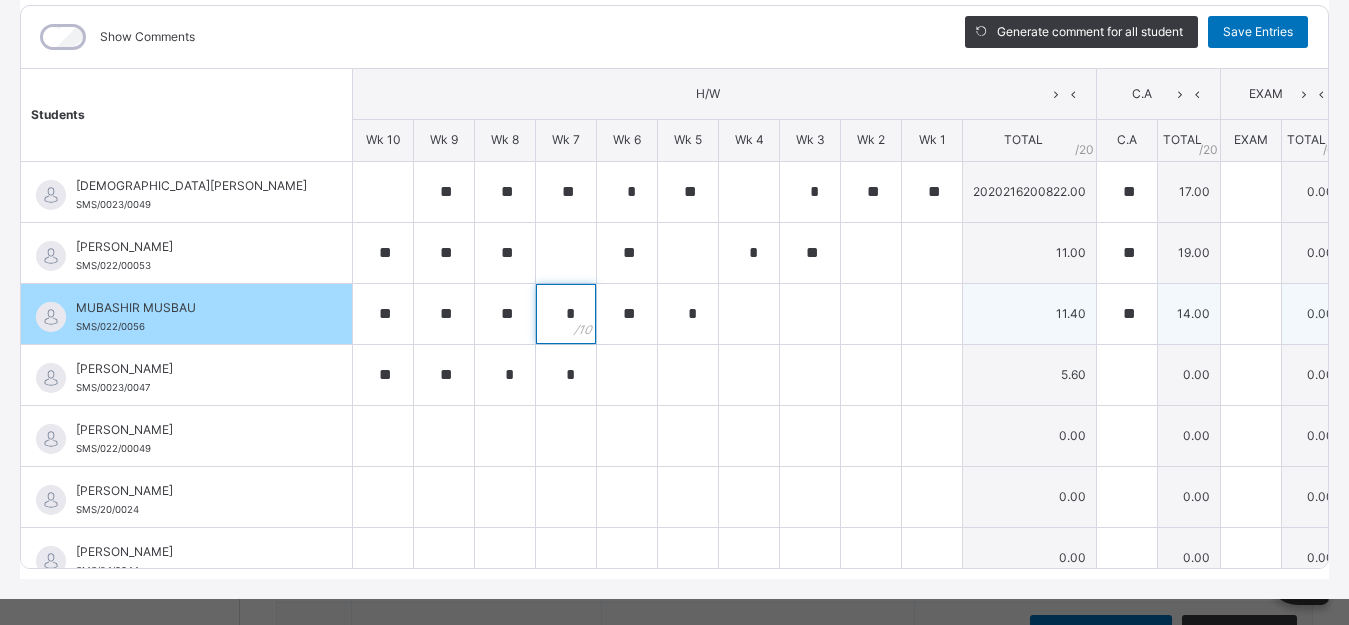 click on "*" at bounding box center (566, 314) 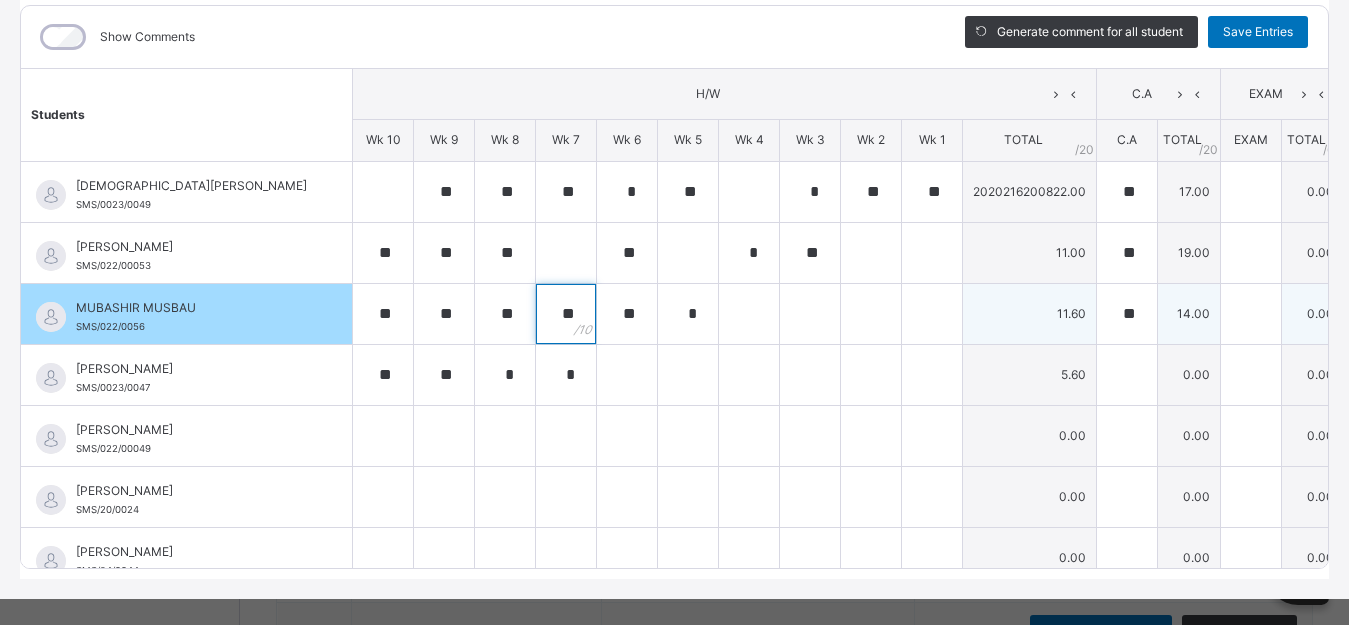 type on "**" 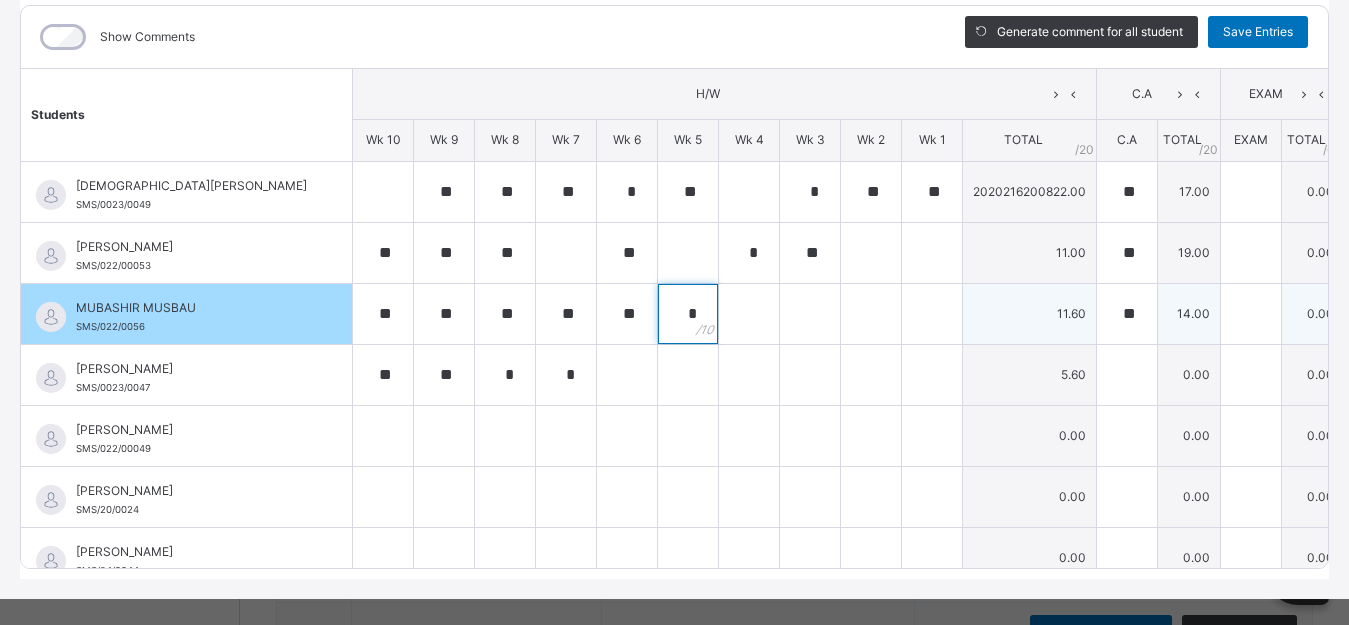 click on "*" at bounding box center (688, 314) 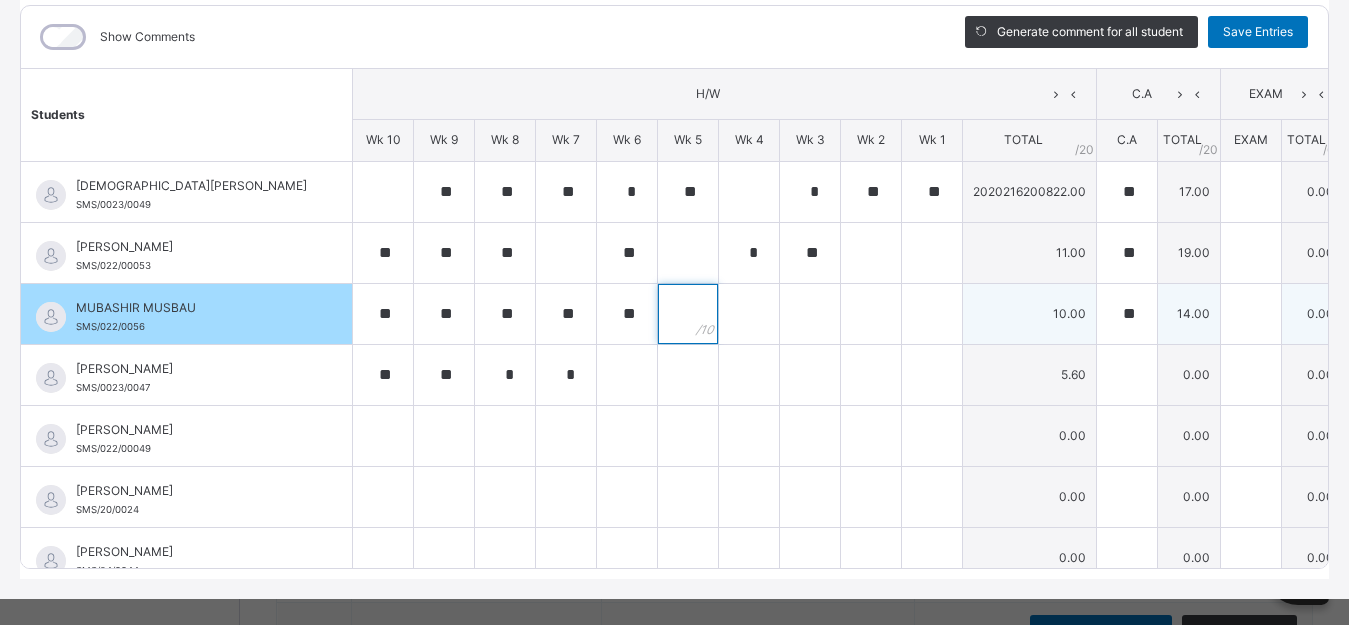 type 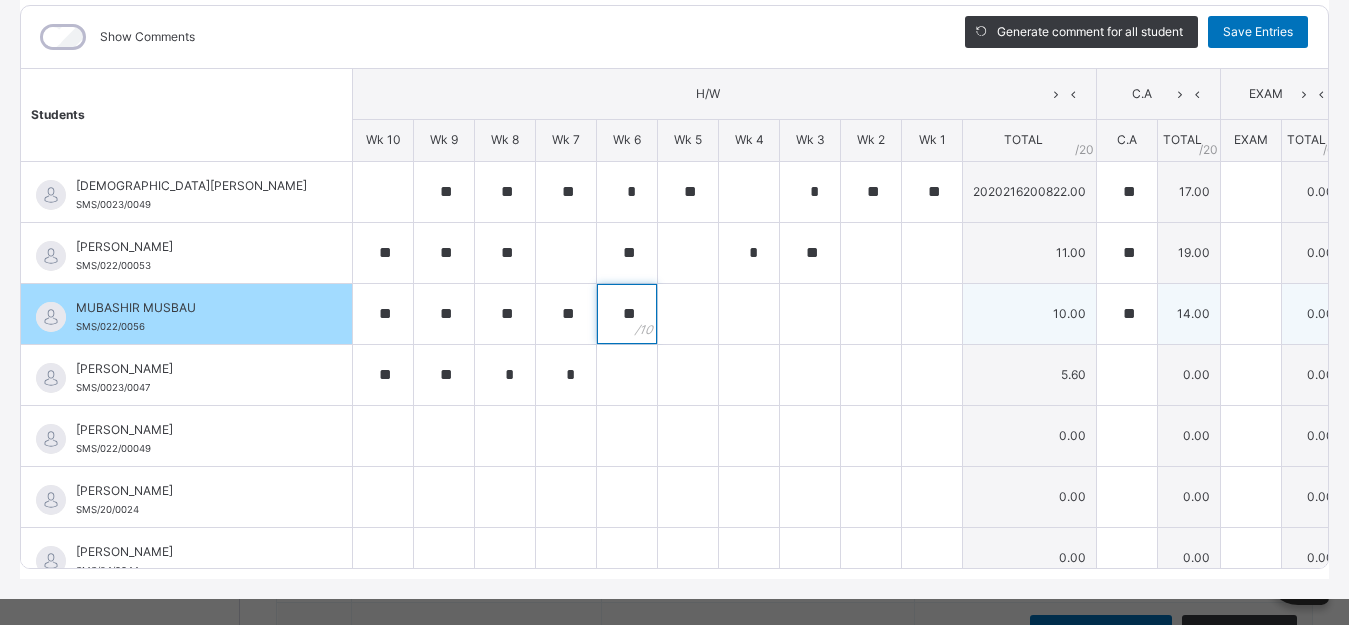 click on "**" at bounding box center [627, 314] 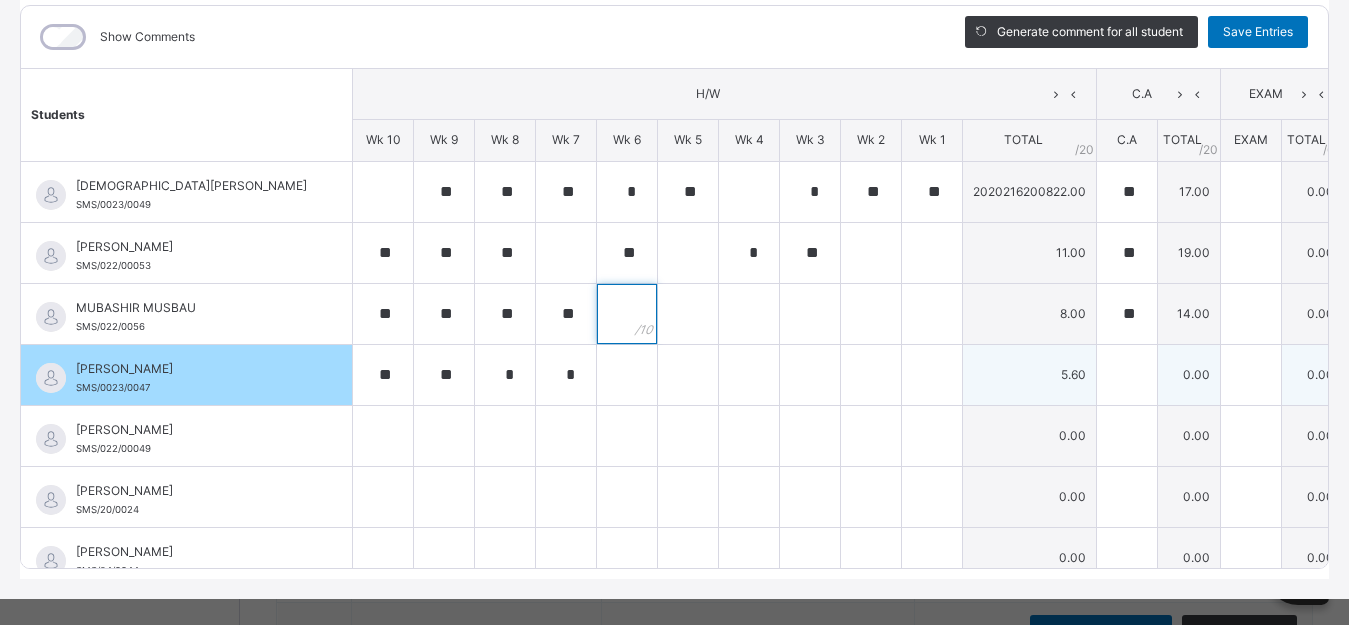 type 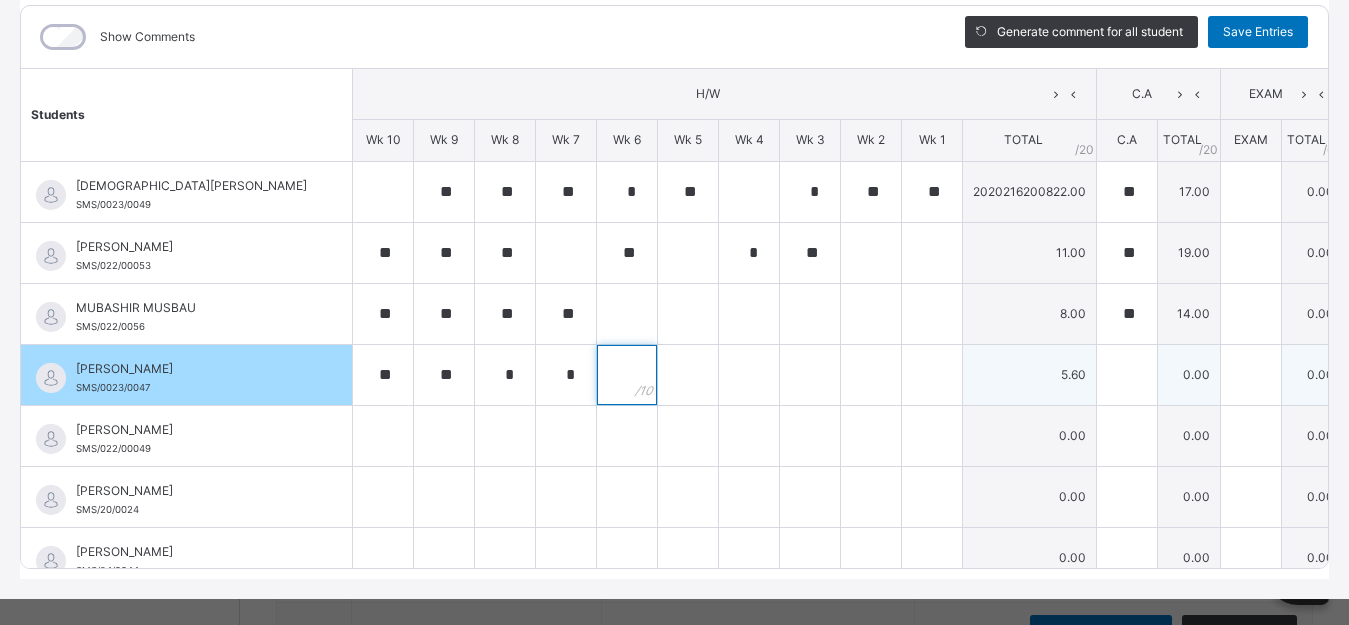 click at bounding box center (627, 375) 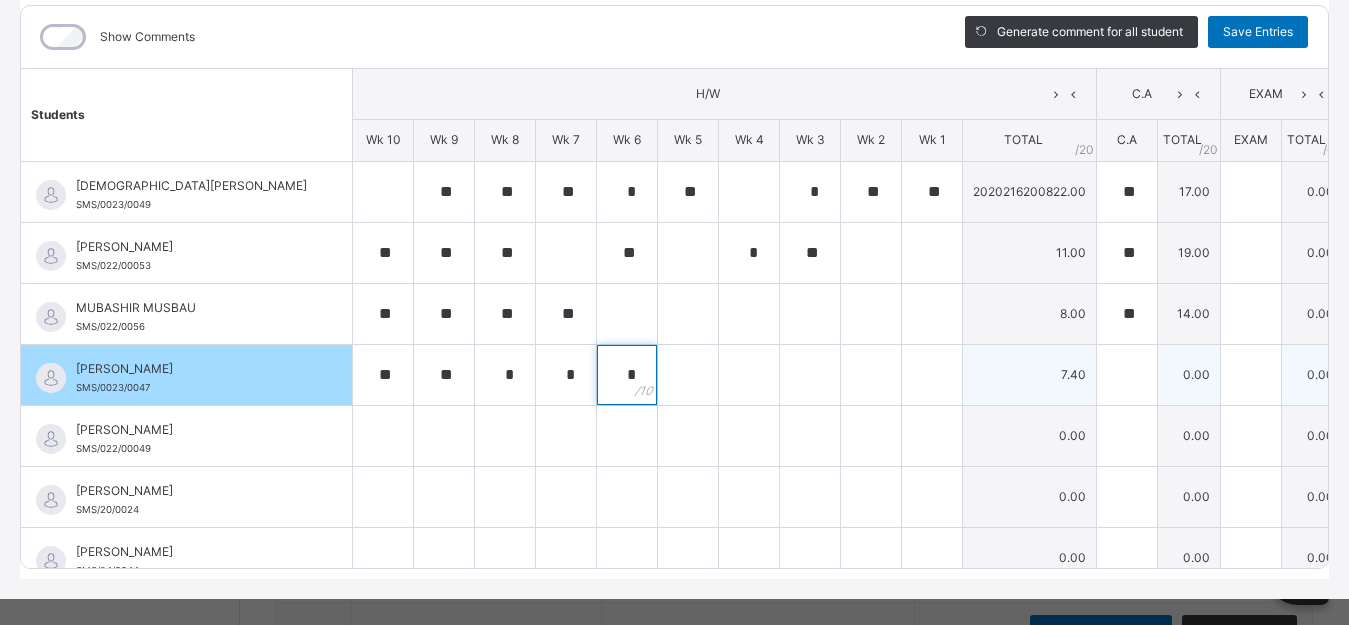type on "*" 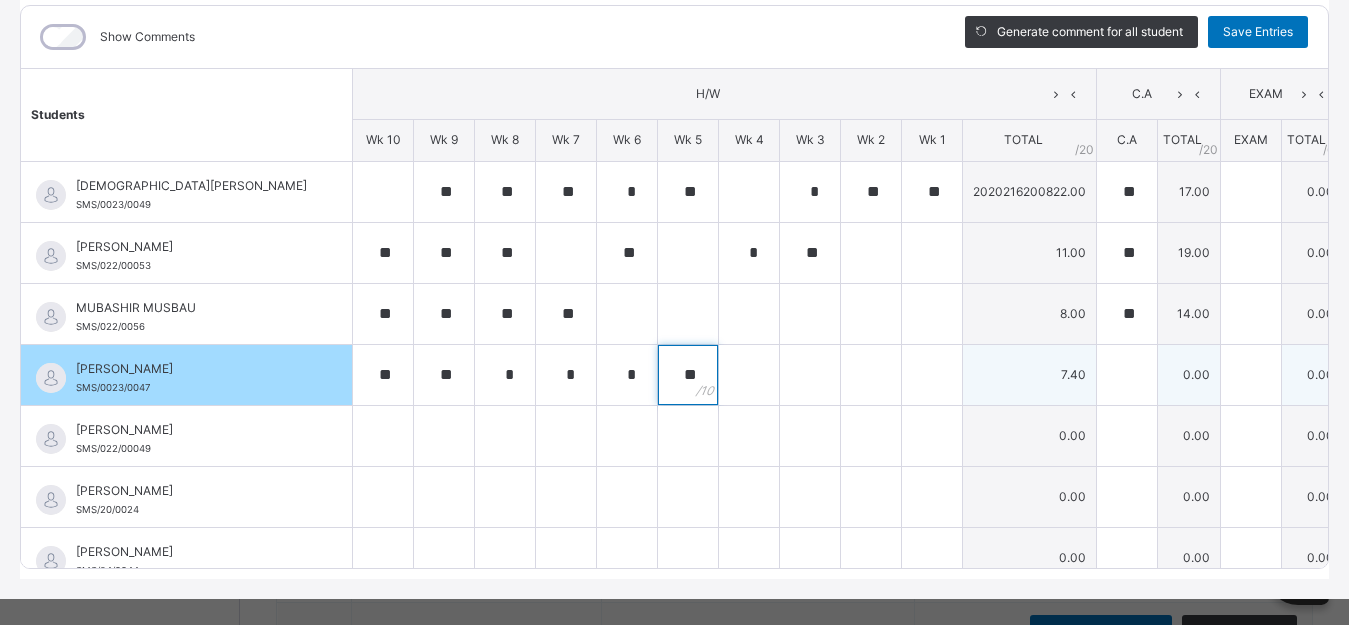 type on "**" 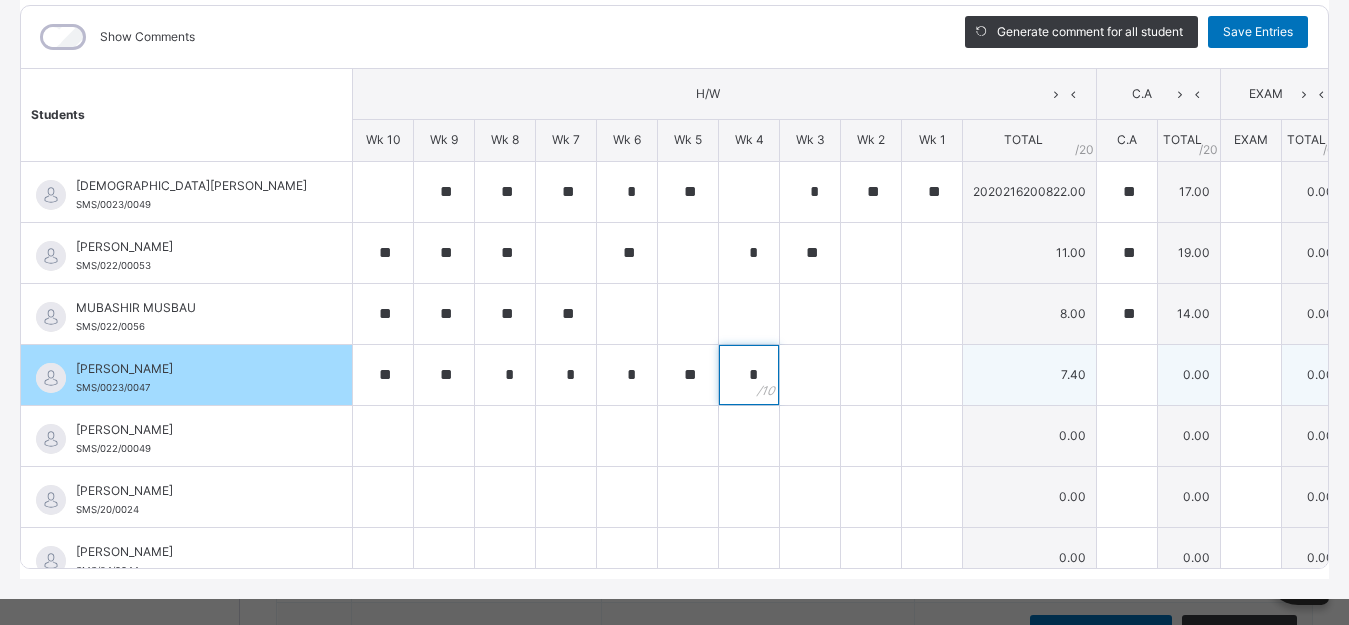 type on "*" 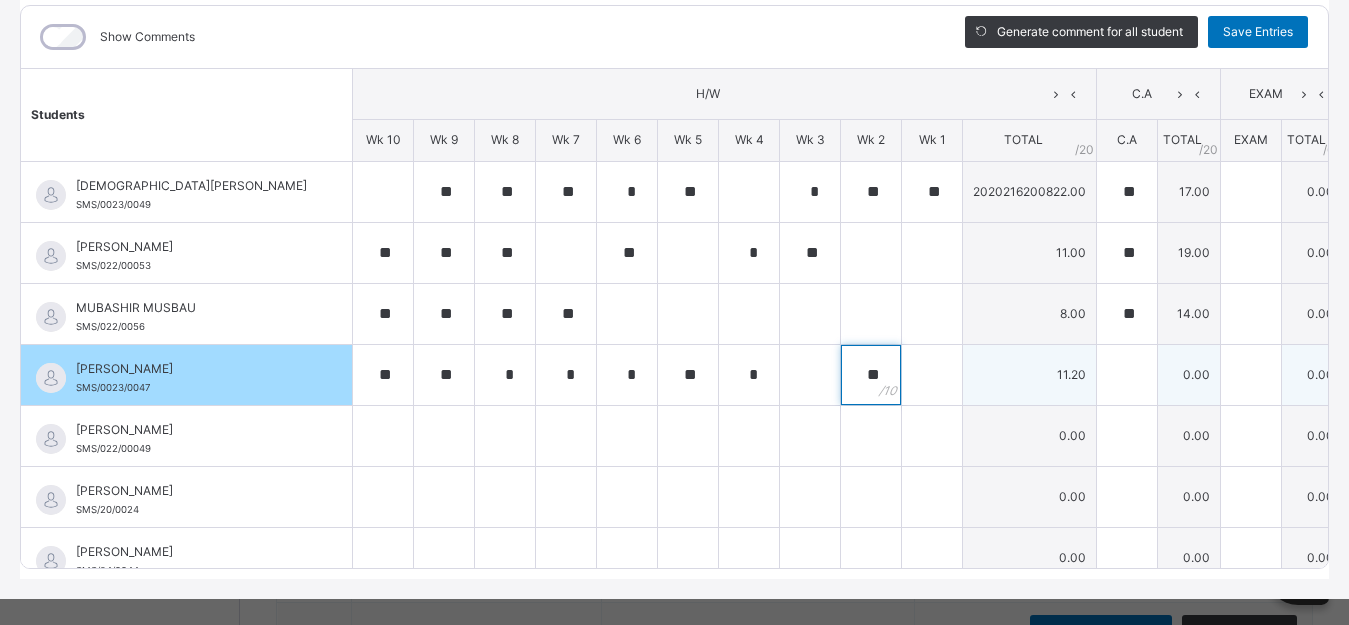 type on "**" 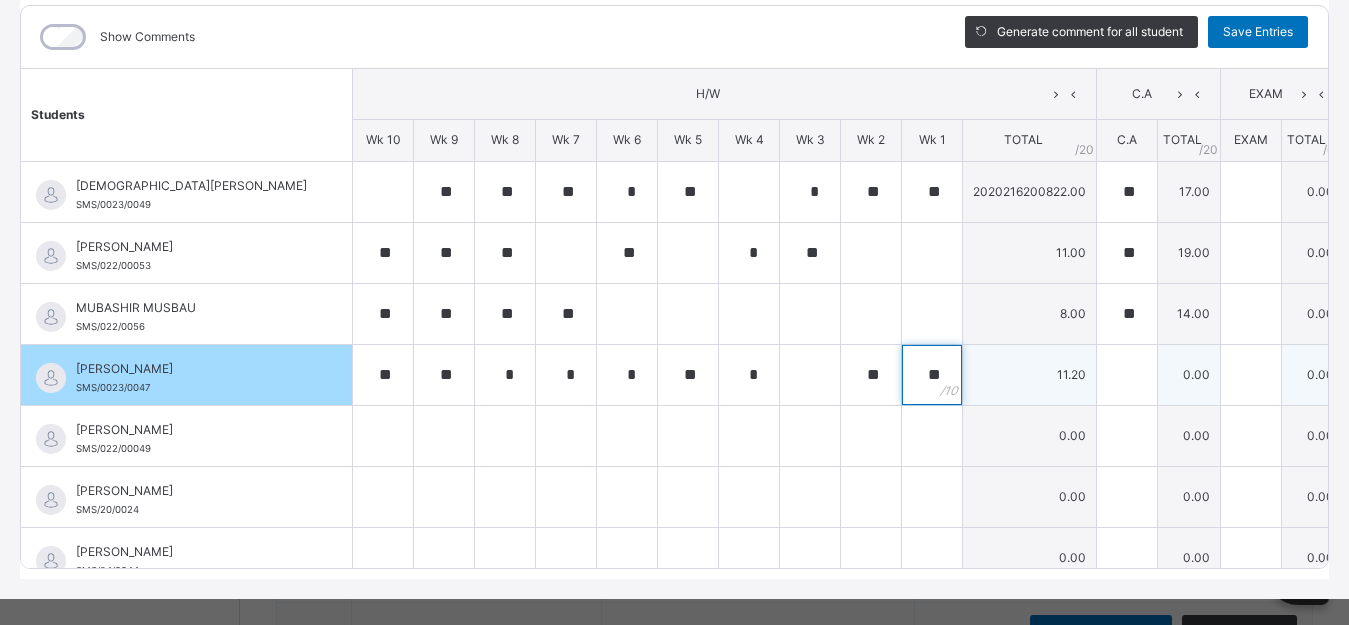 type on "**" 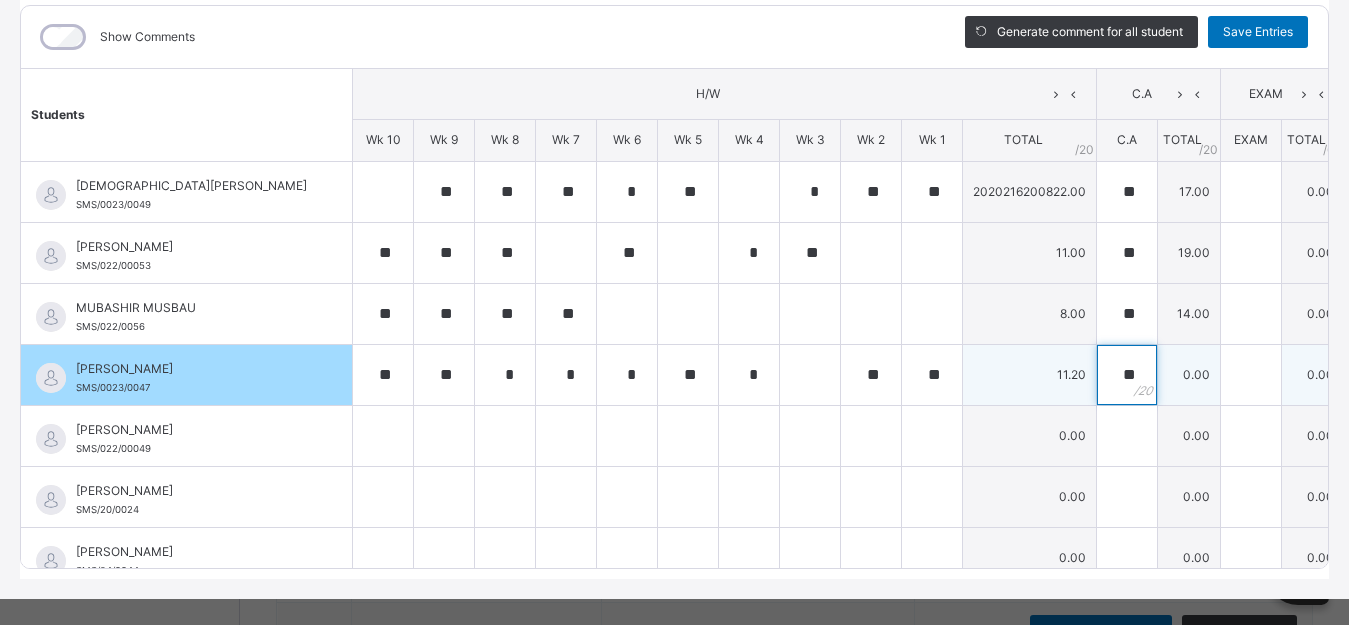 type on "**" 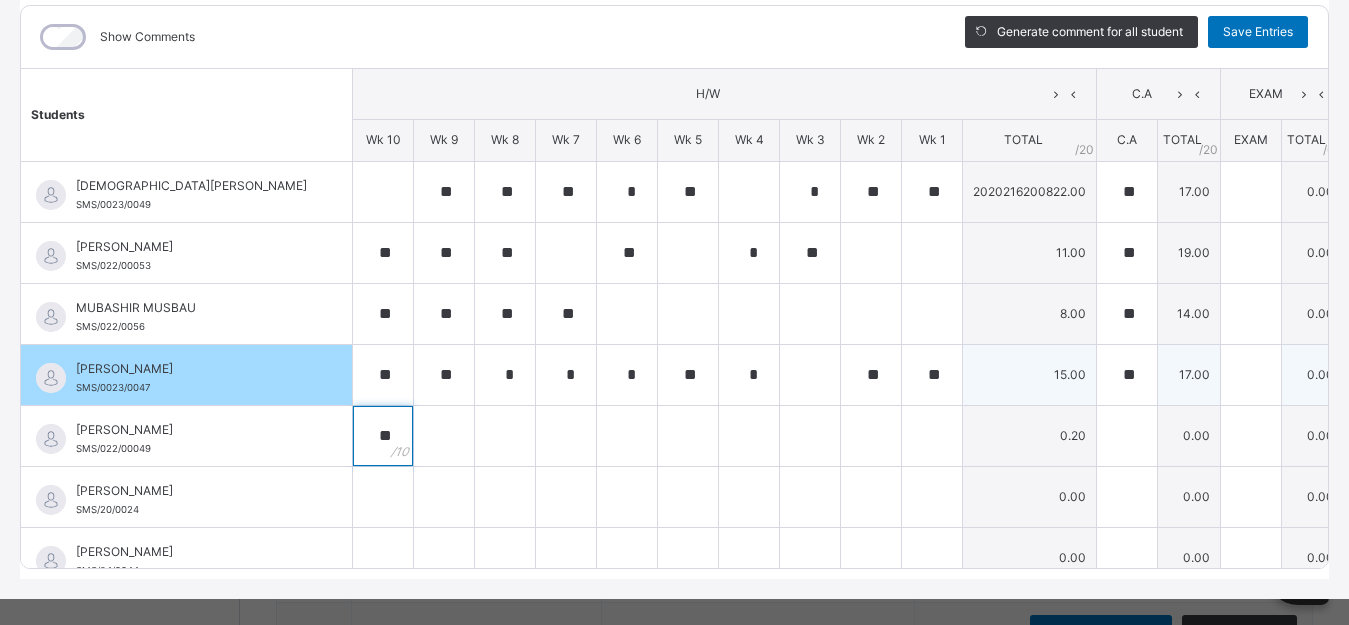 type on "**" 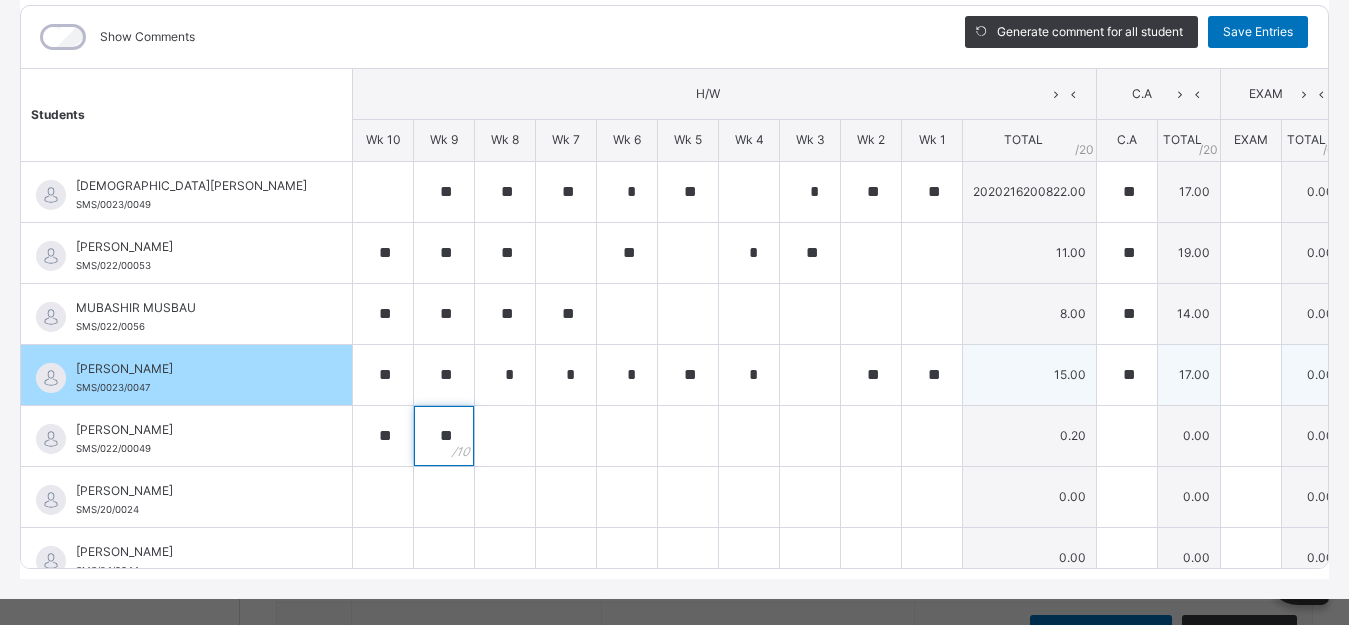 type on "**" 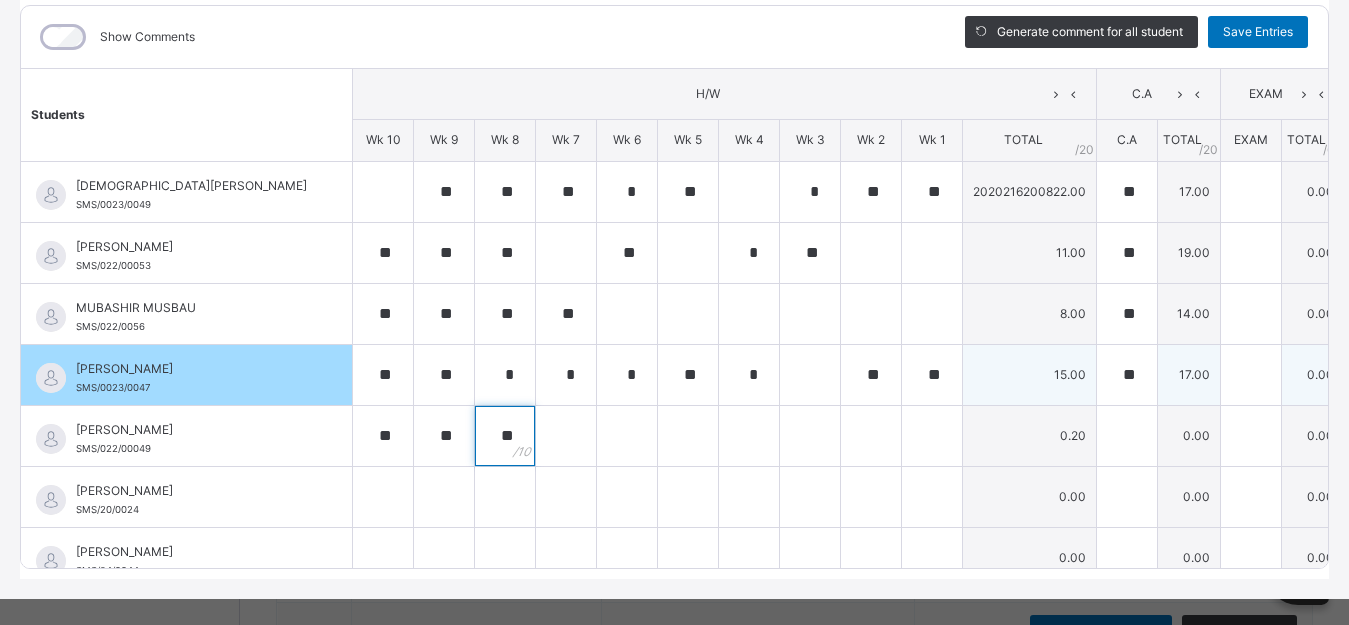 type on "**" 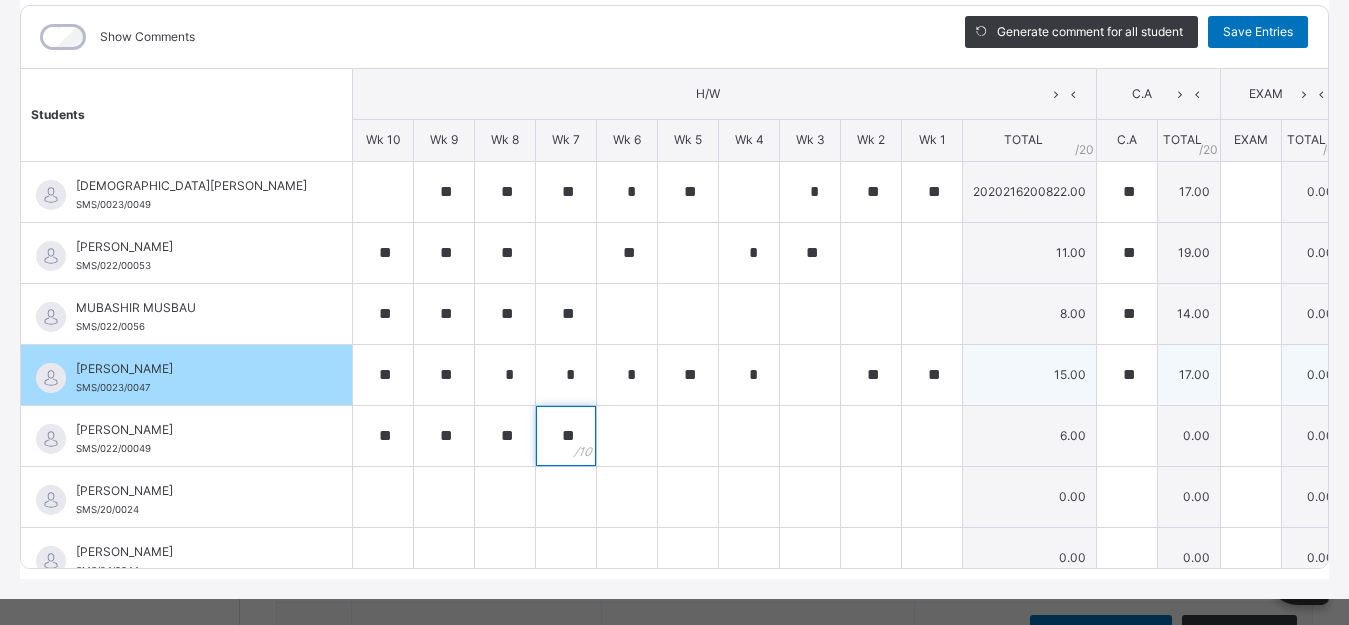 type on "**" 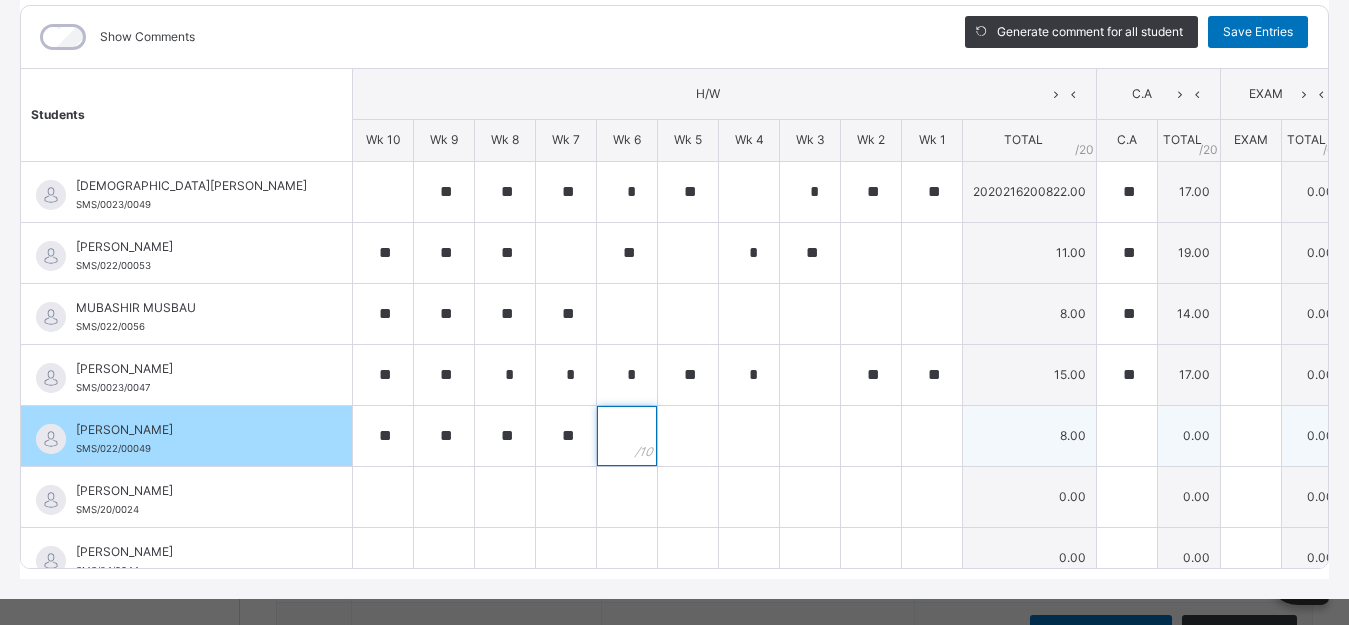 click at bounding box center (627, 436) 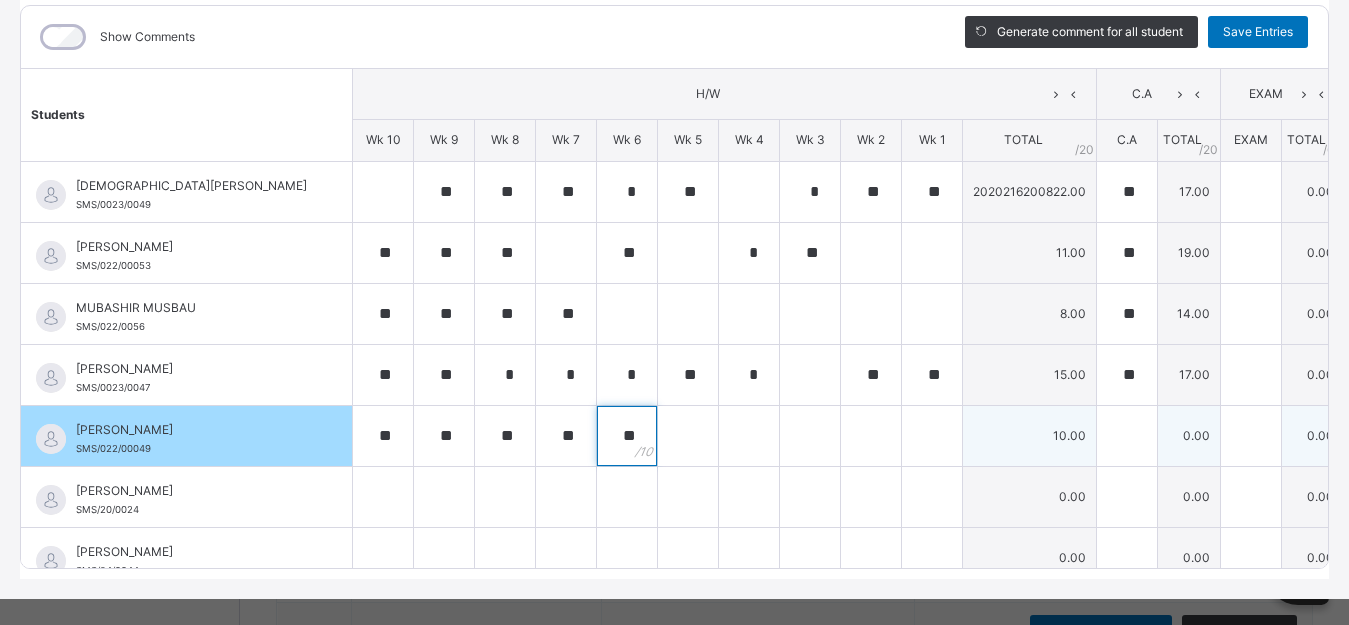 type on "**" 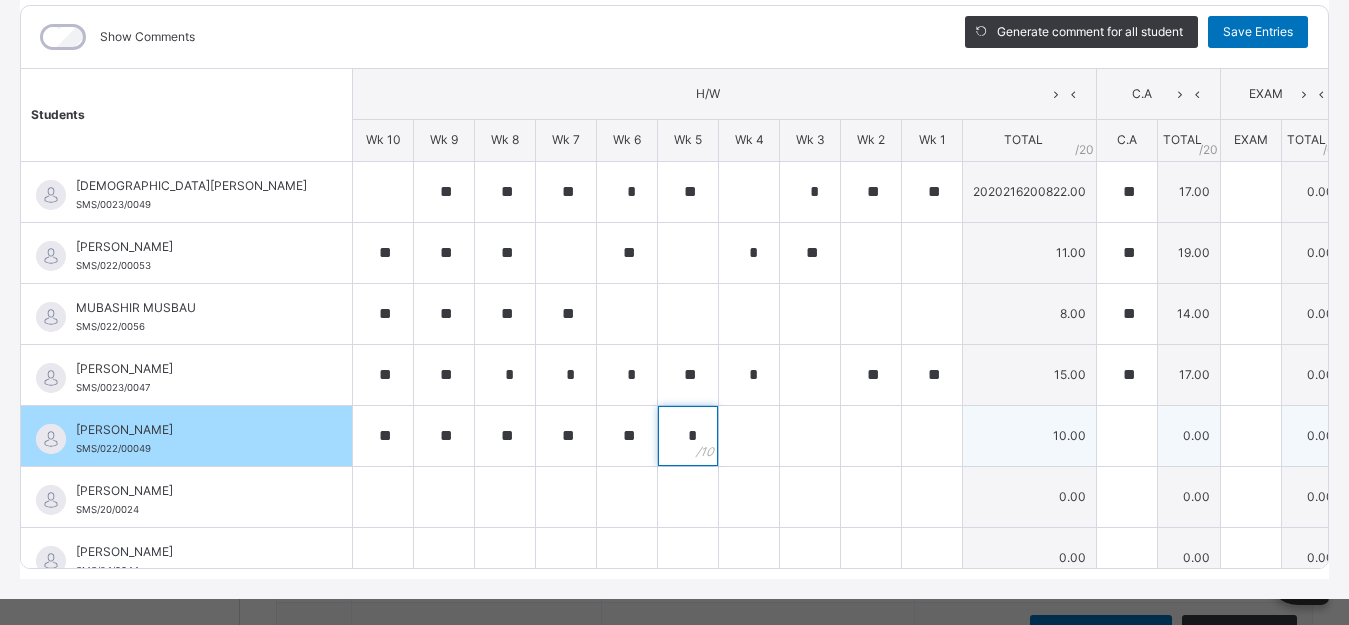 type on "*" 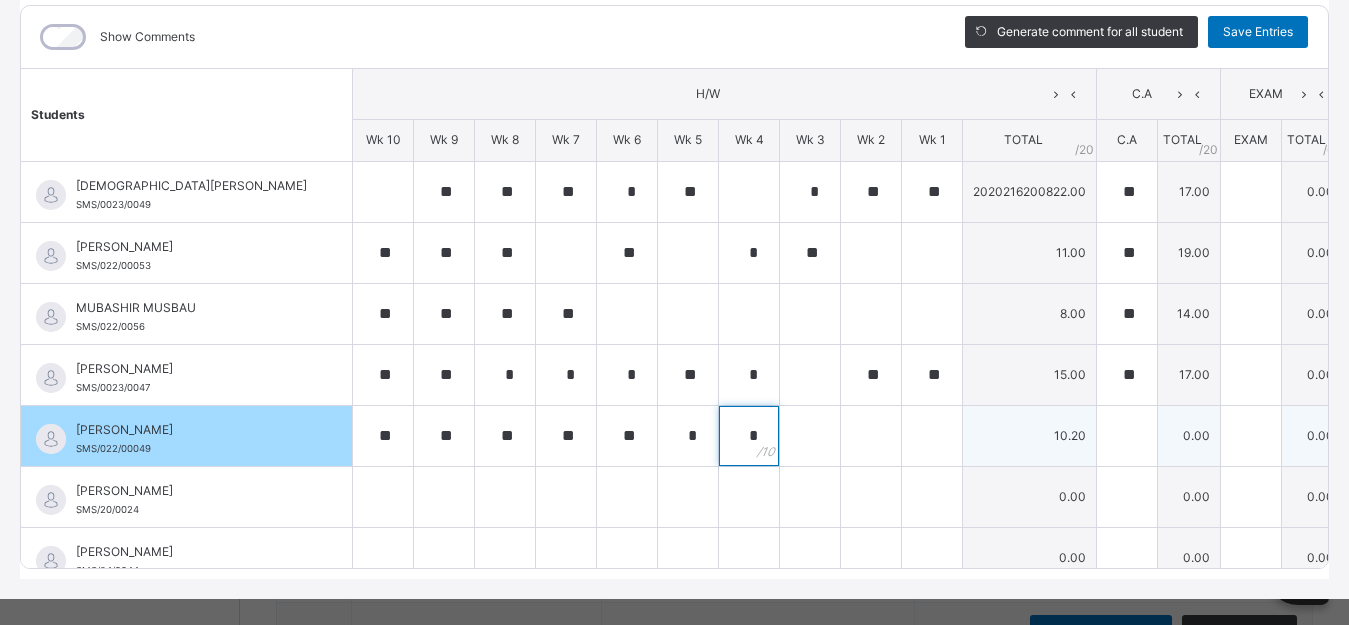 type on "*" 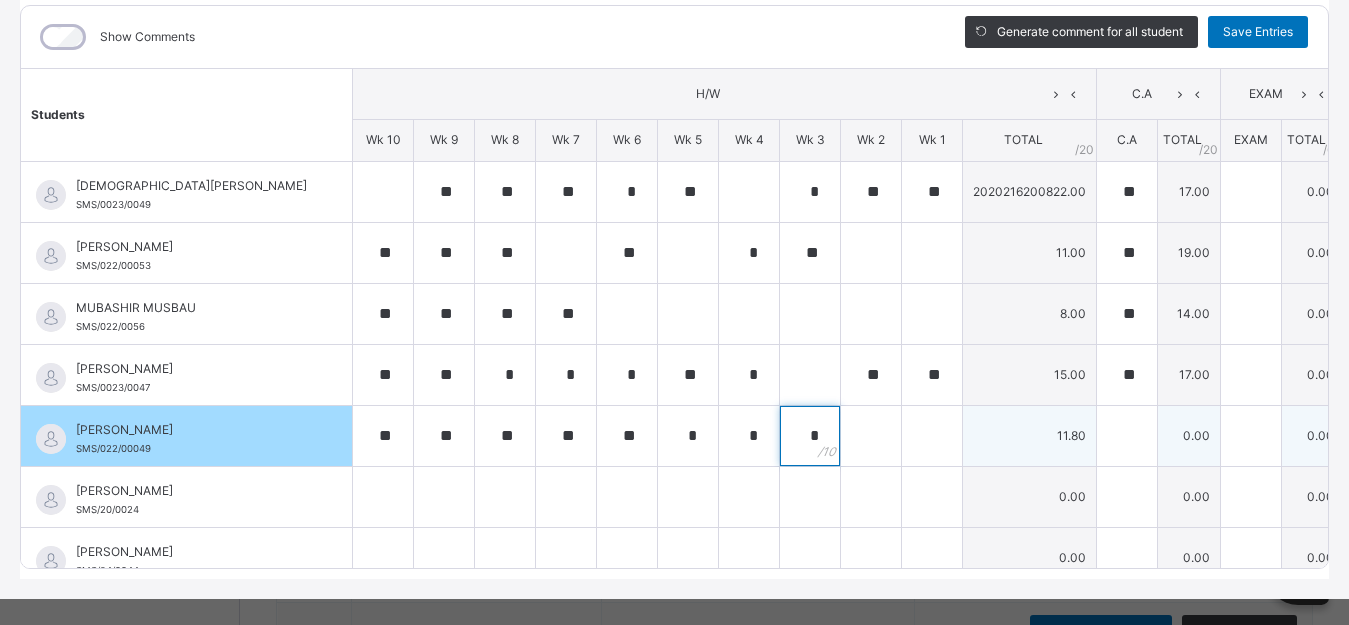 type on "*" 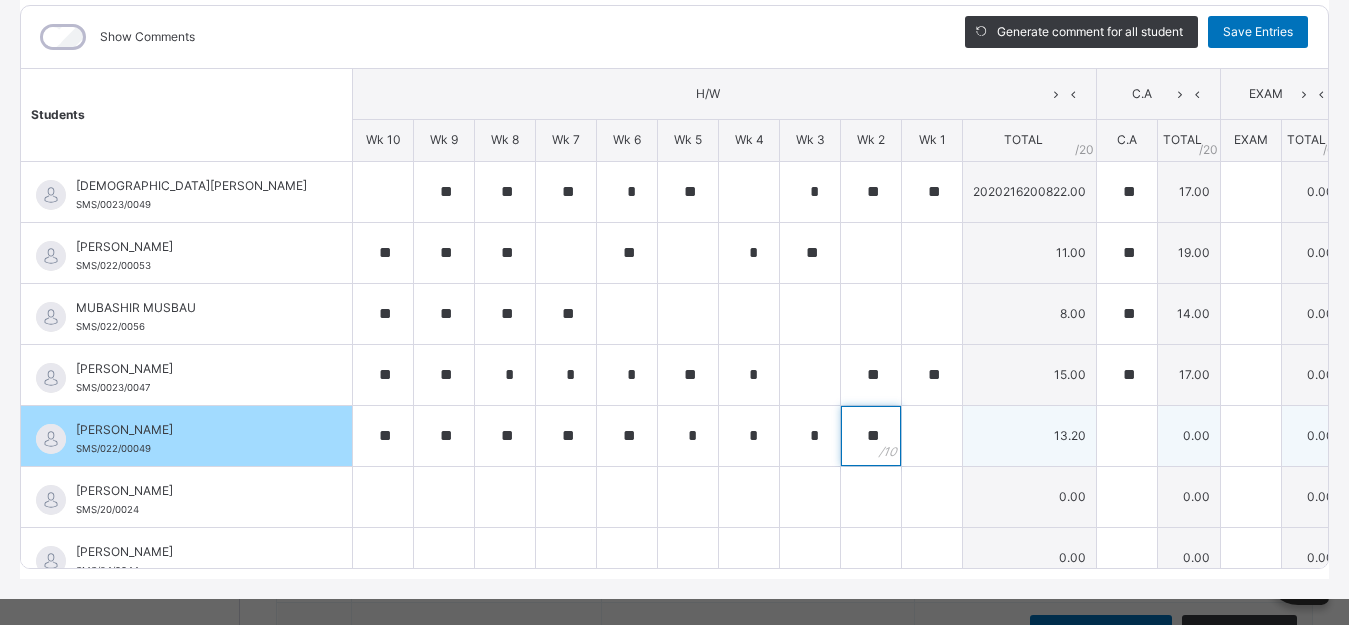 type on "**" 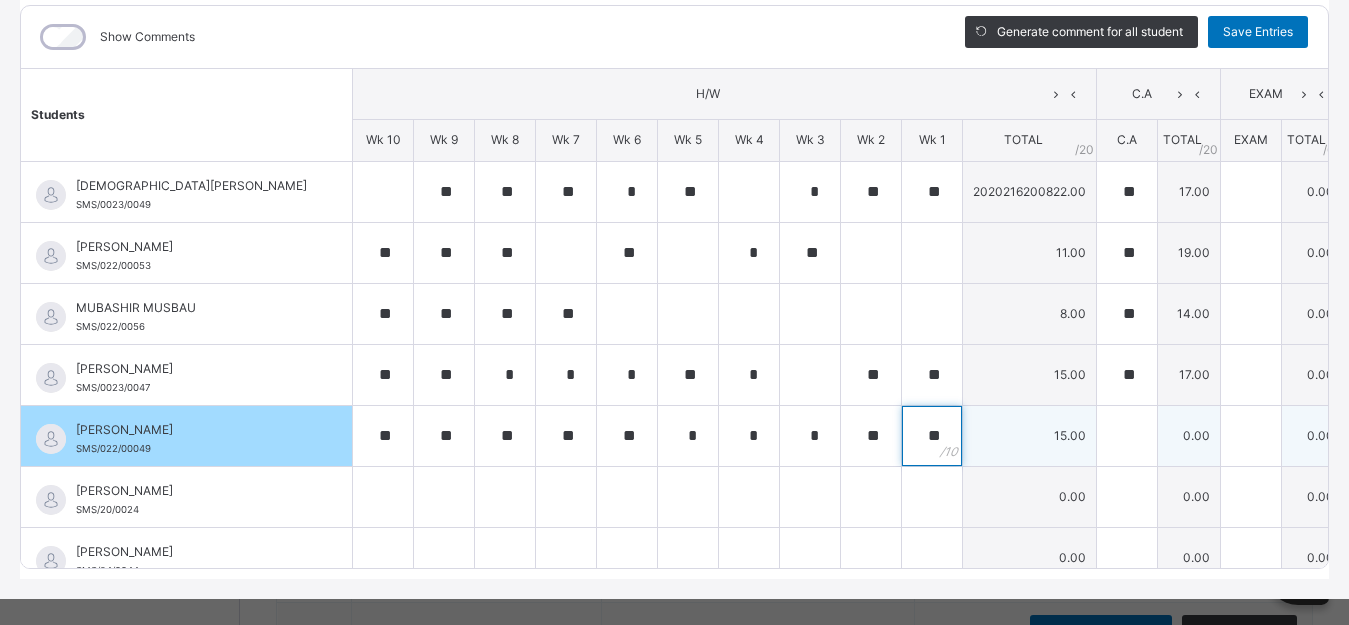 type on "**" 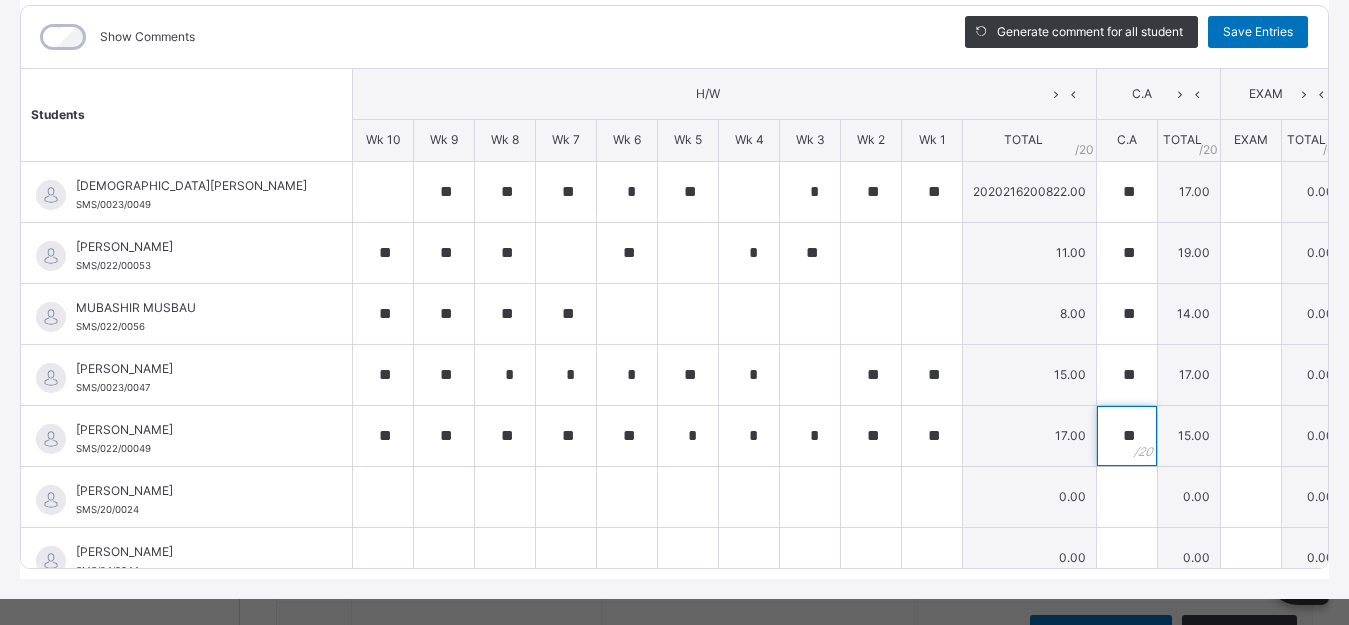 scroll, scrollTop: 38, scrollLeft: 0, axis: vertical 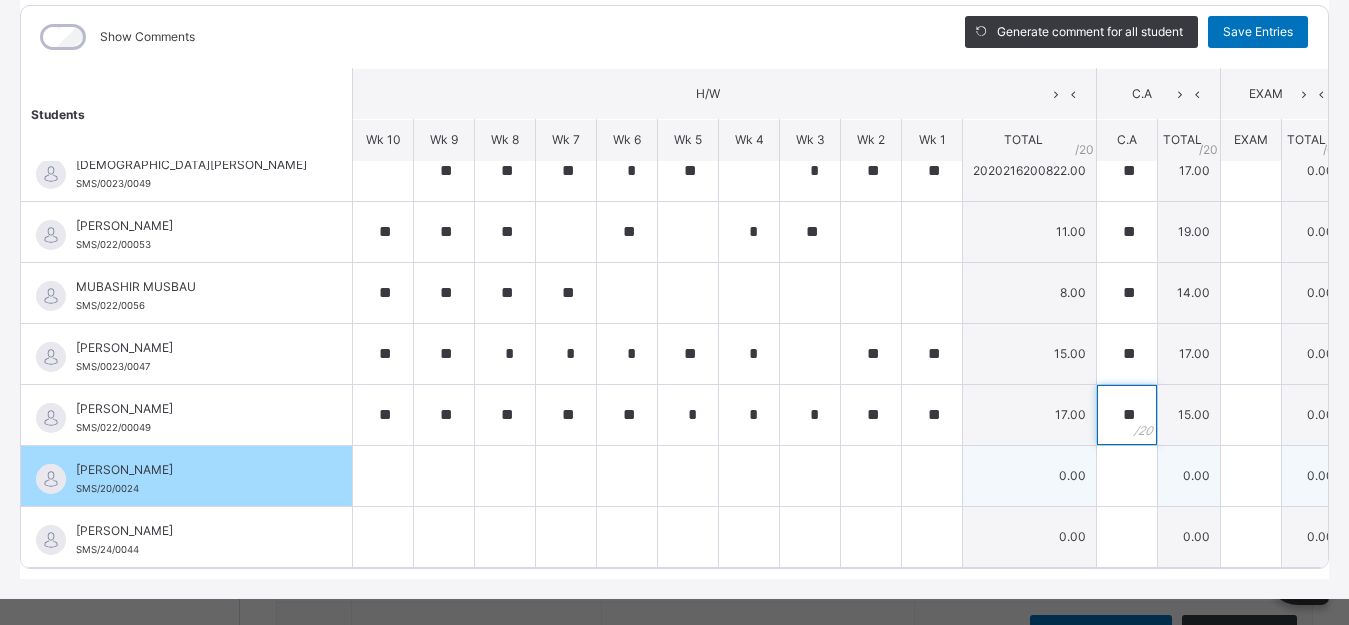 type on "**" 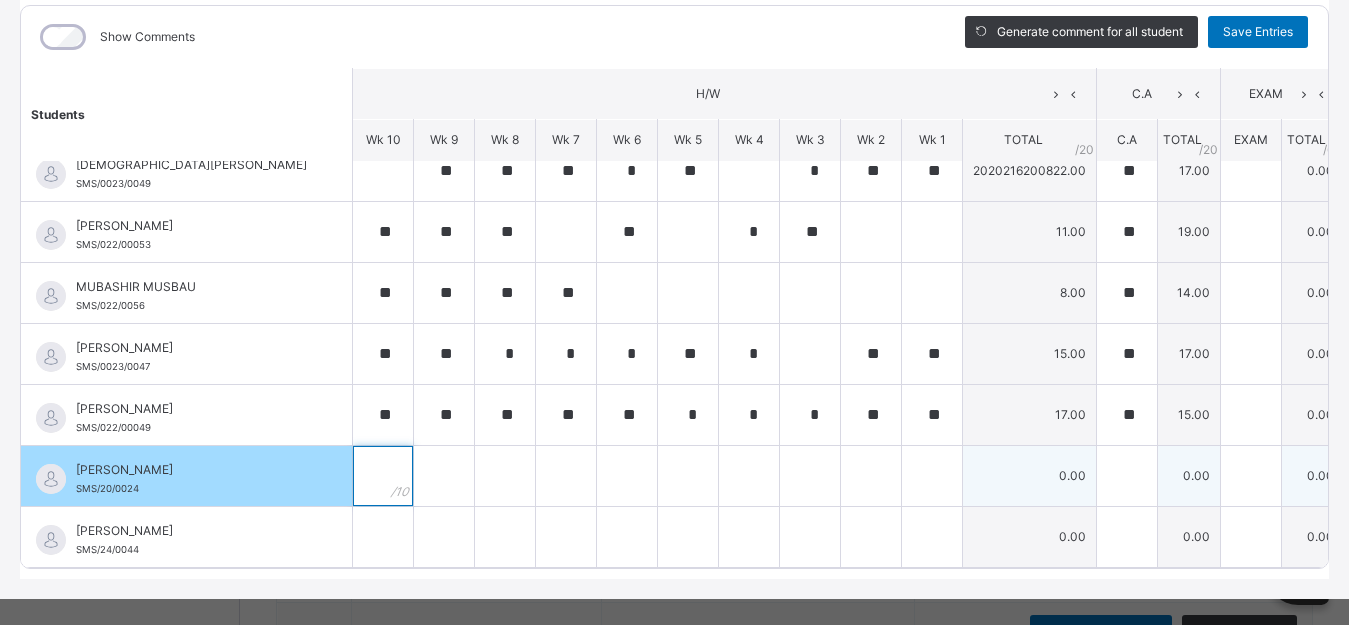 click at bounding box center (383, 476) 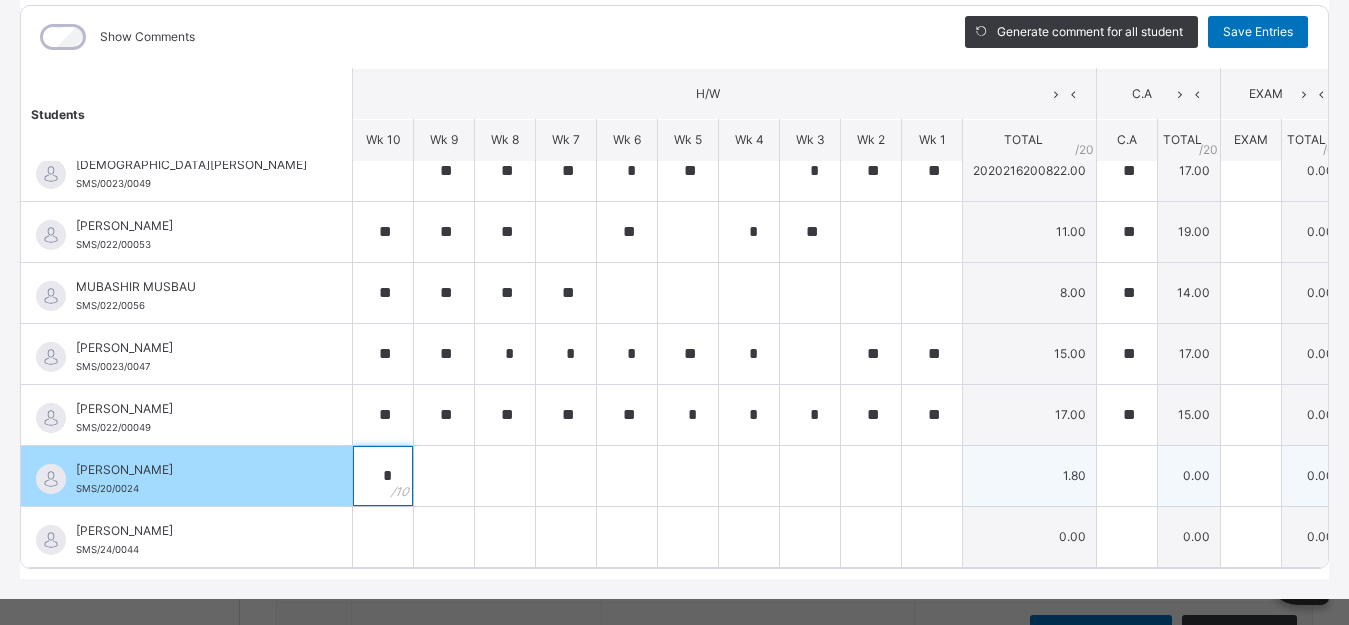type on "*" 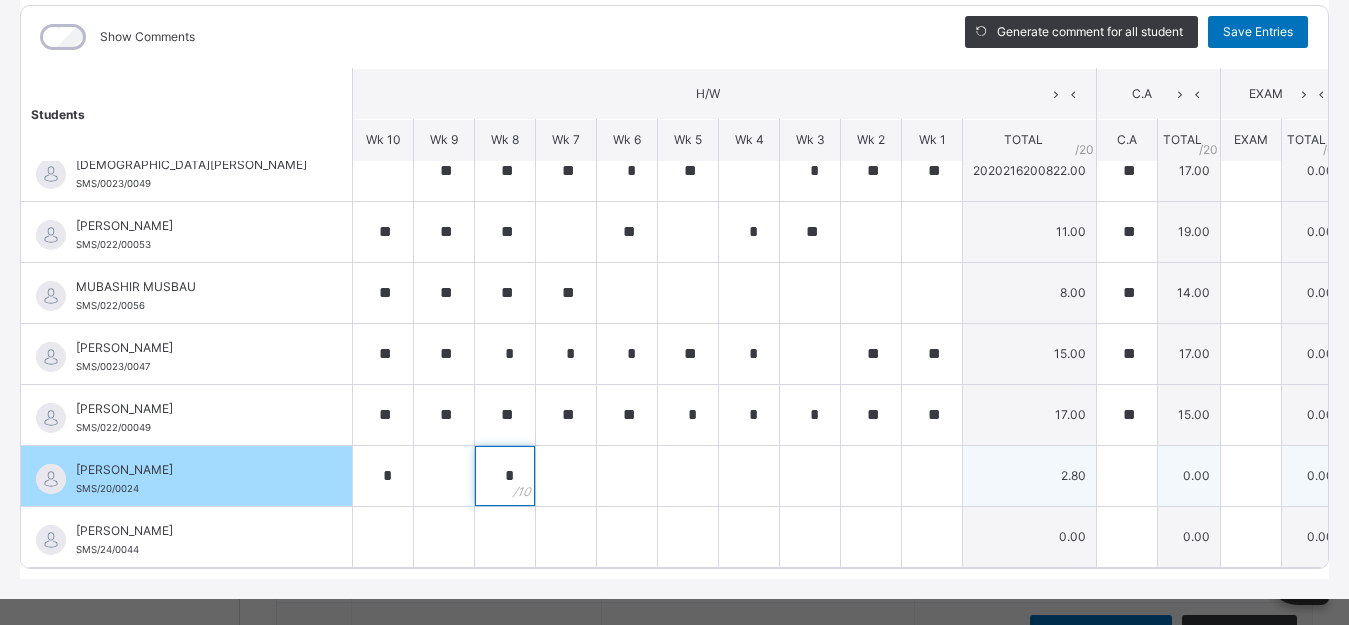 type on "*" 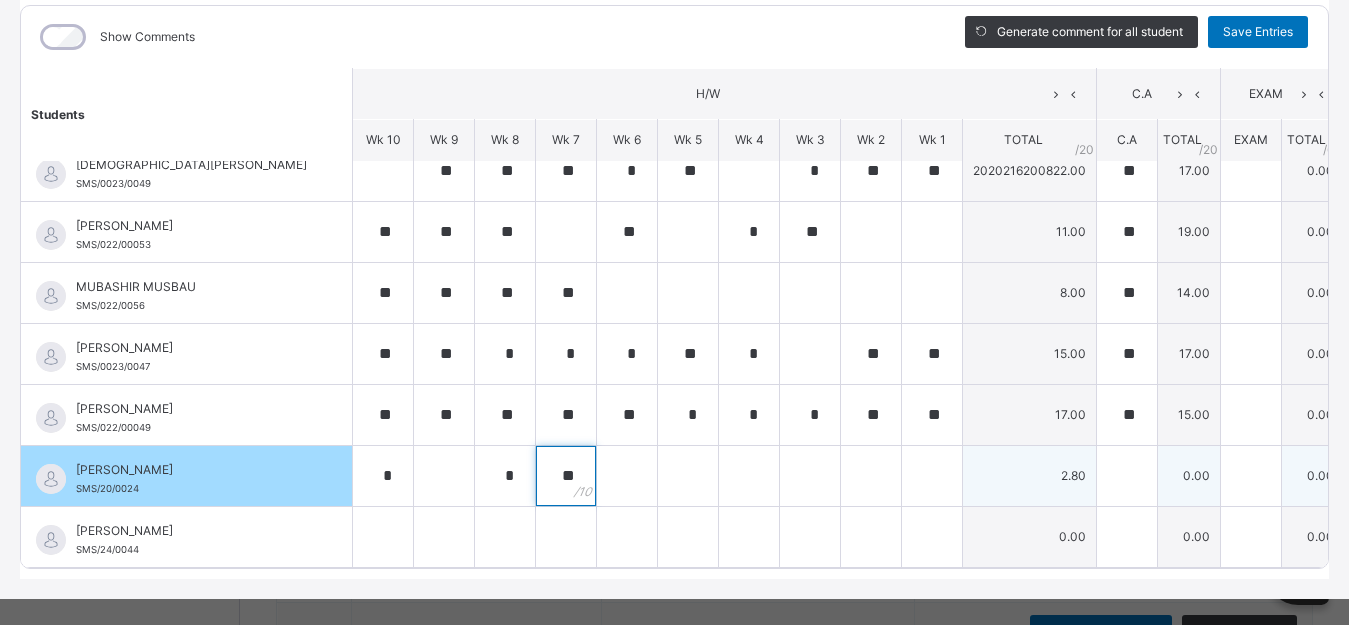 type on "**" 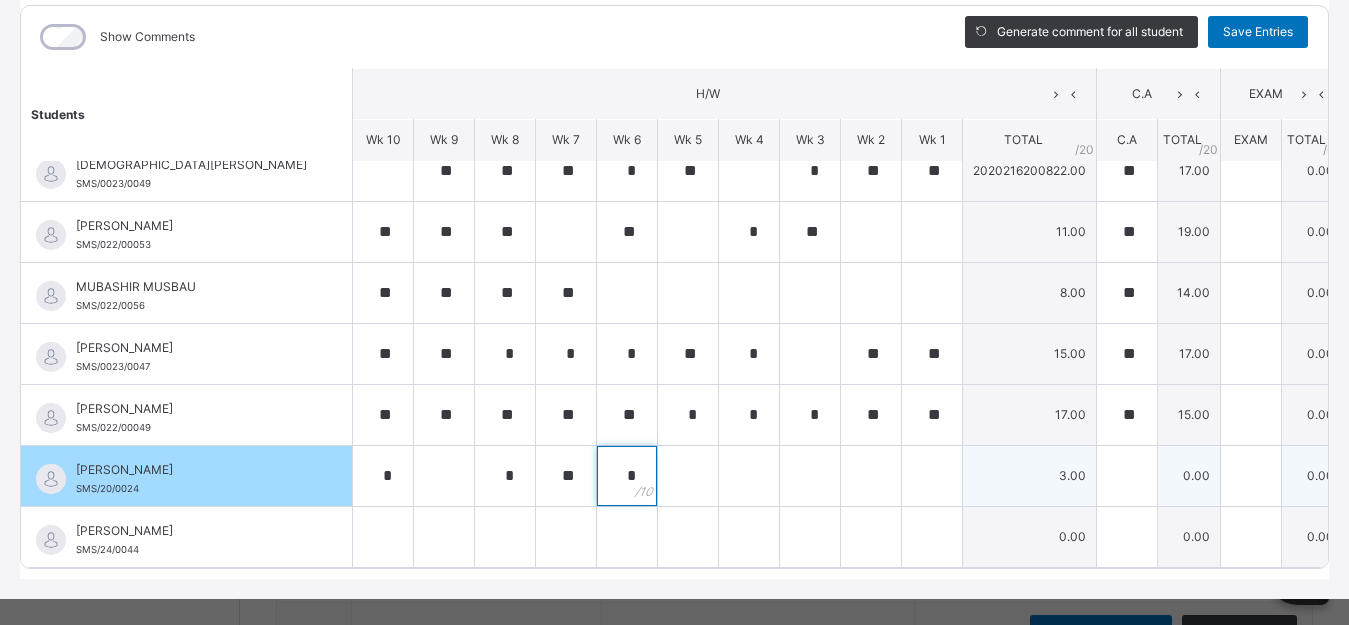 type on "*" 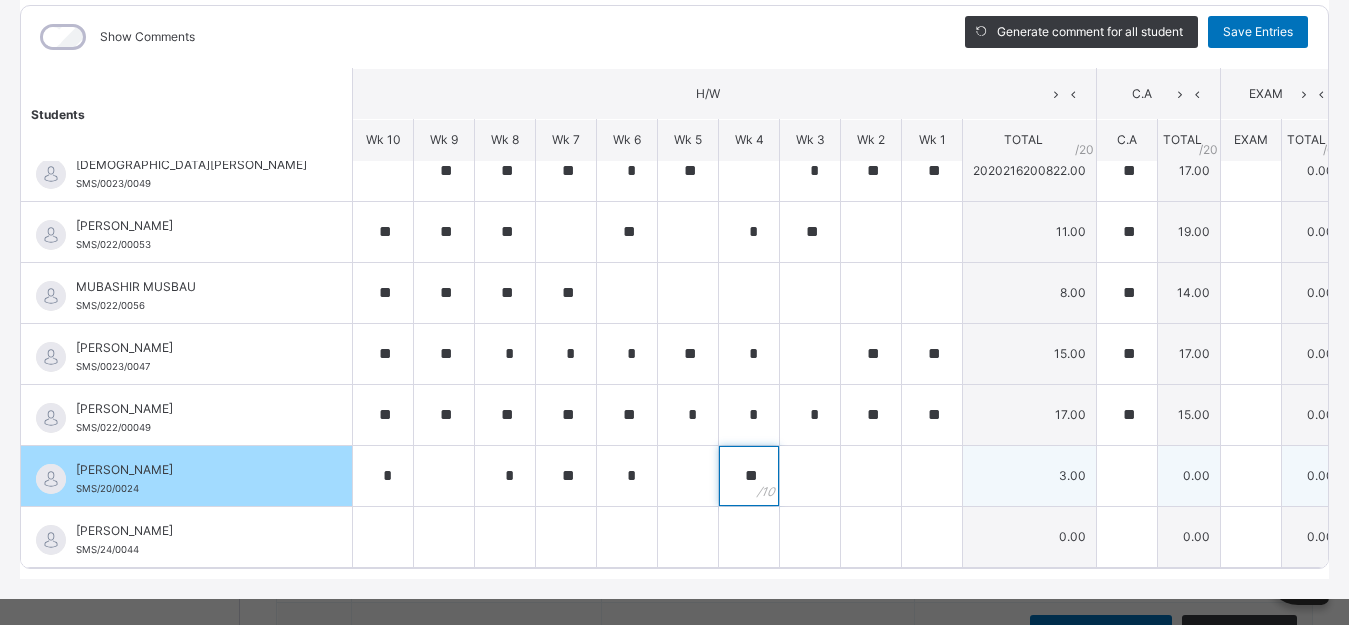 type on "**" 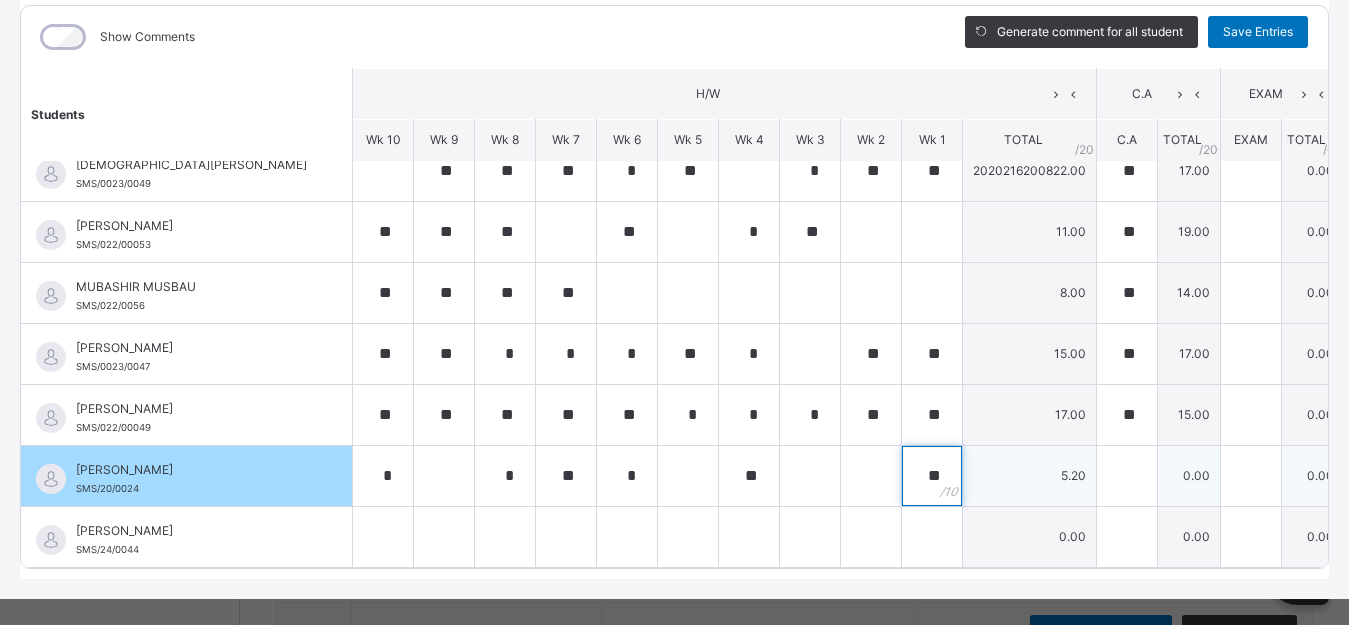 type on "**" 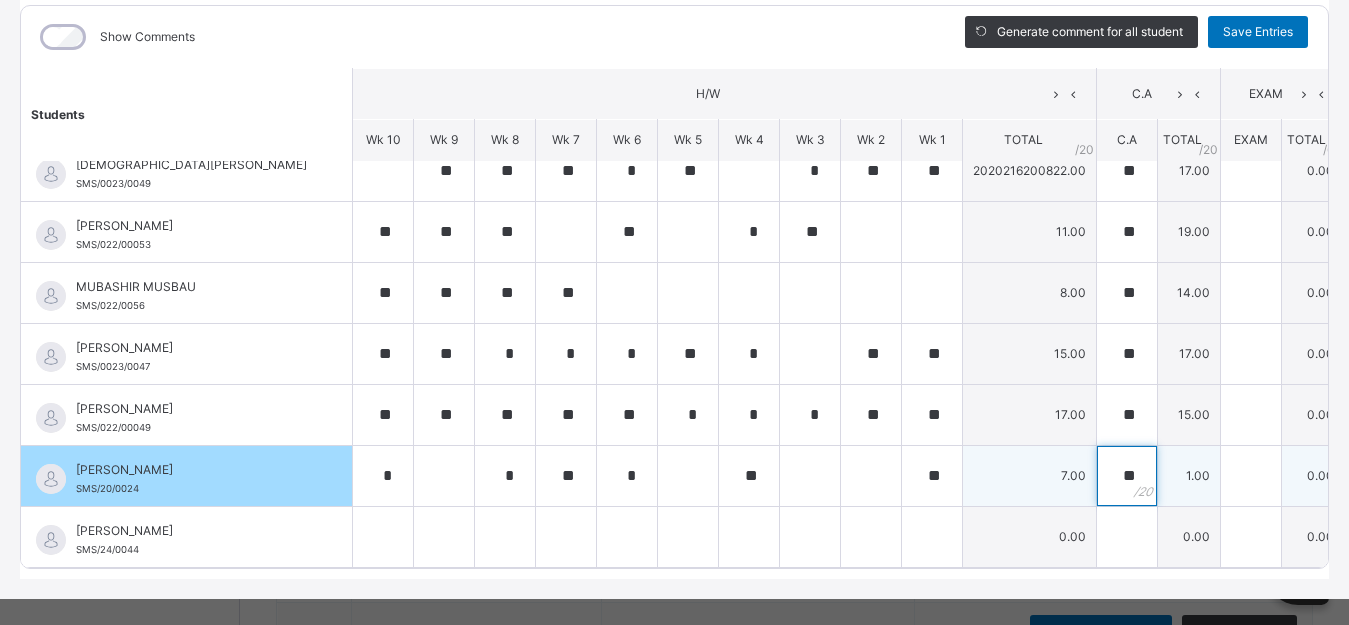 type on "**" 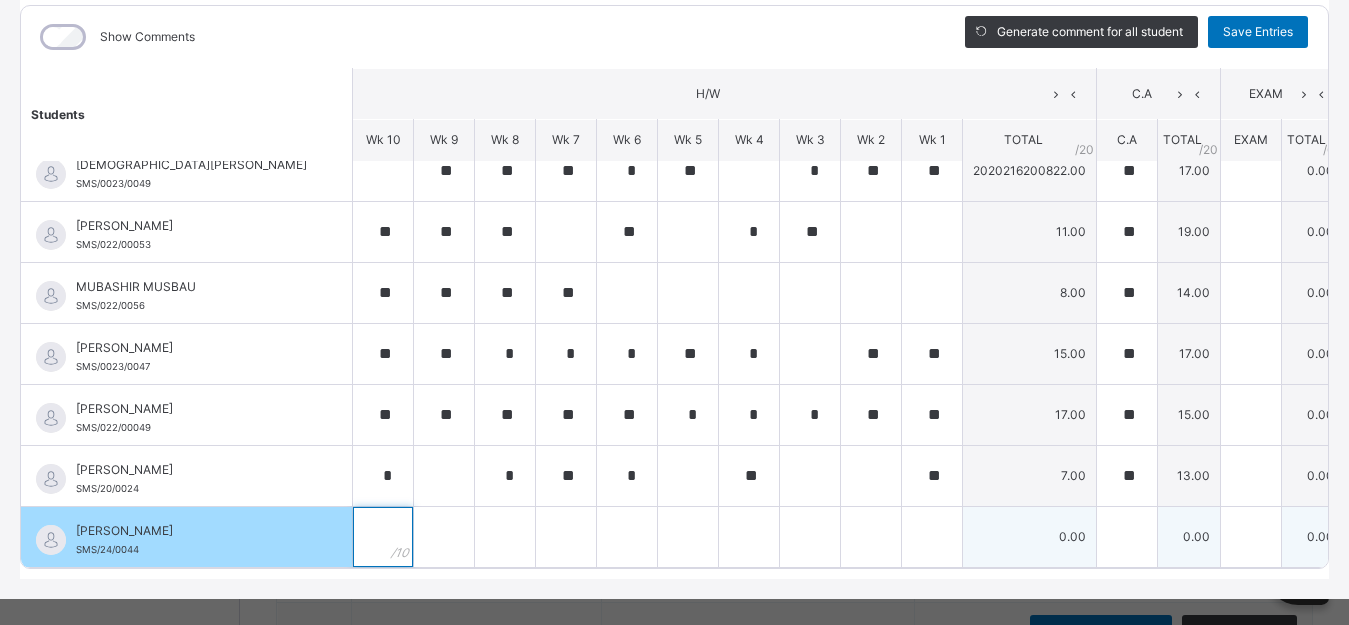 click at bounding box center [383, 537] 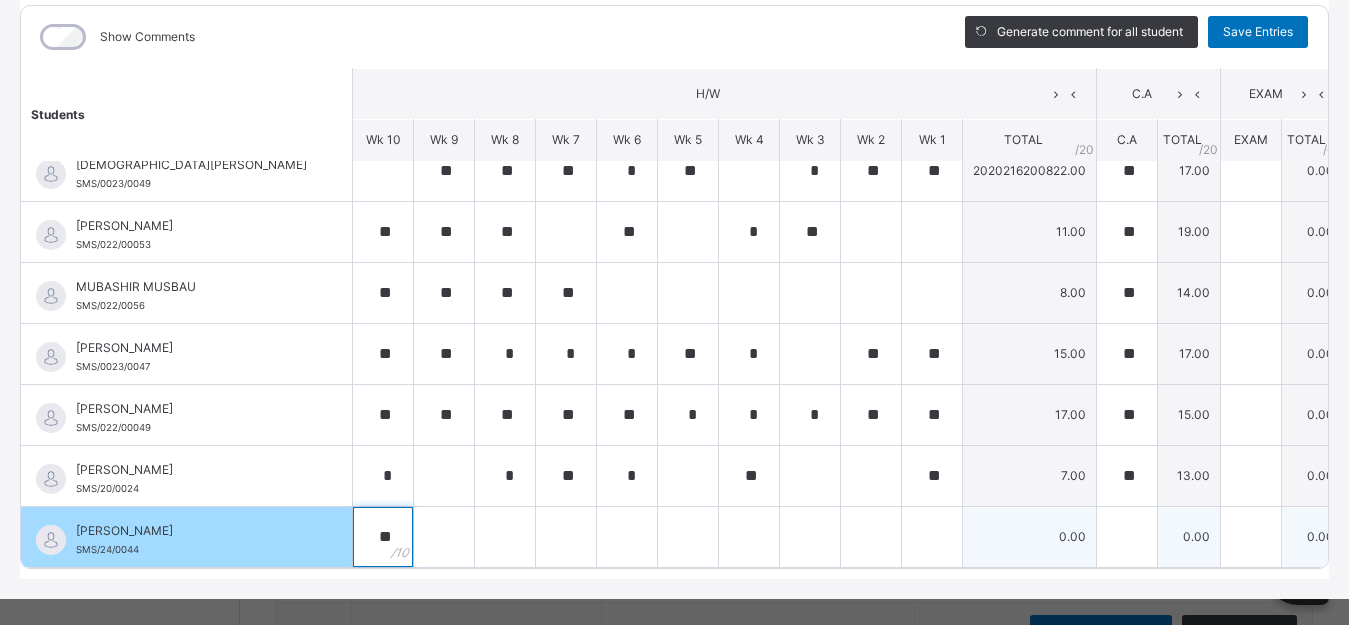 type on "**" 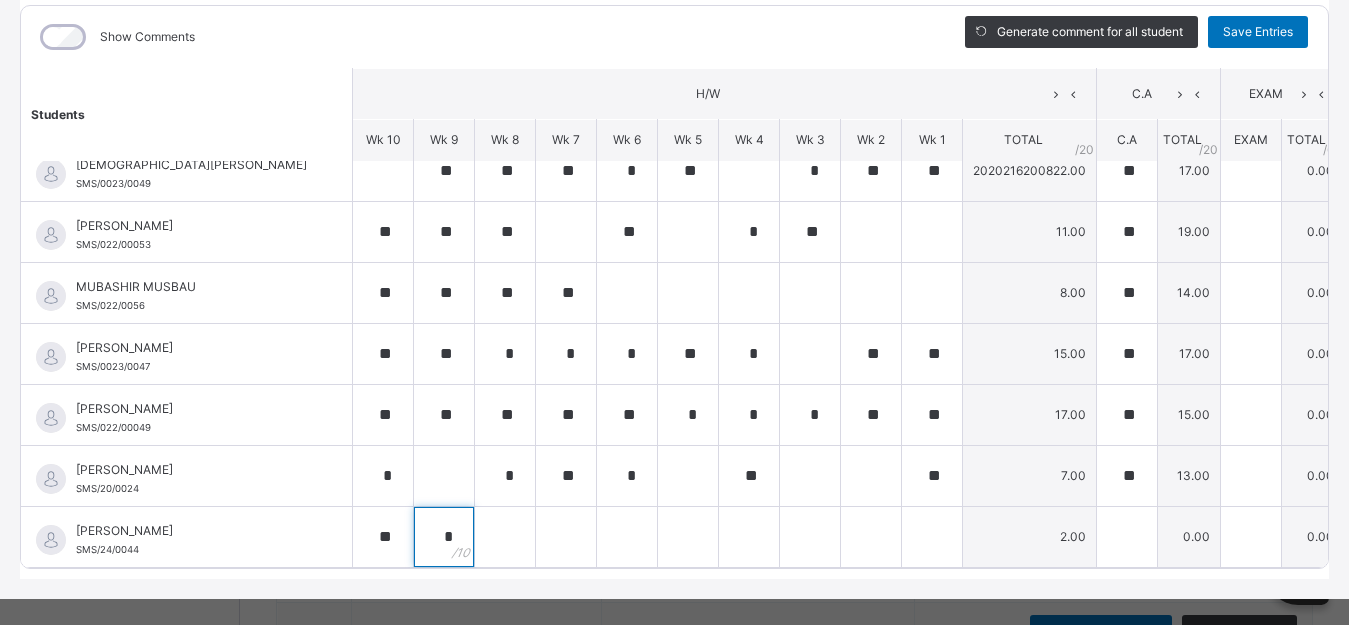type on "*" 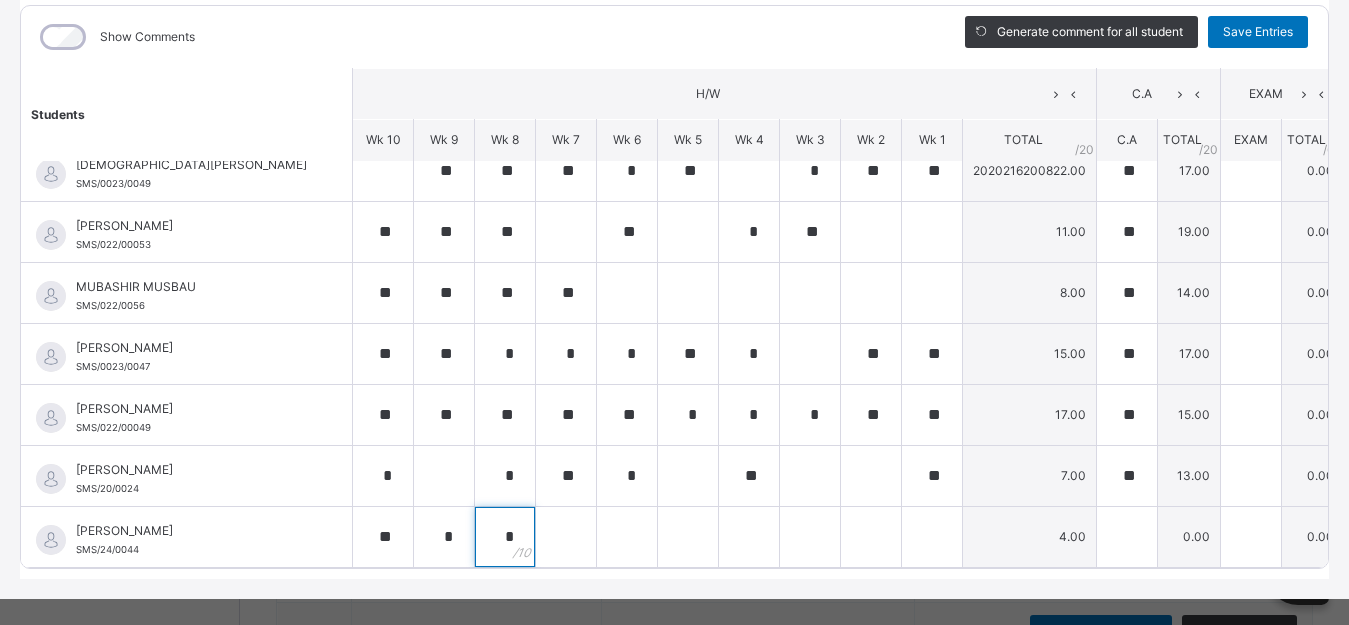 type on "*" 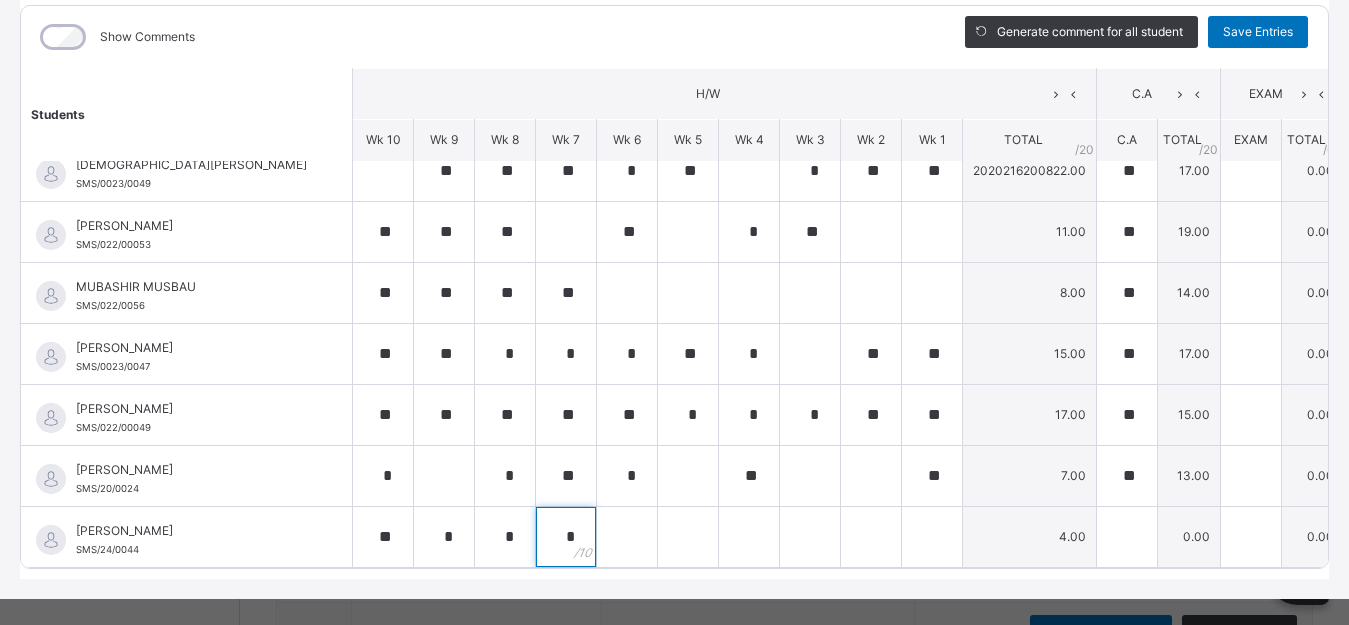 type on "*" 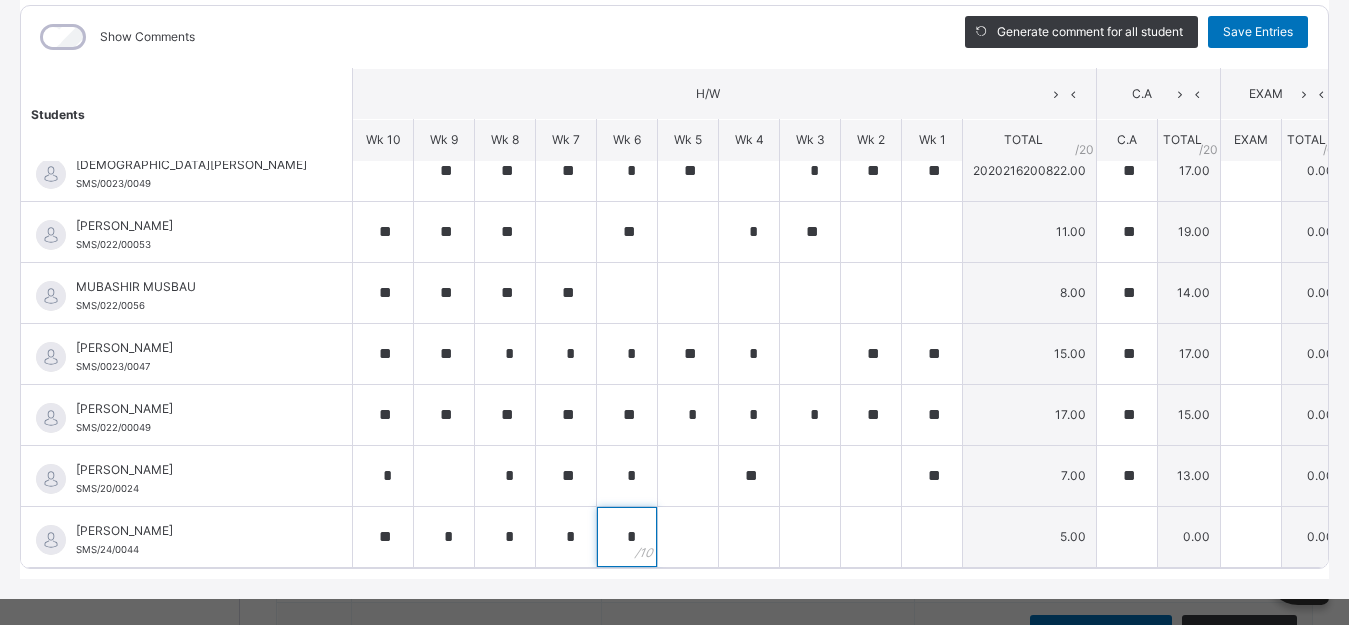 type on "*" 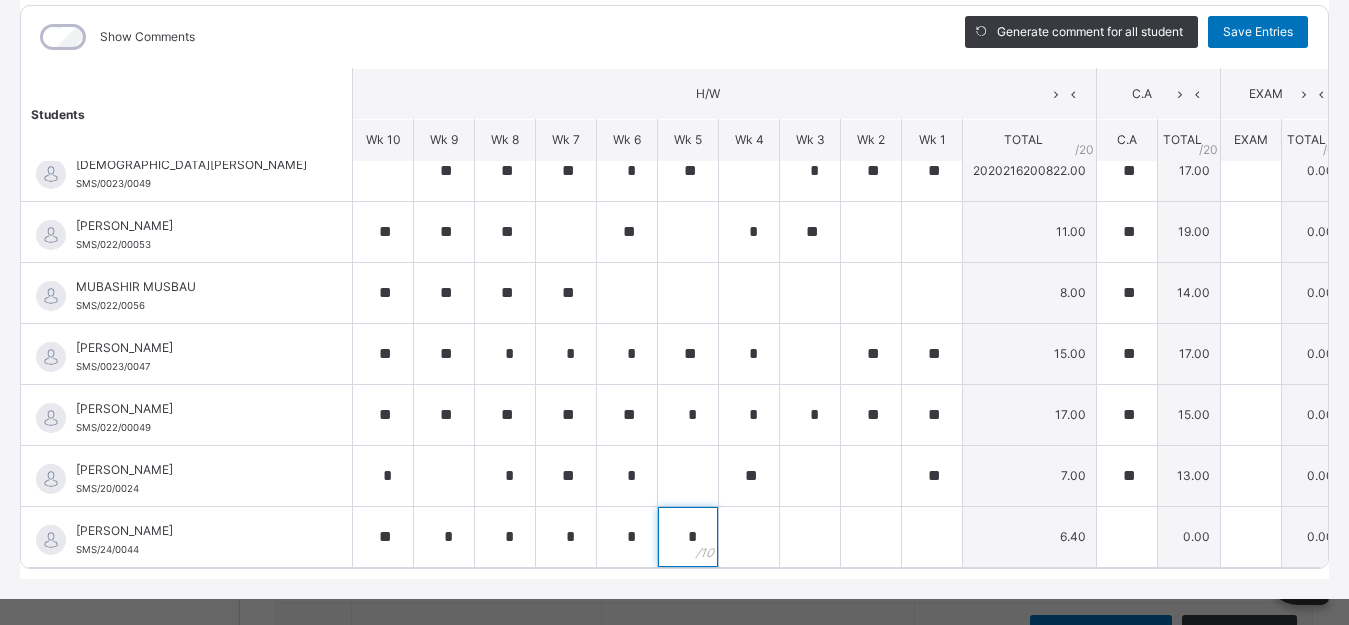 type on "*" 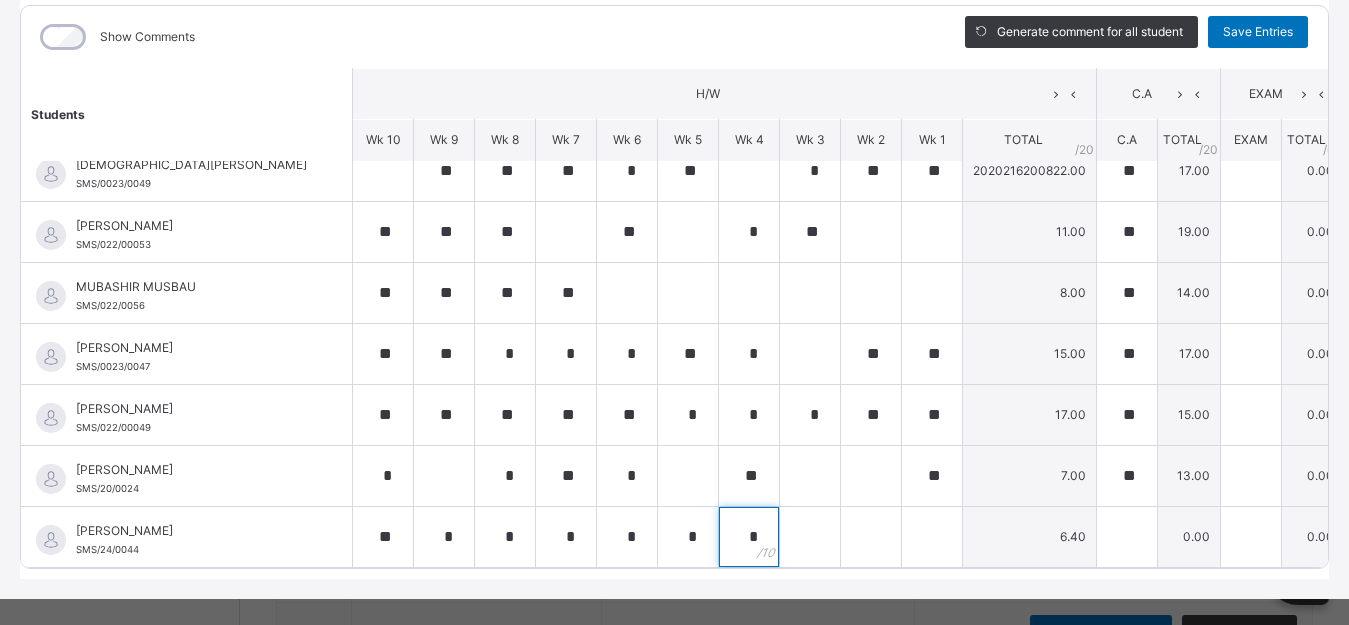 type on "*" 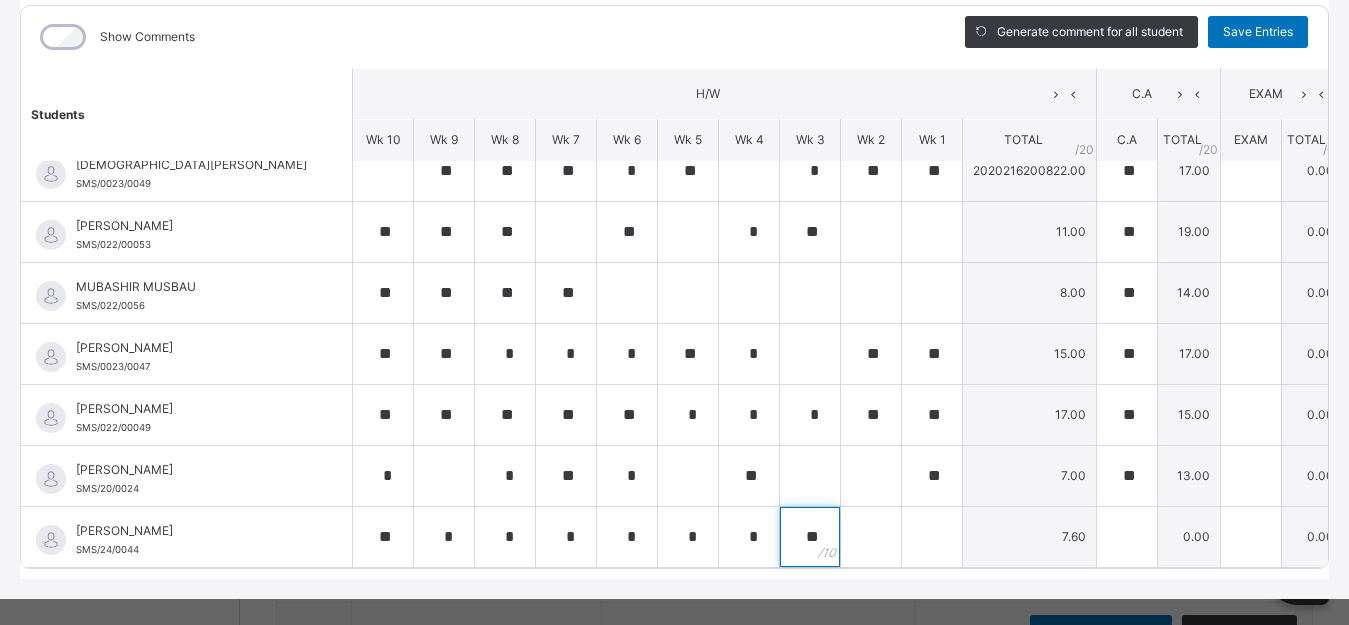 type on "**" 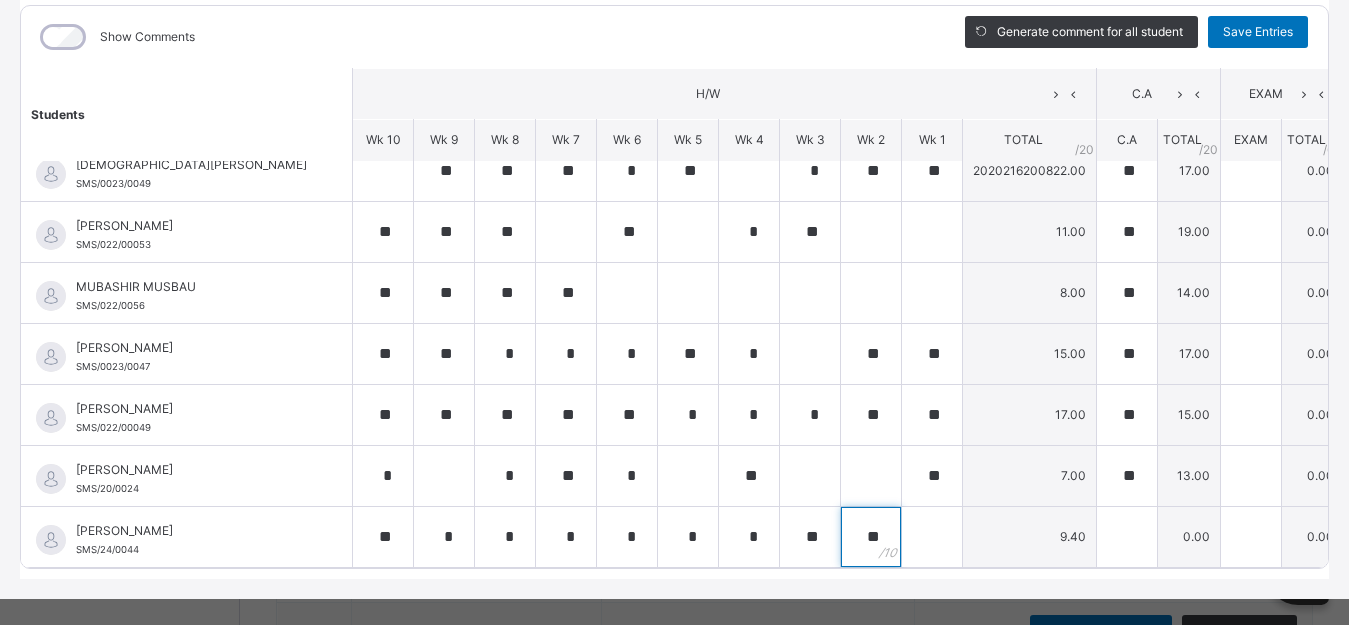 type on "**" 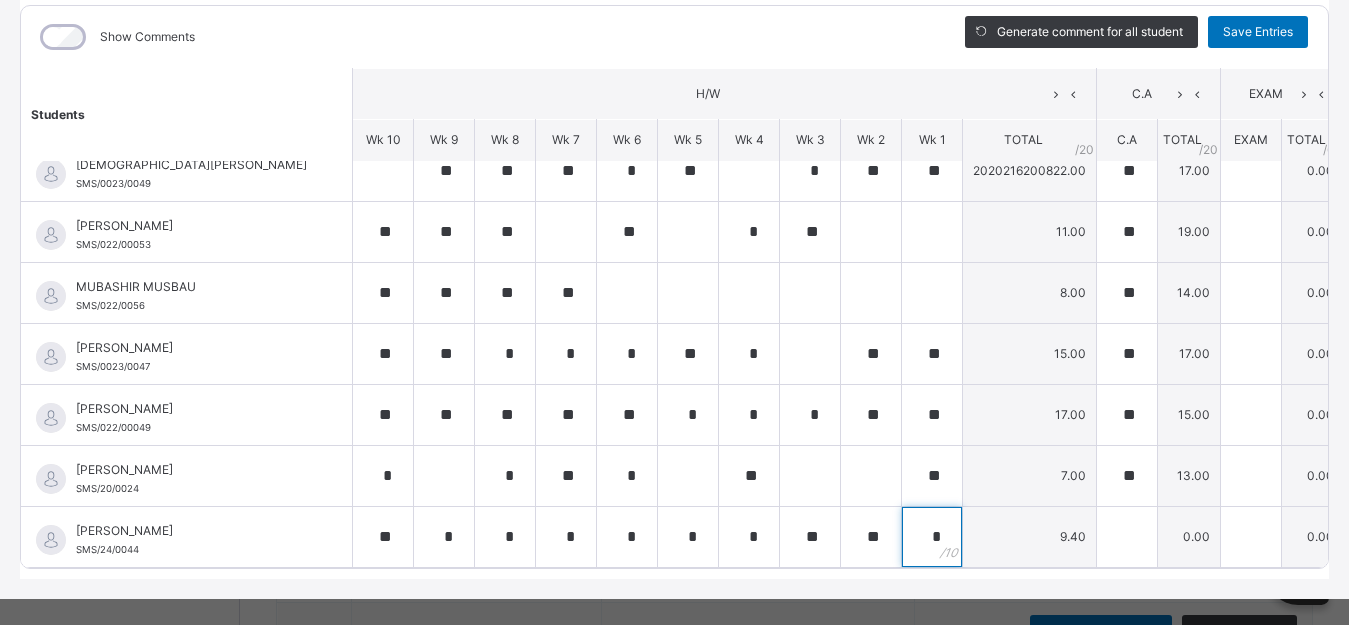 type on "**" 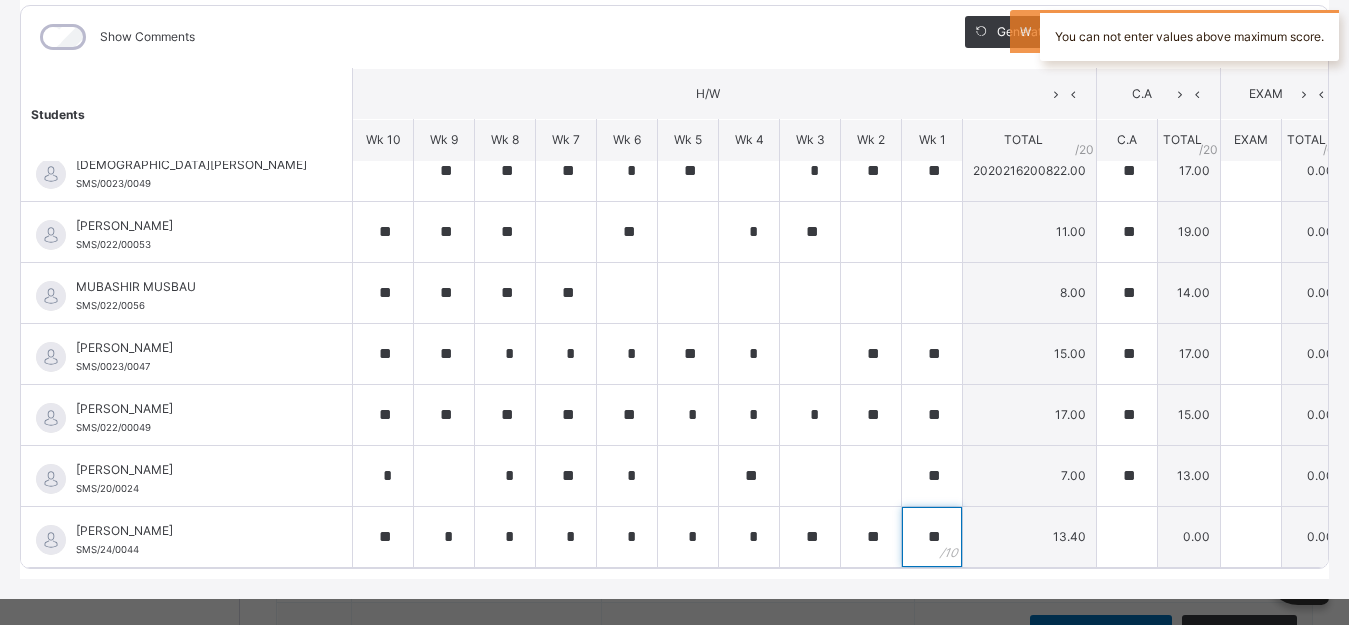 type on "**" 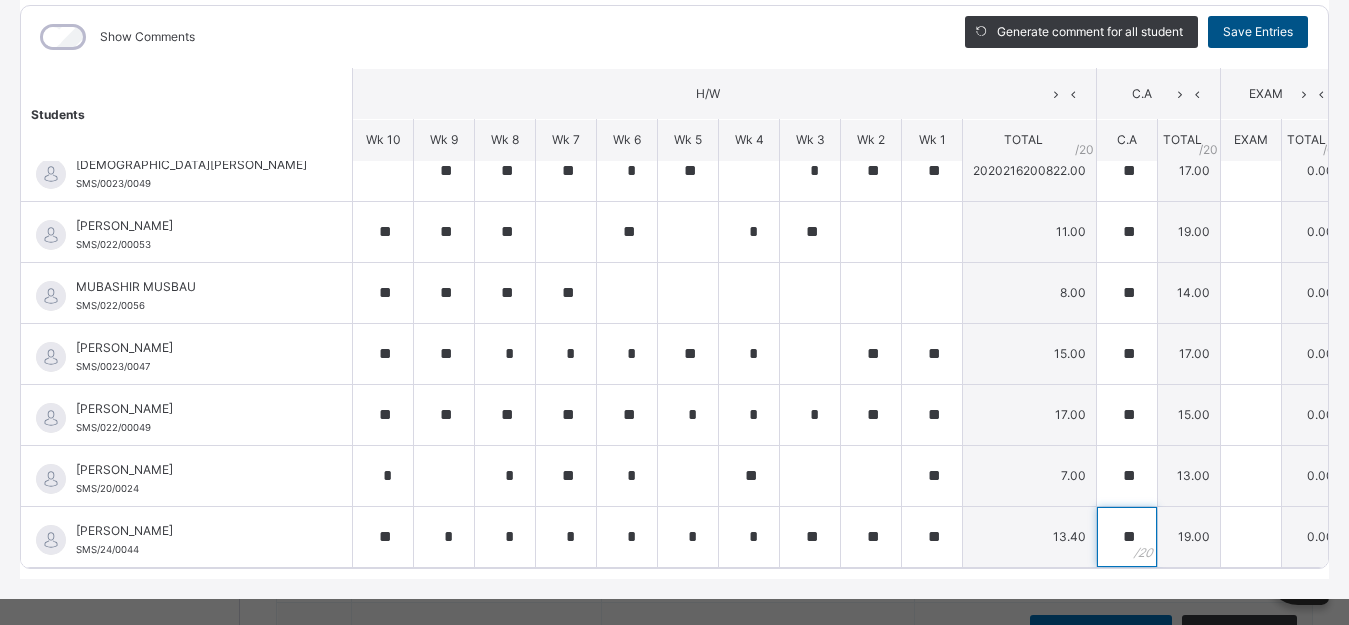 type on "**" 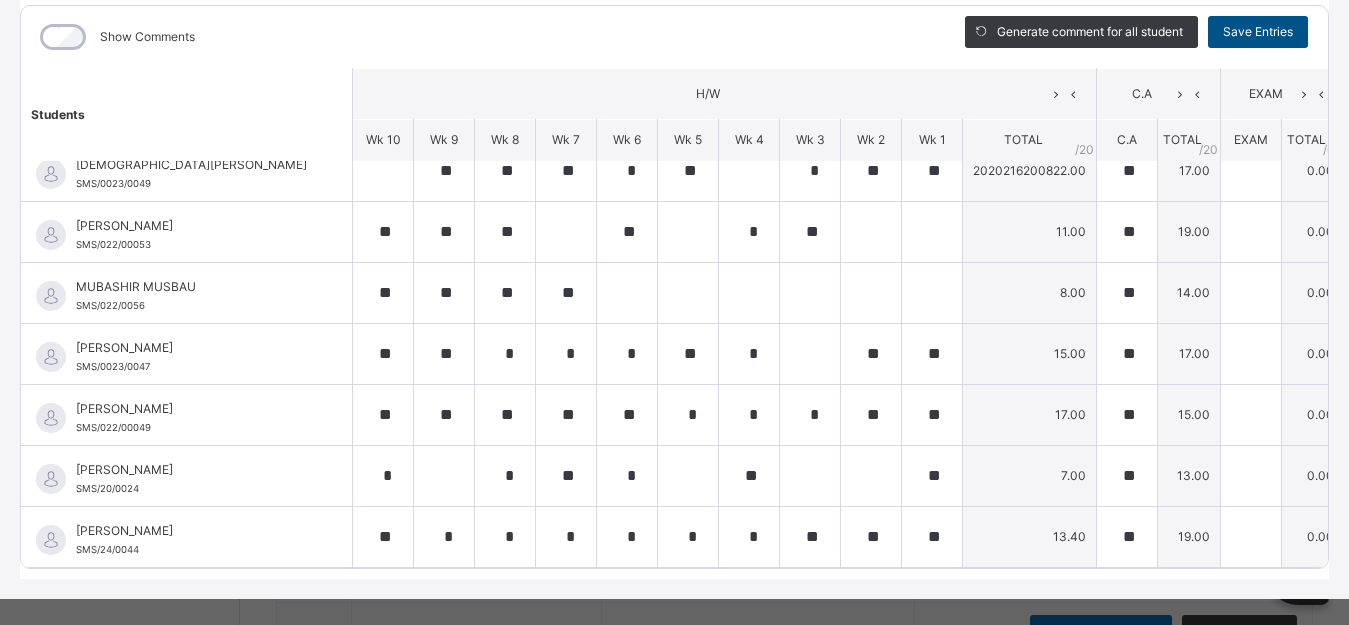 click on "Save Entries" at bounding box center (1258, 32) 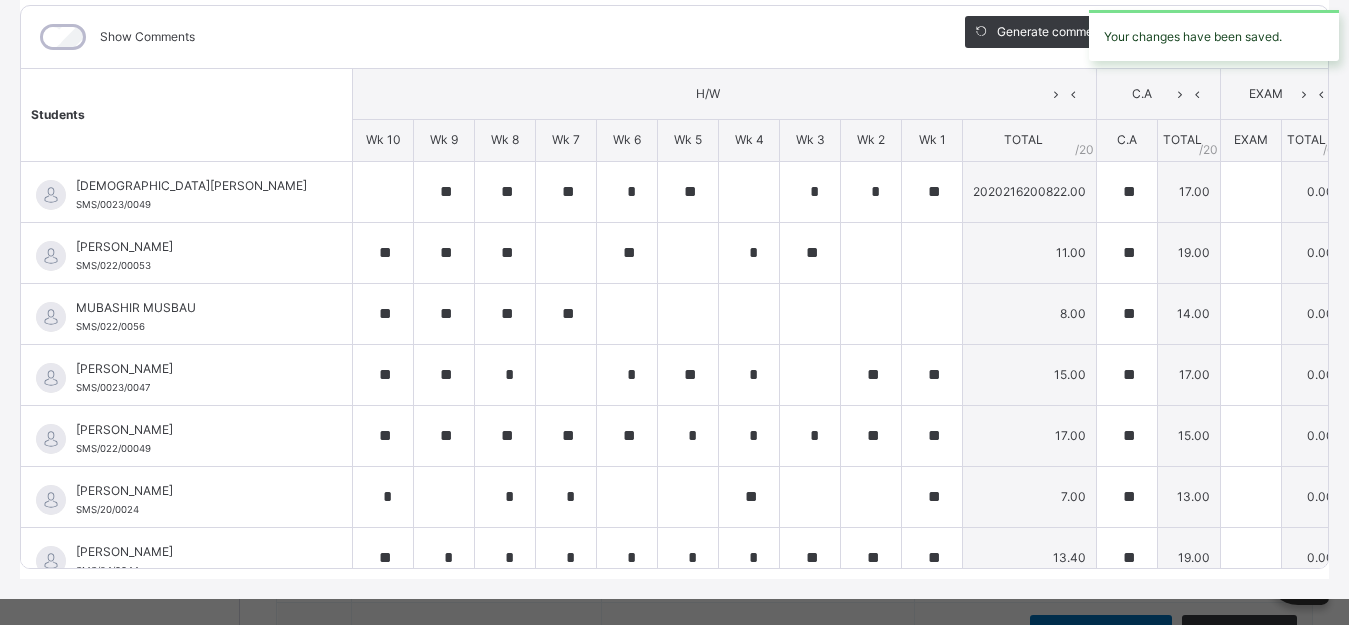 type on "**" 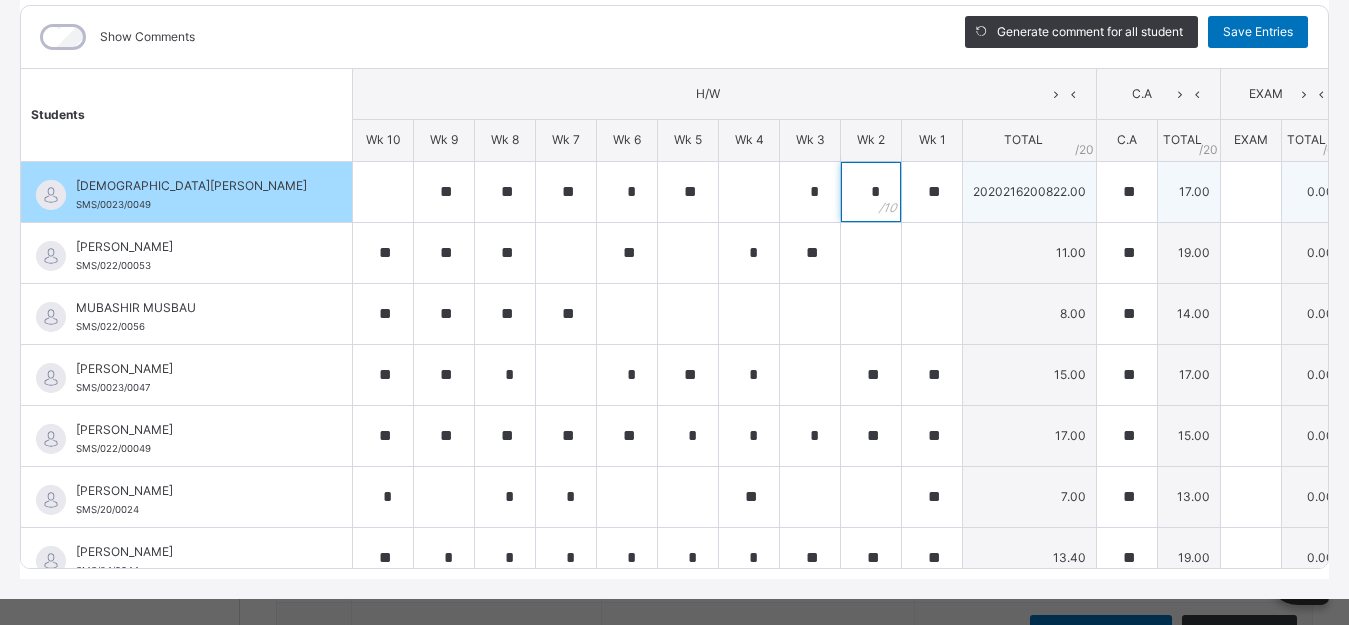click on "*" at bounding box center (871, 192) 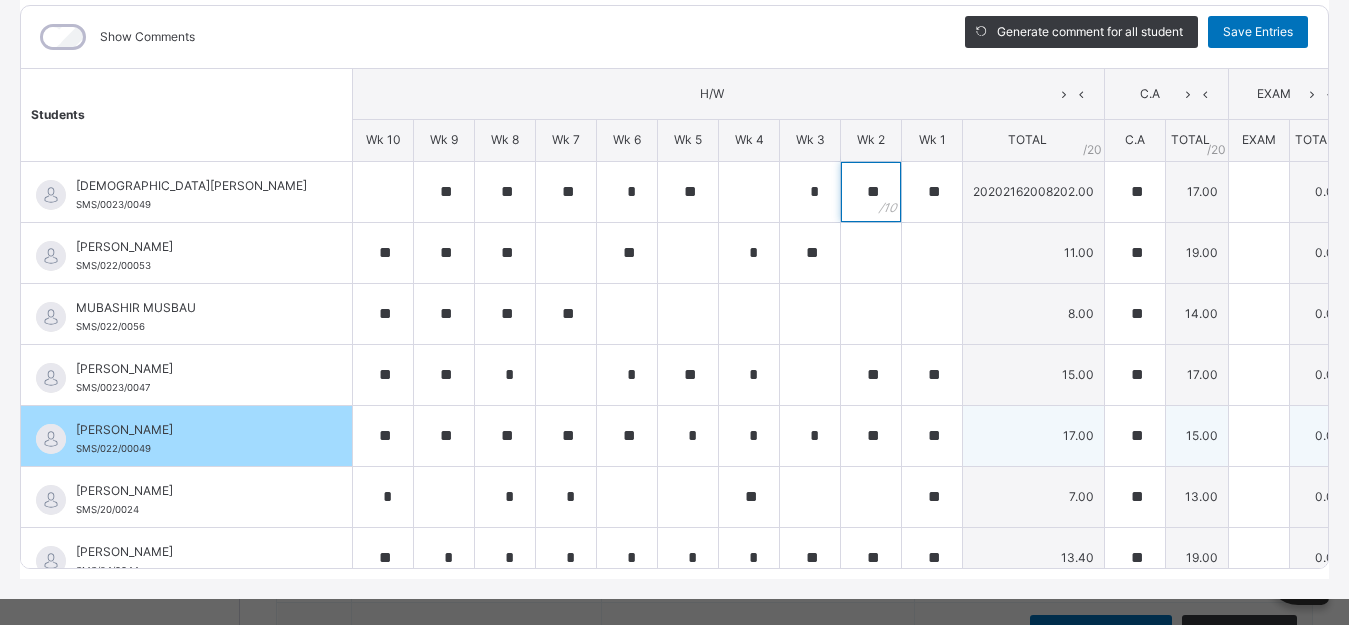 type on "**" 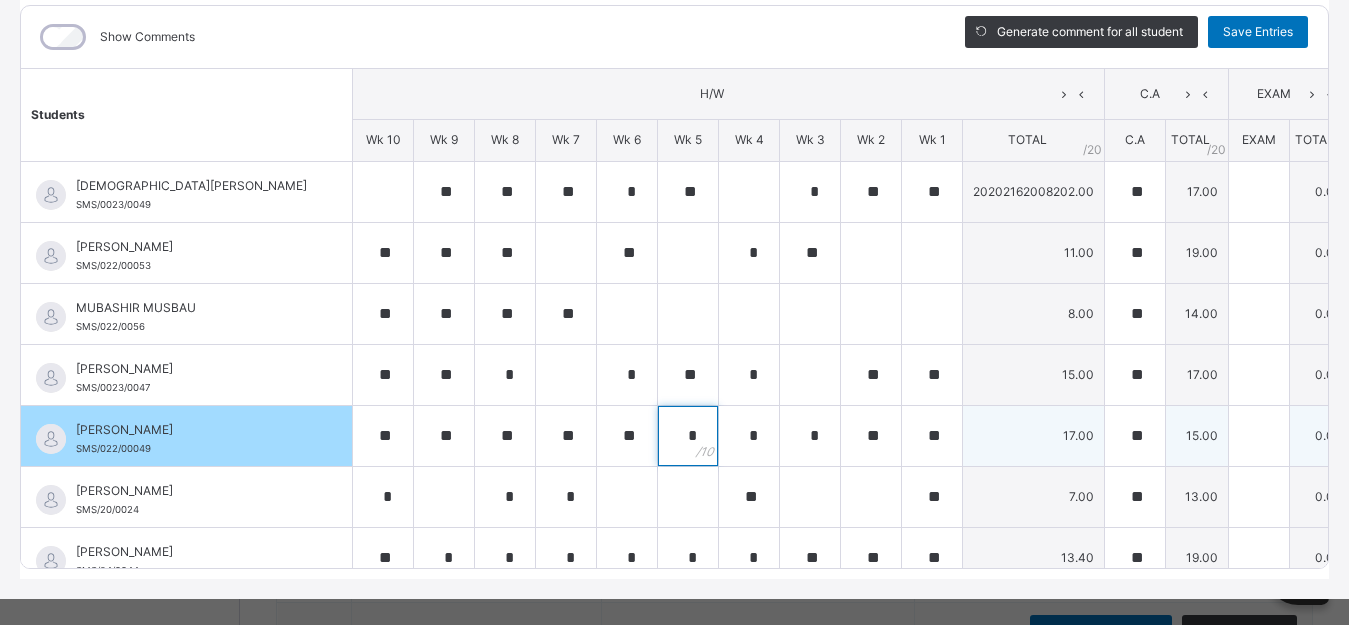 click on "*" at bounding box center [688, 436] 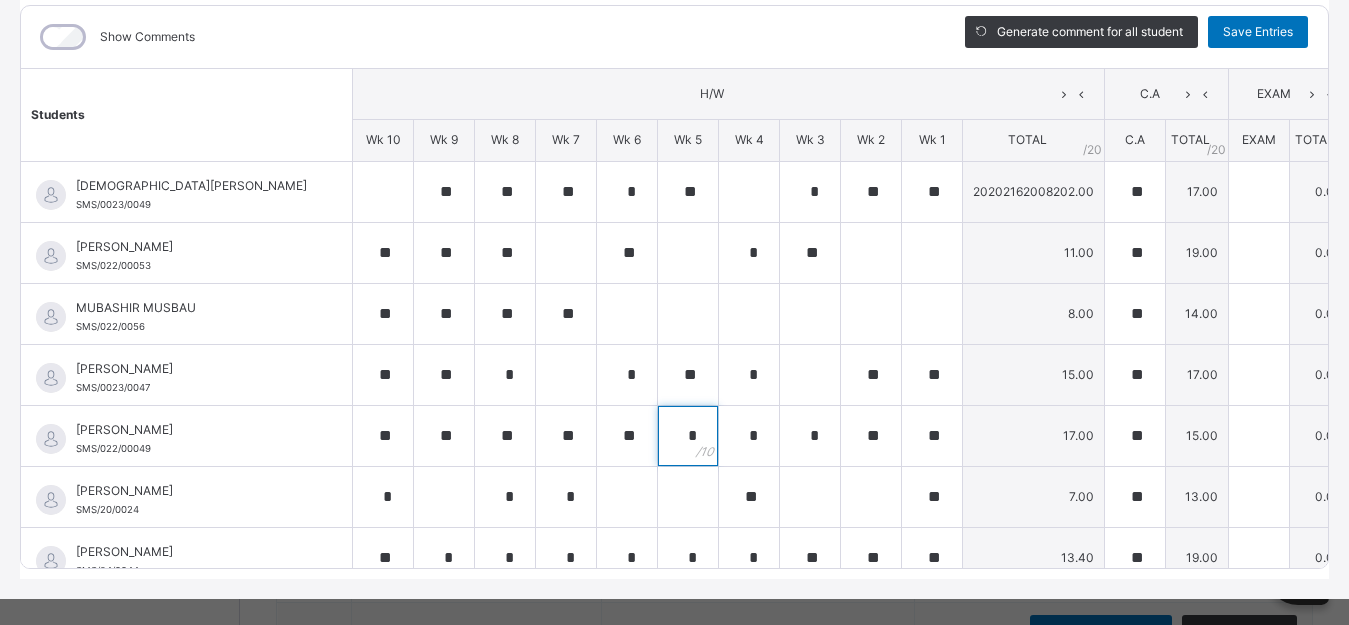 scroll, scrollTop: 38, scrollLeft: 0, axis: vertical 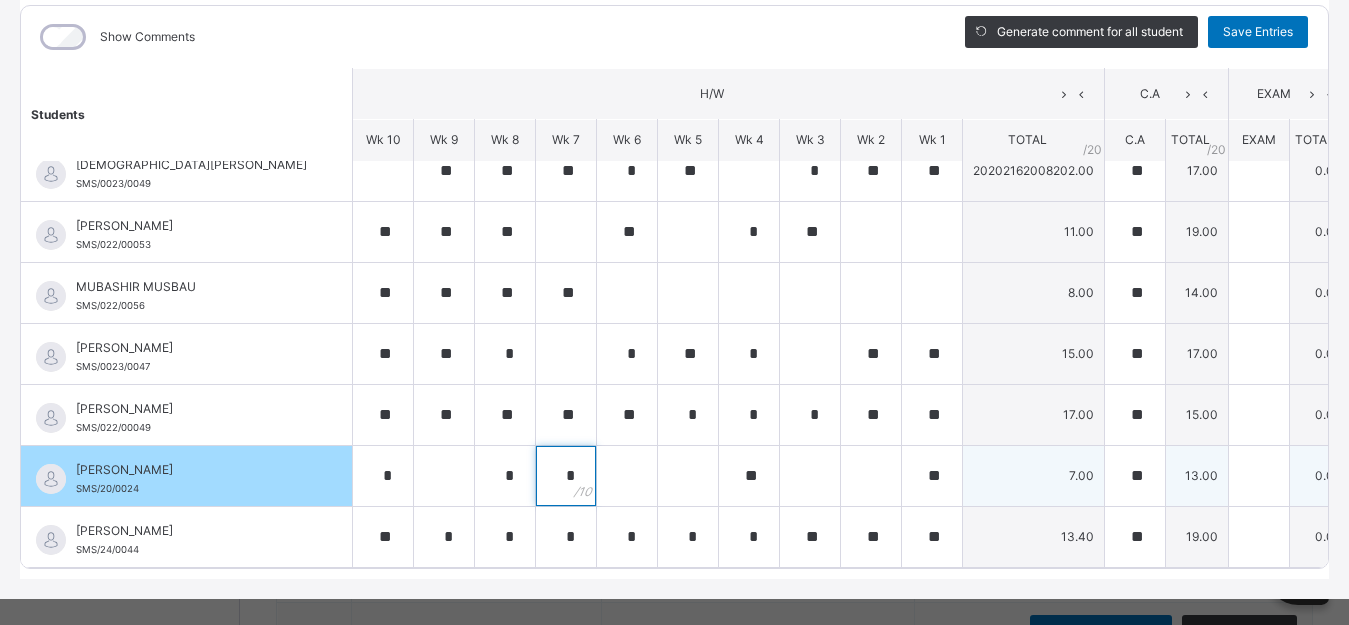 click on "*" at bounding box center [566, 476] 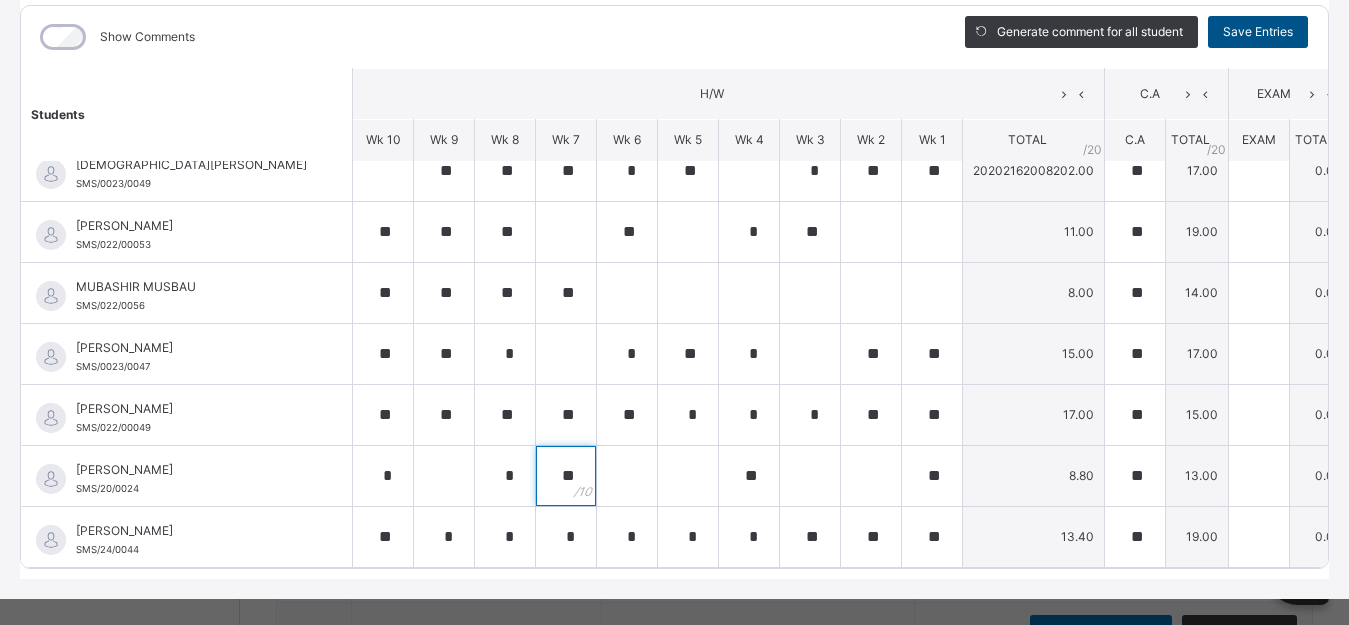 type on "**" 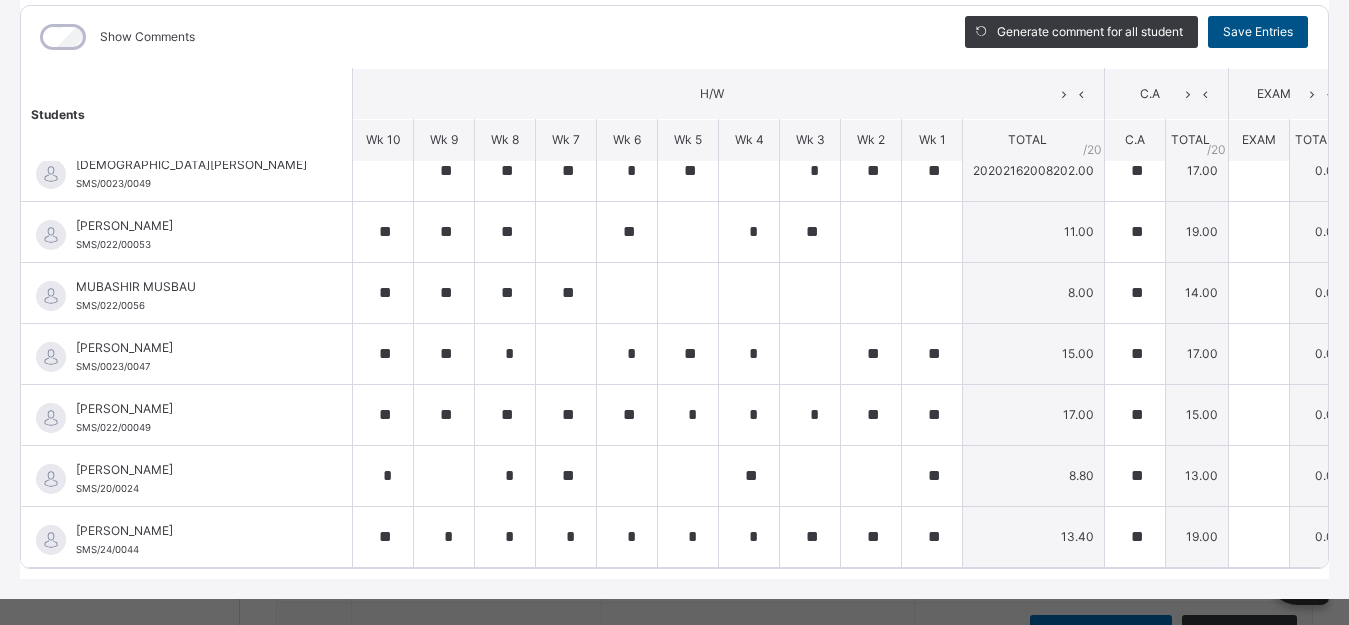 click on "Save Entries" at bounding box center (1258, 32) 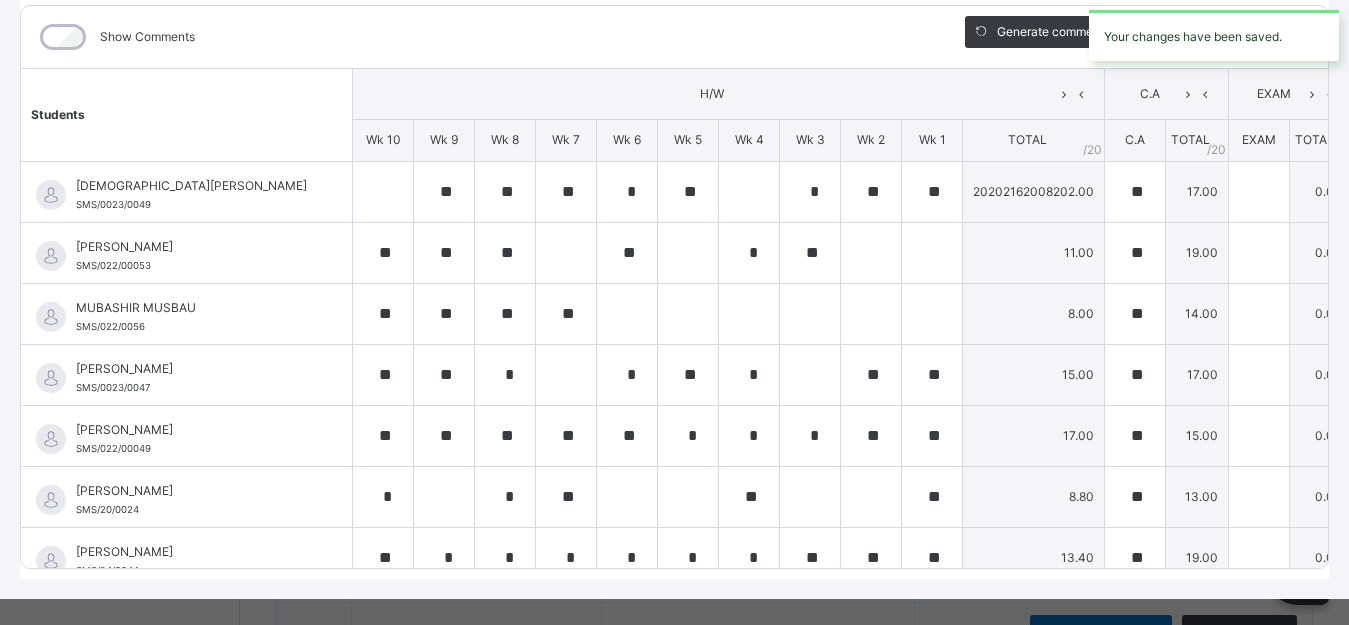 type on "**" 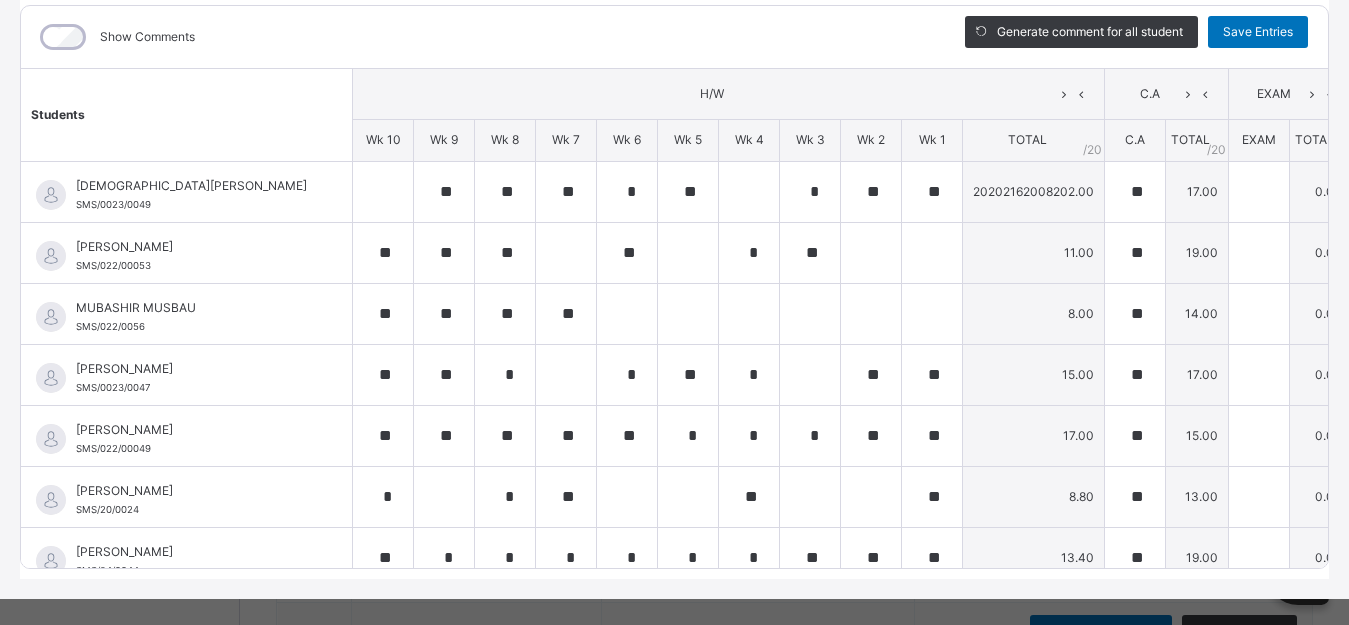 scroll, scrollTop: 0, scrollLeft: 0, axis: both 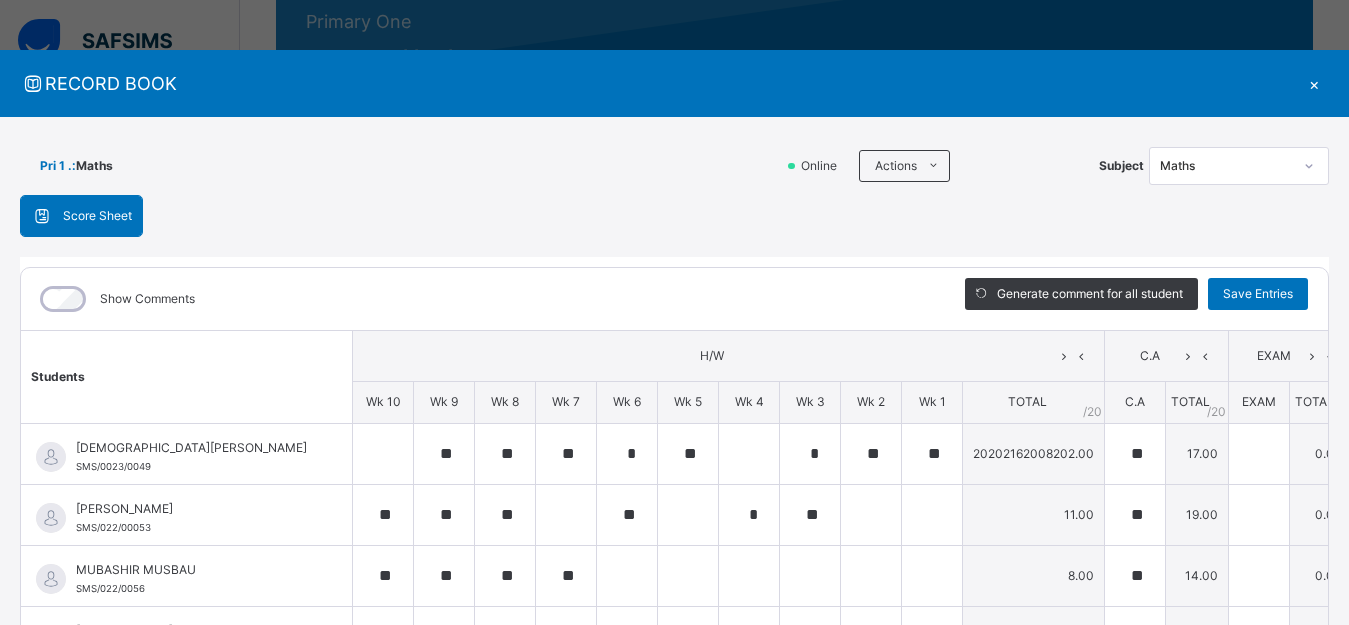 click at bounding box center (1309, 166) 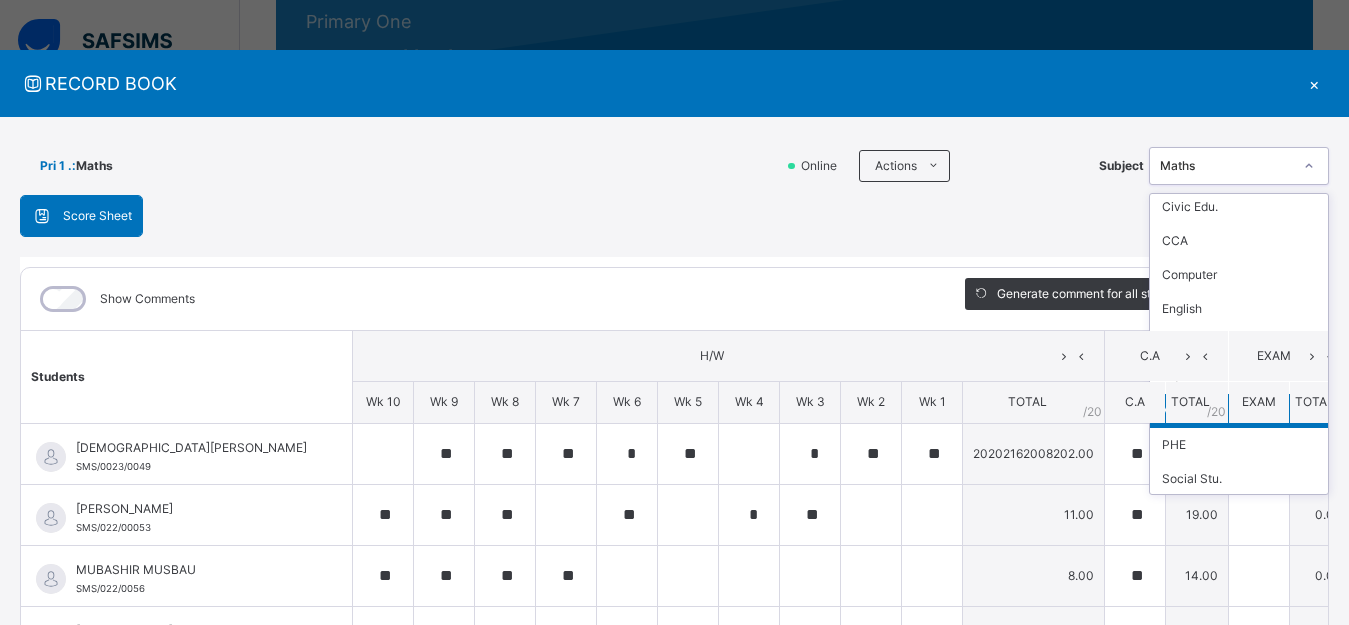 scroll, scrollTop: 108, scrollLeft: 0, axis: vertical 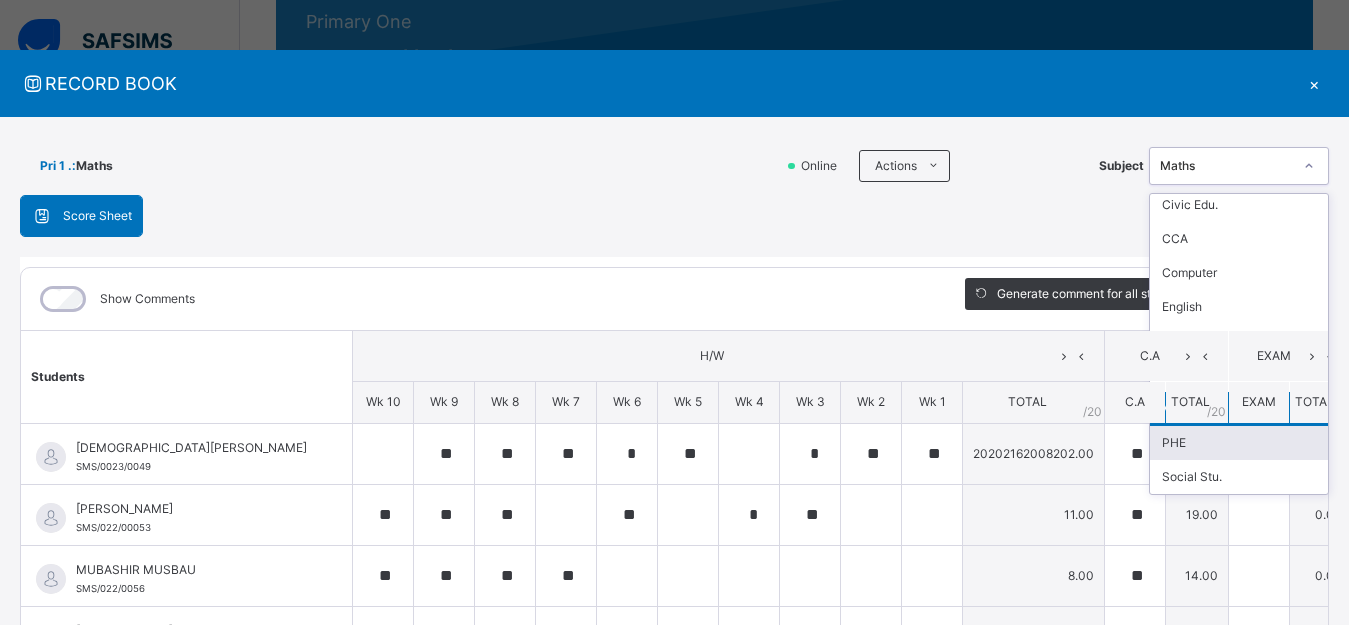 click on "PHE" at bounding box center [1239, 443] 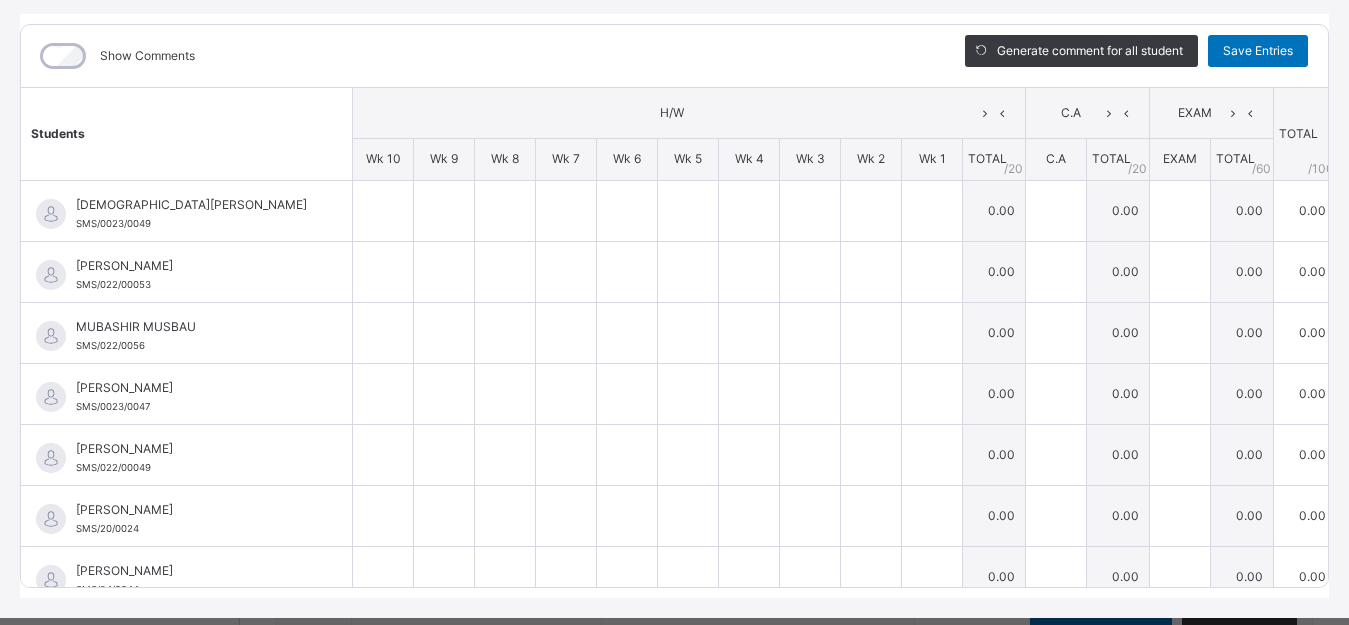 scroll, scrollTop: 246, scrollLeft: 0, axis: vertical 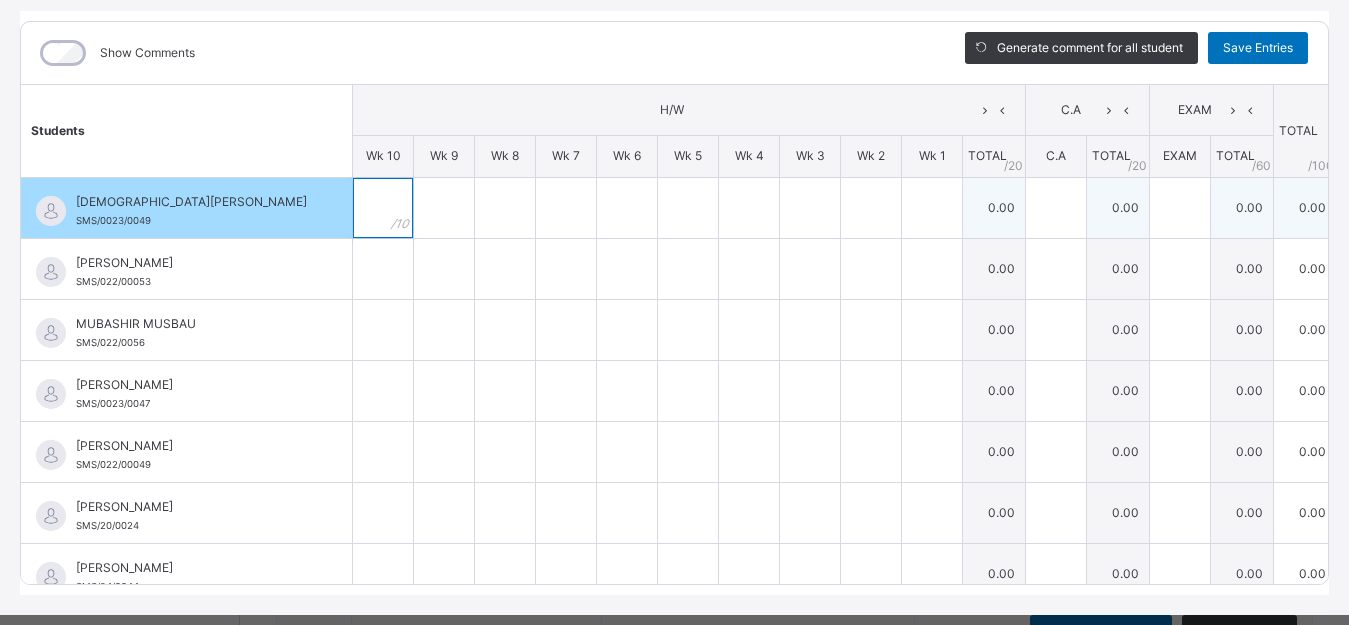 click at bounding box center [383, 208] 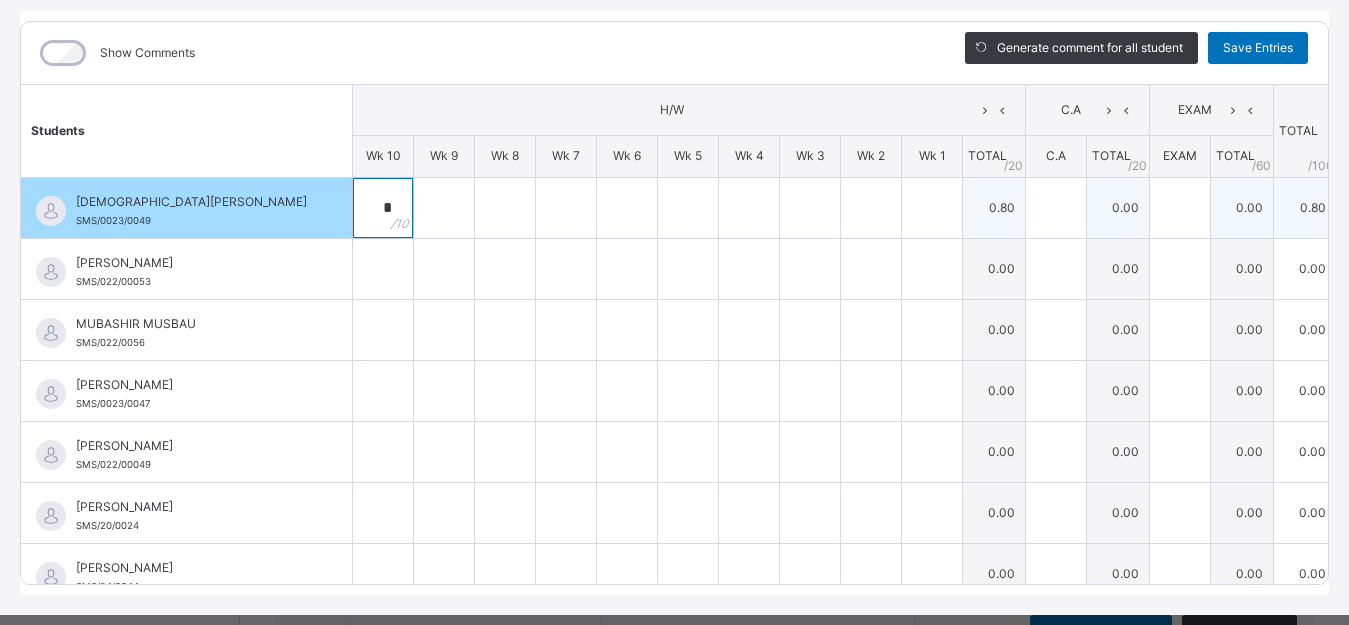 type on "*" 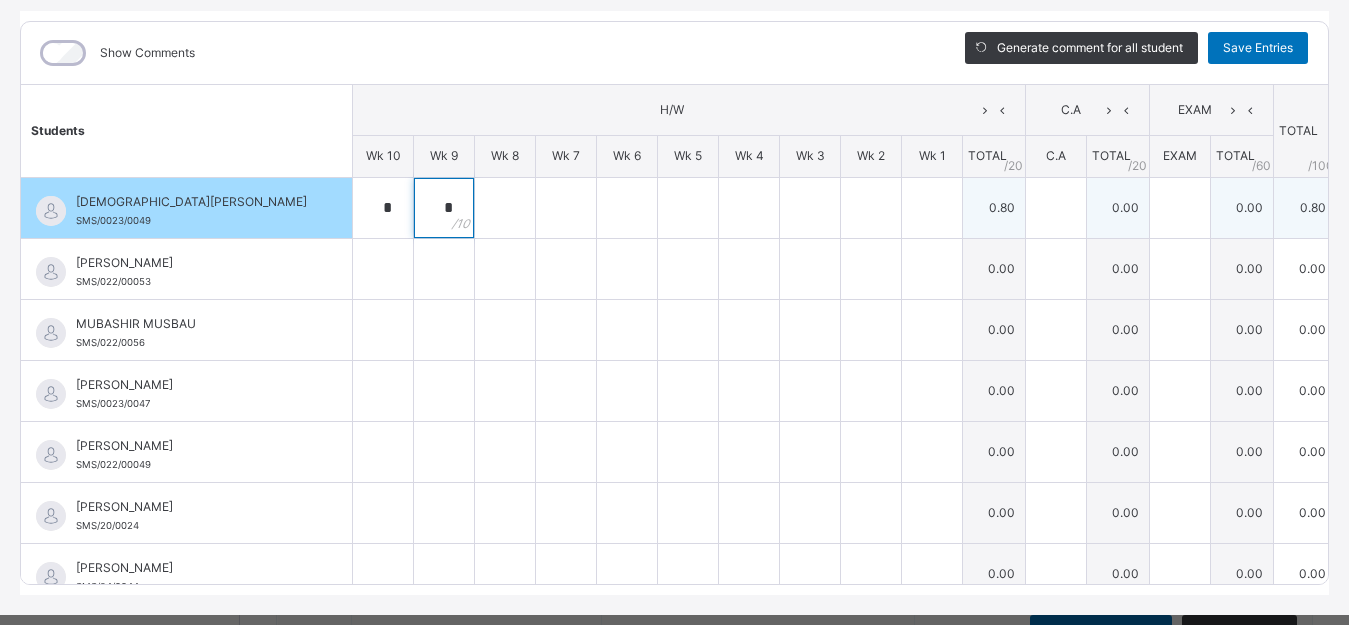 type on "*" 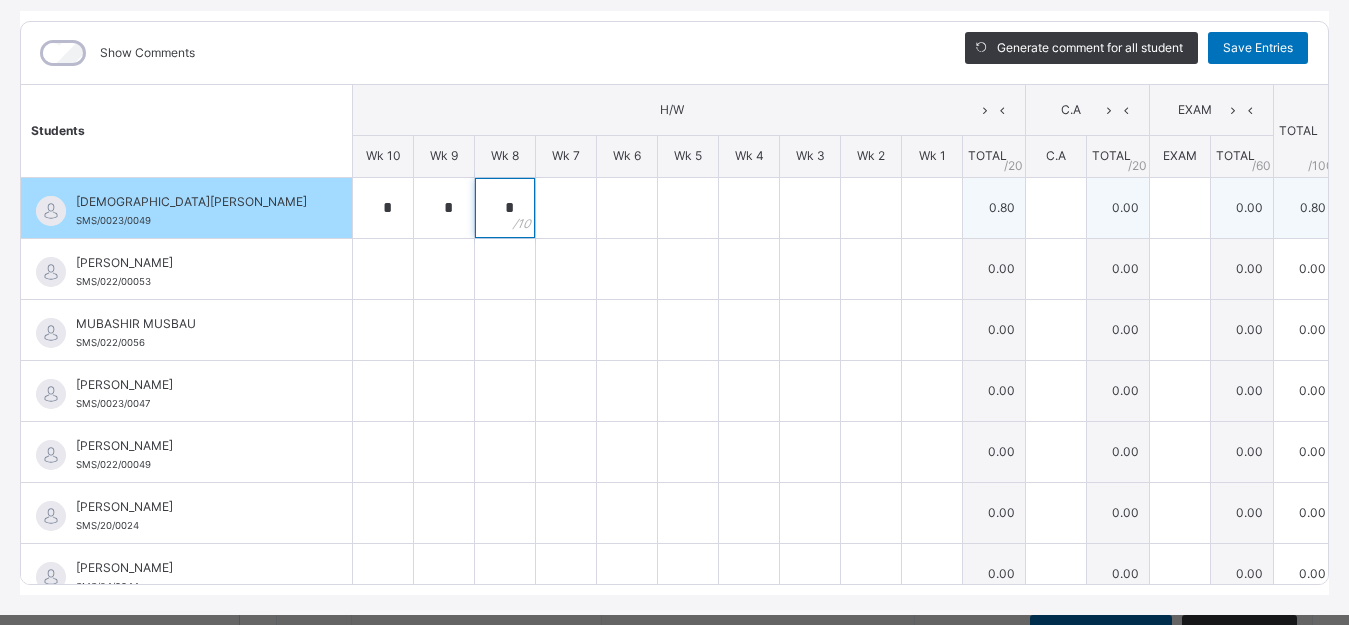 type on "*" 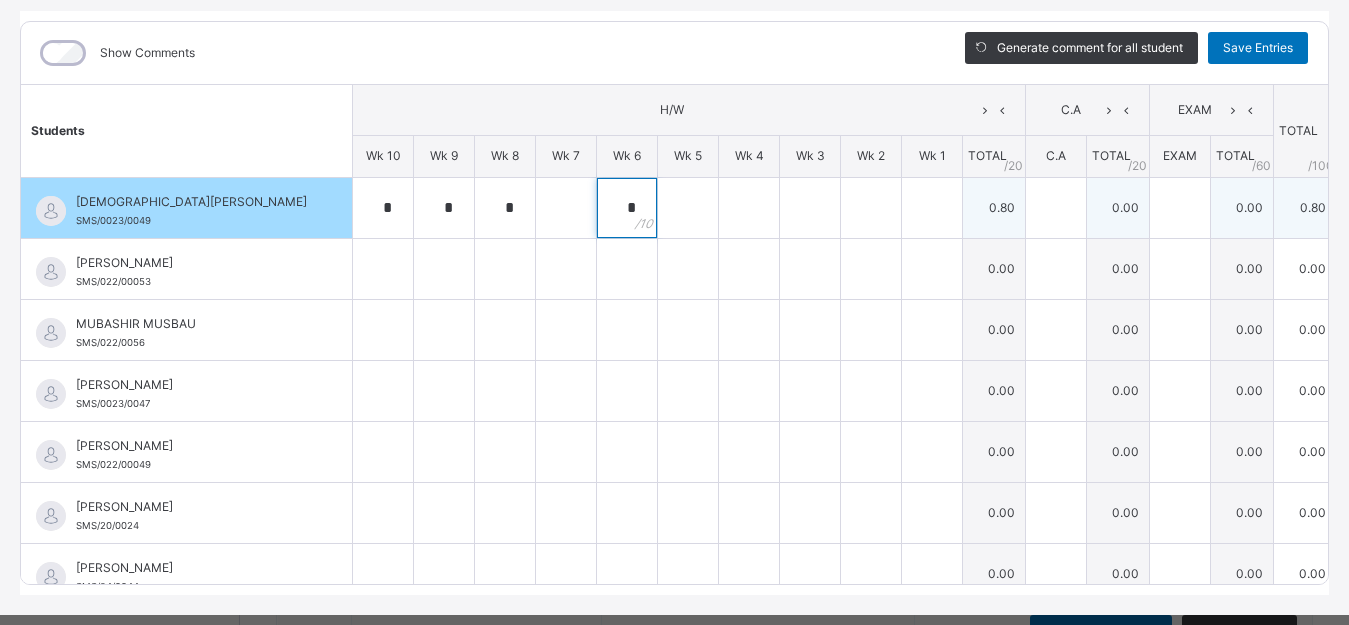 type on "*" 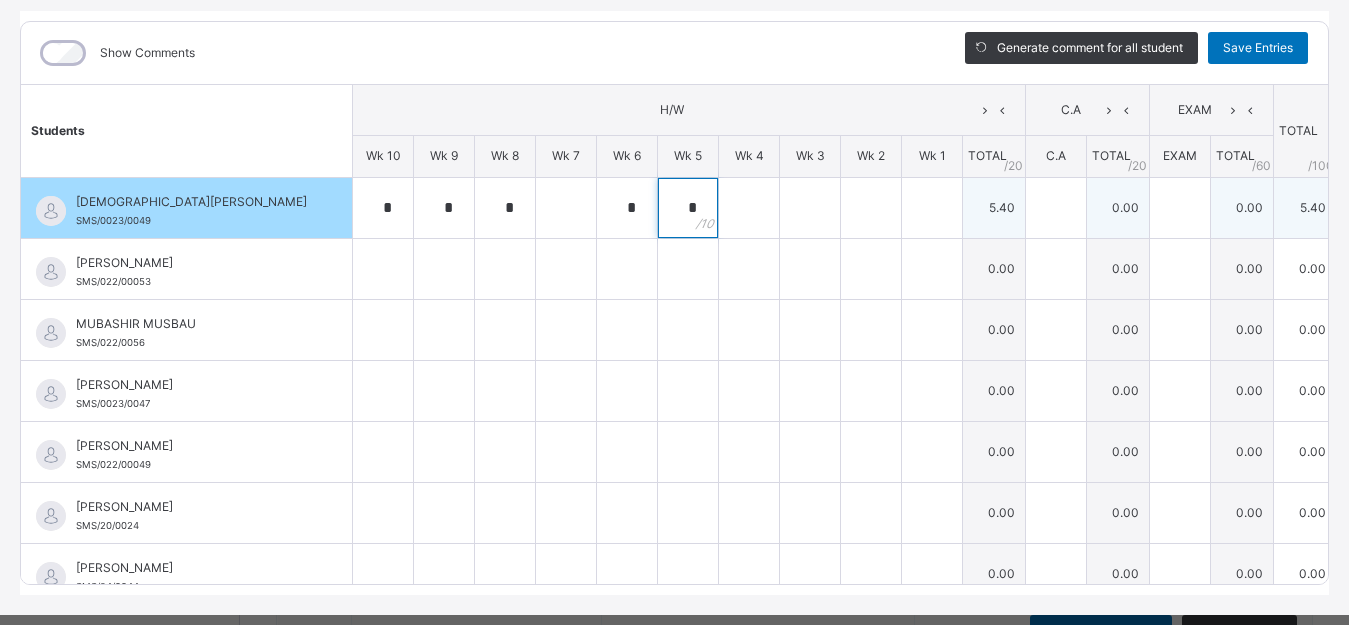 type on "*" 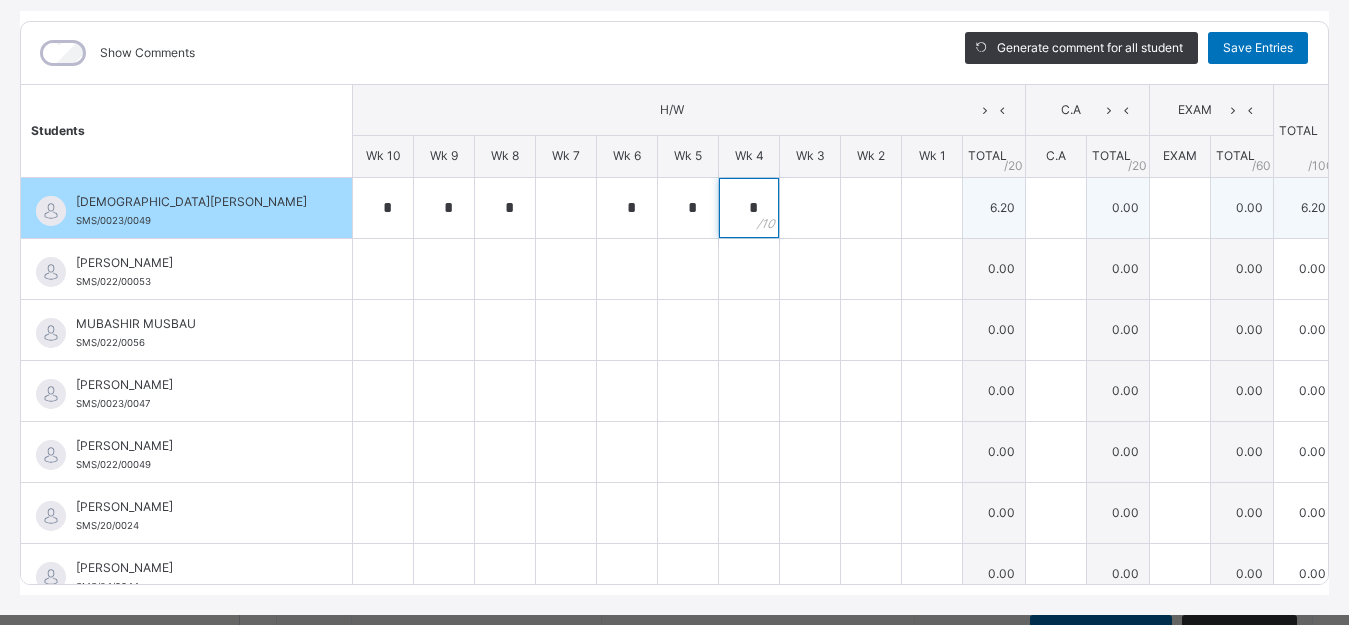 type on "*" 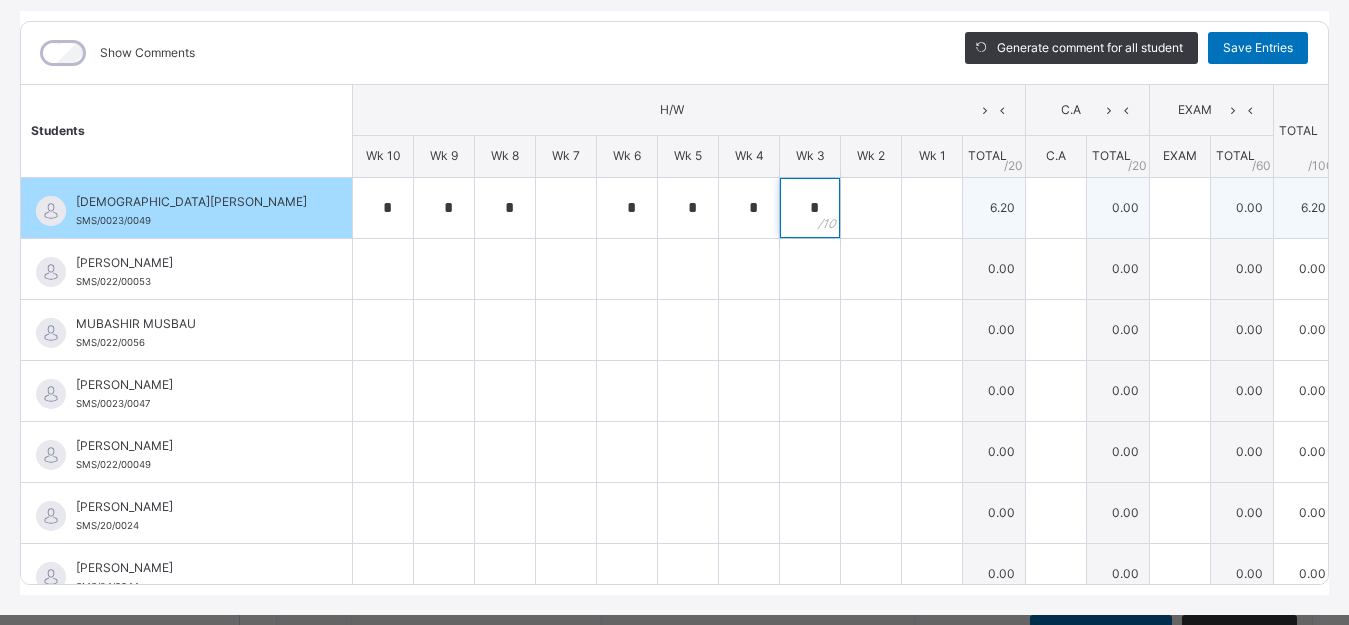 type on "*" 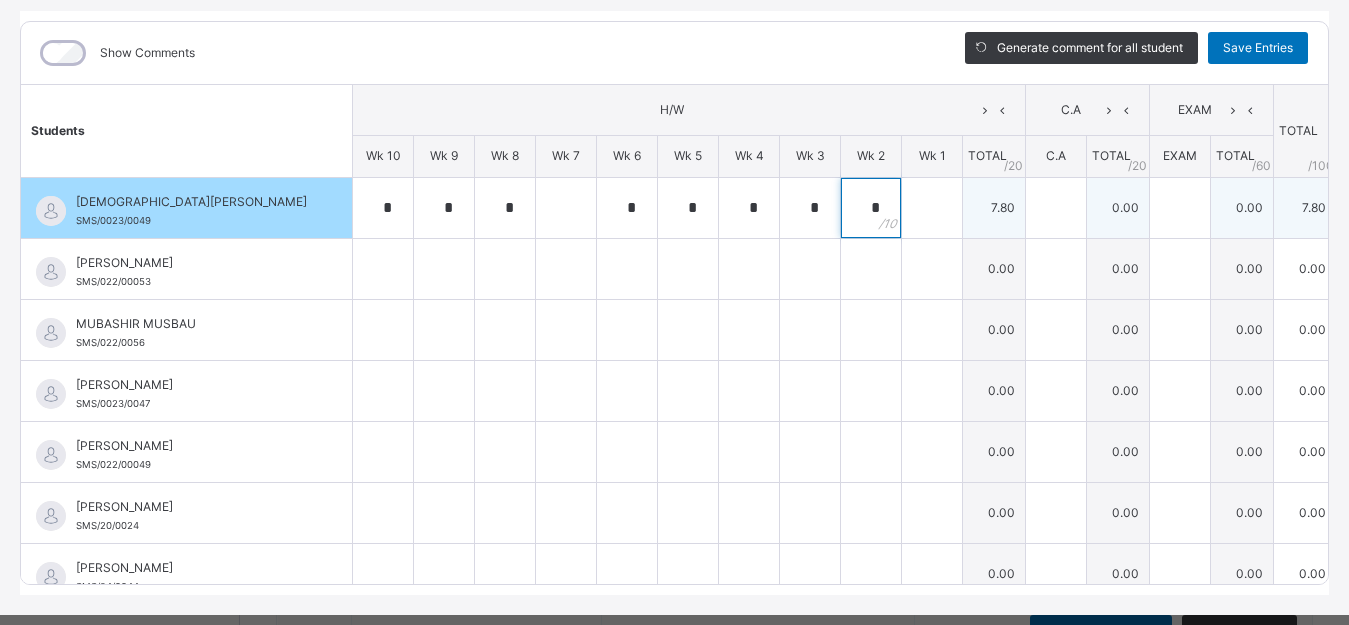 type on "*" 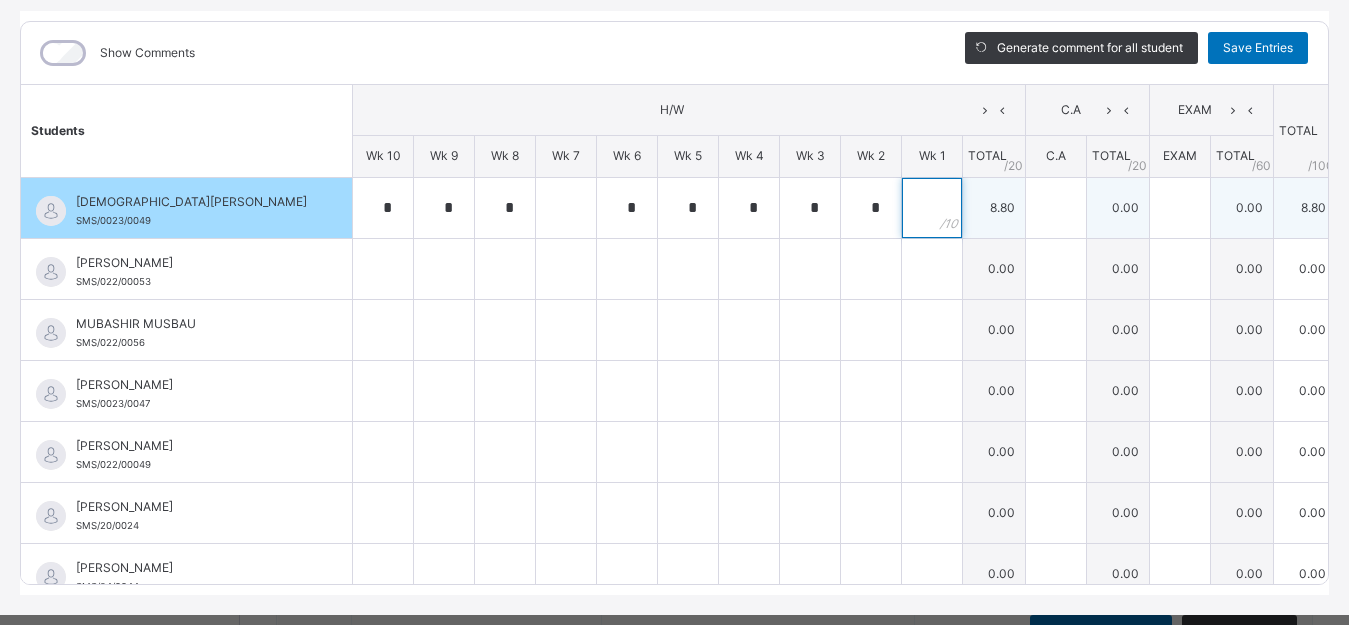 click at bounding box center [932, 208] 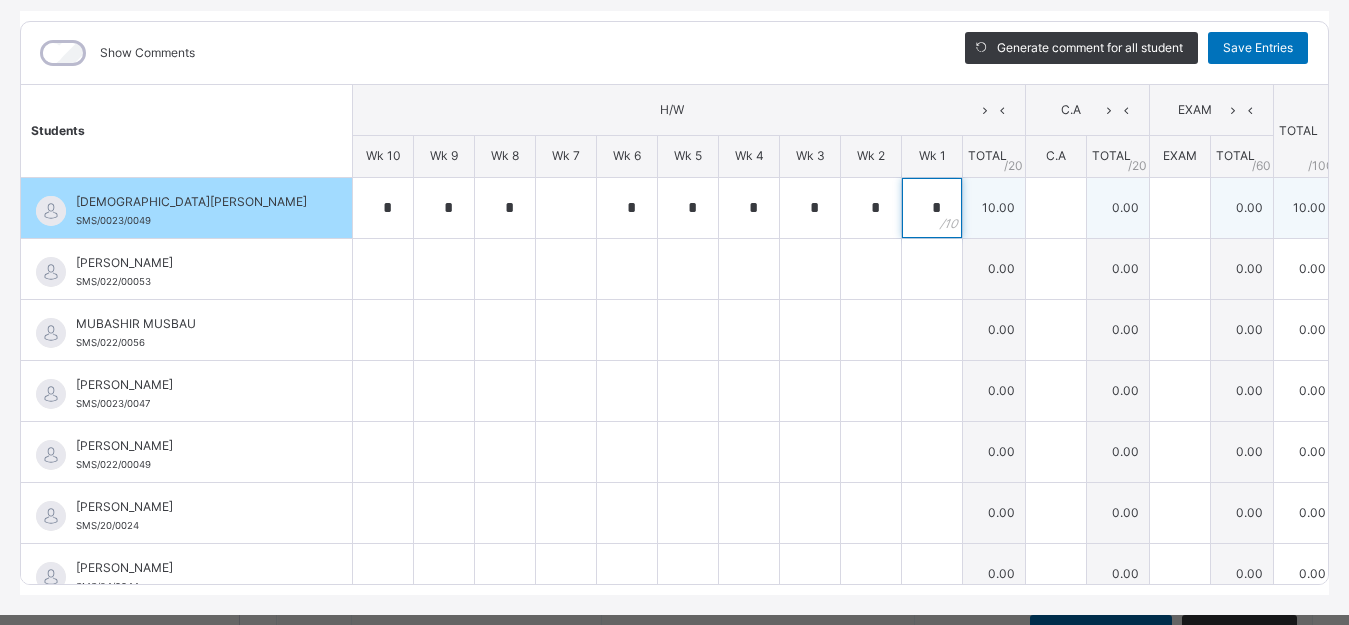type on "*" 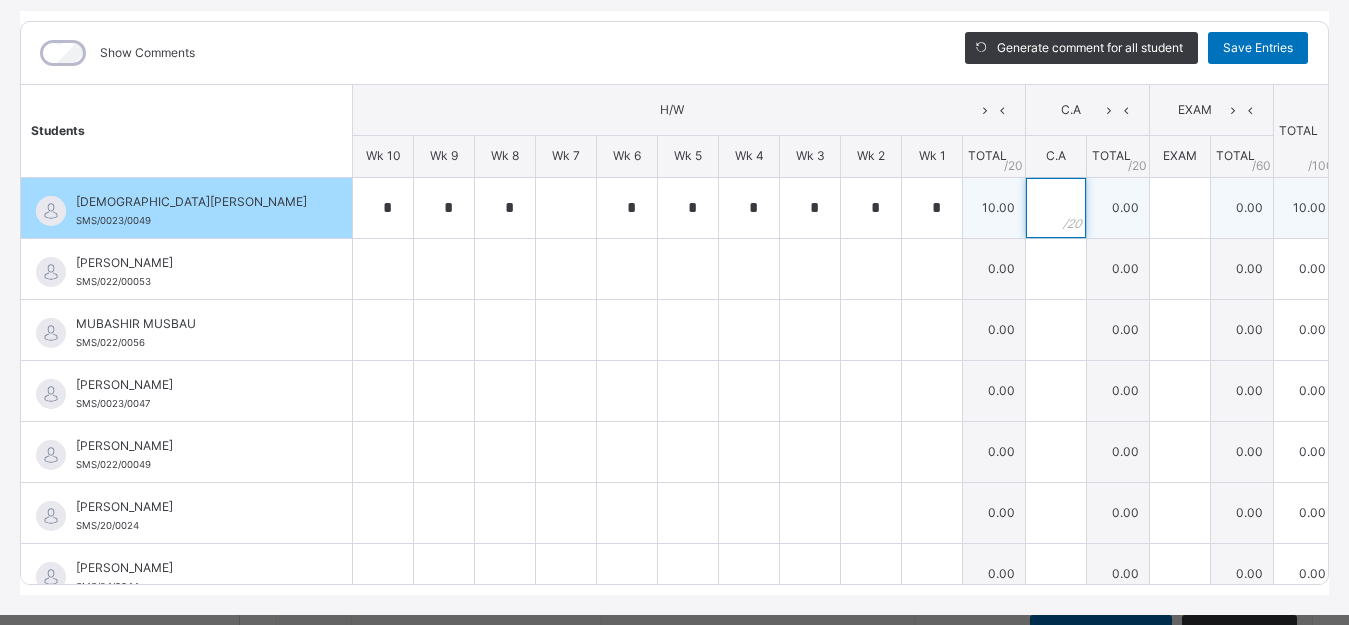 click at bounding box center [1056, 208] 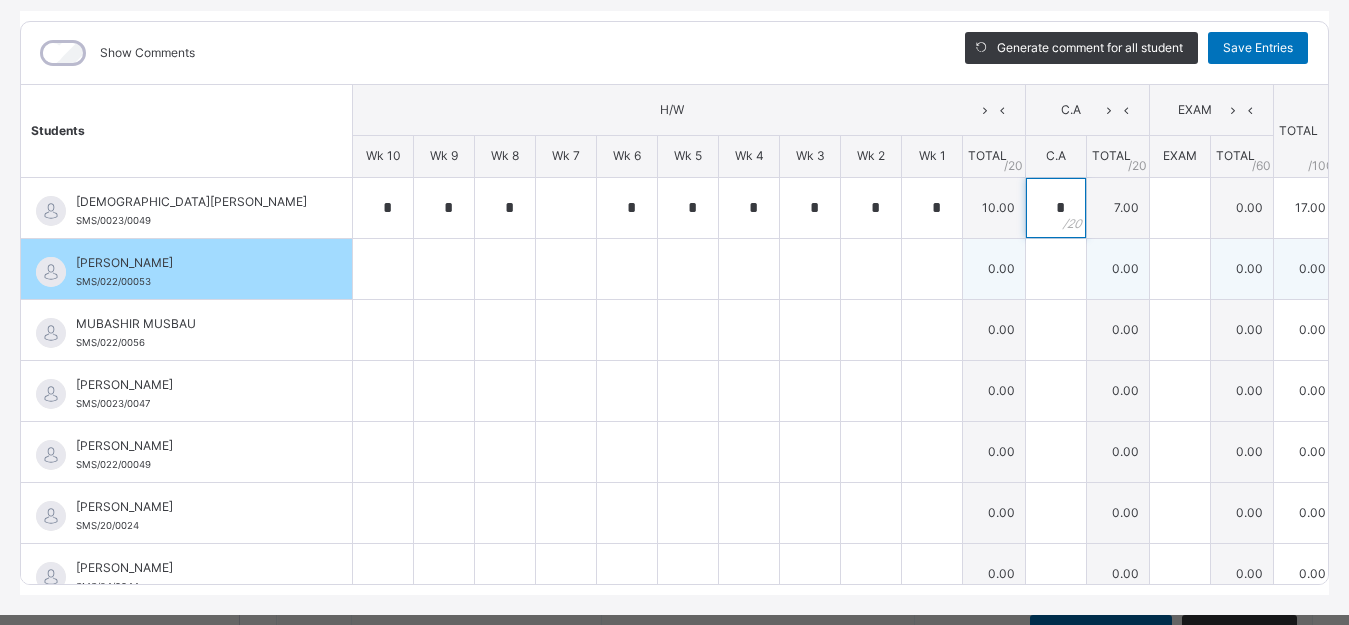 type on "*" 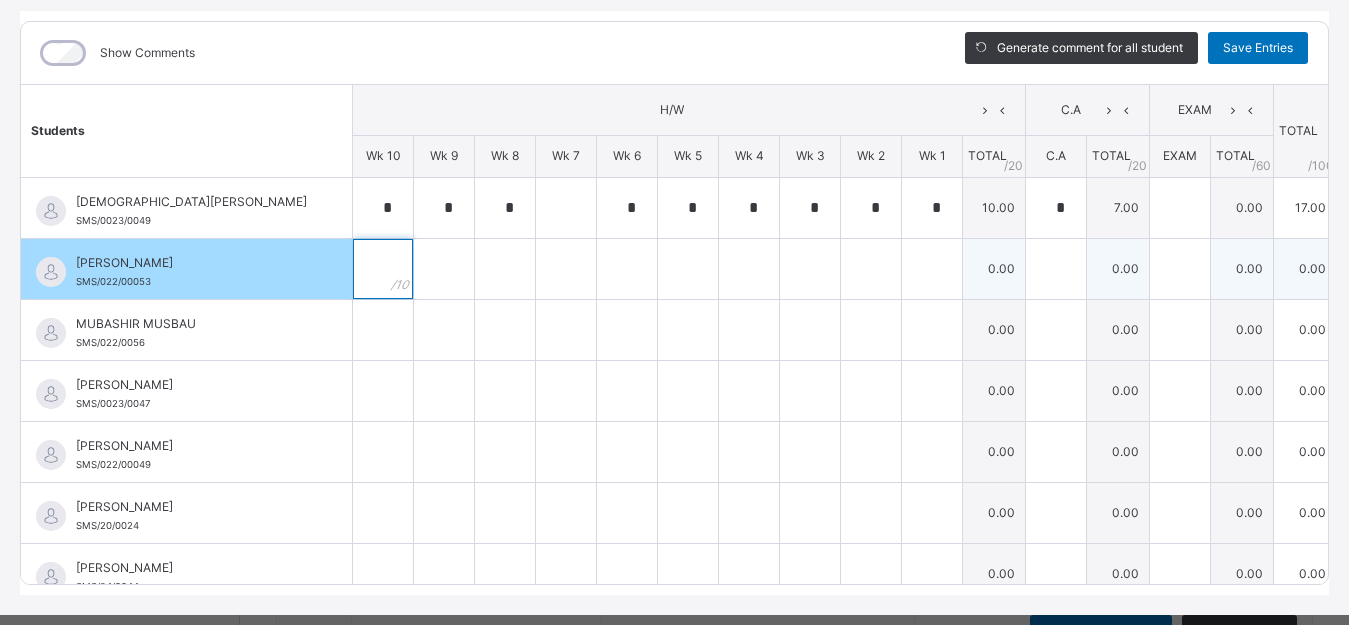 click at bounding box center (383, 269) 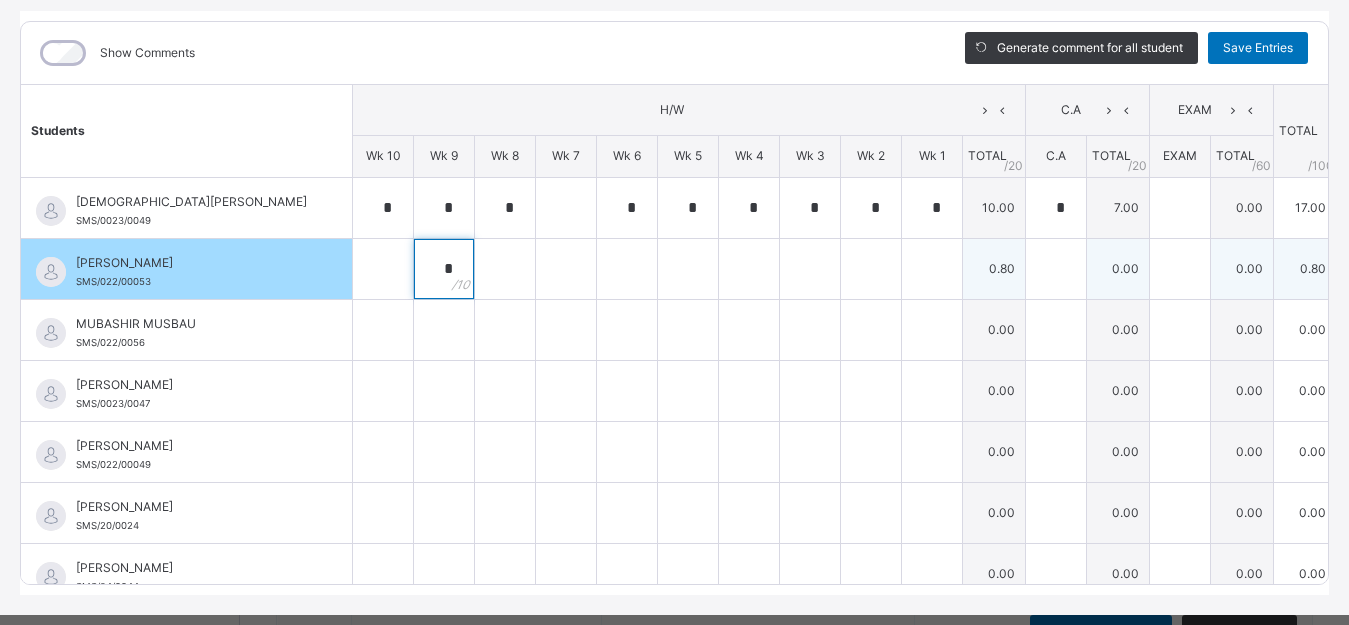 type on "*" 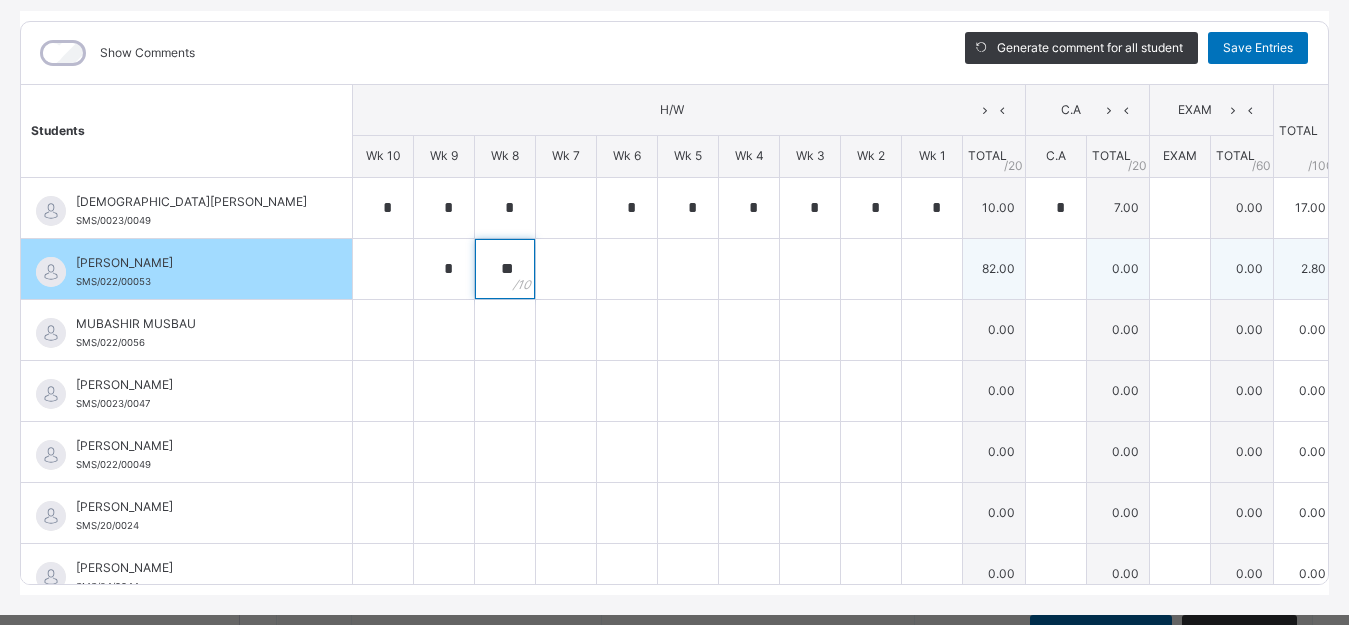 type on "**" 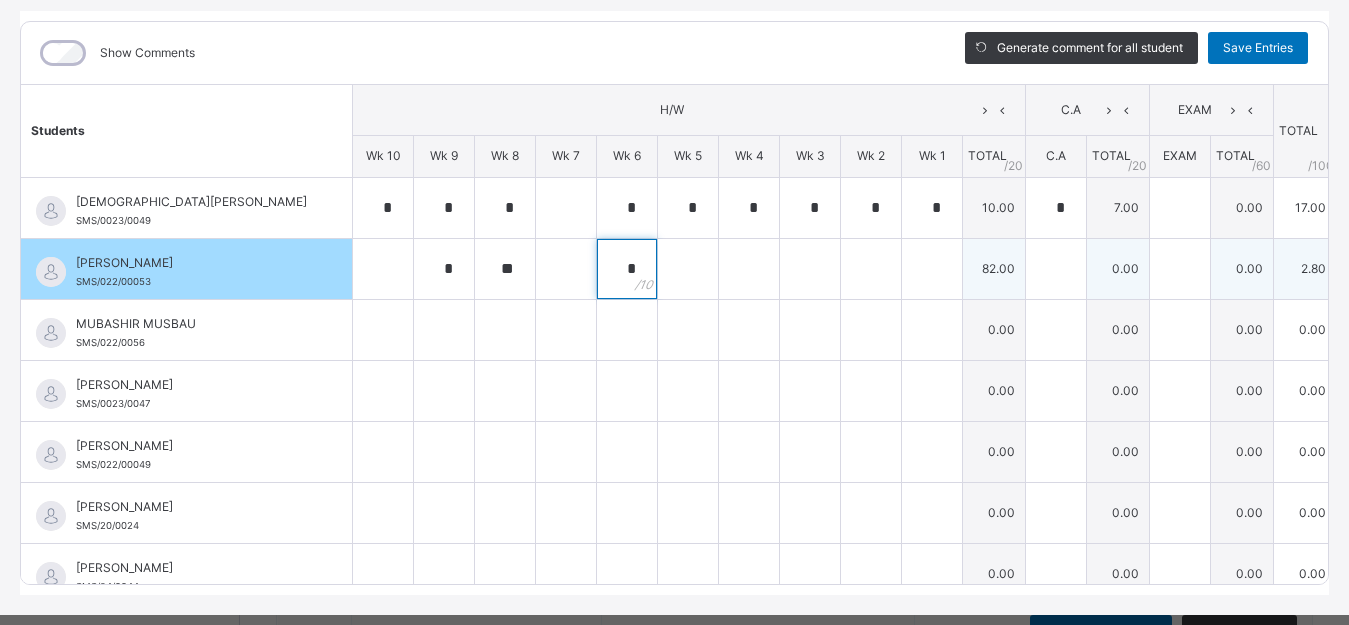 type on "*" 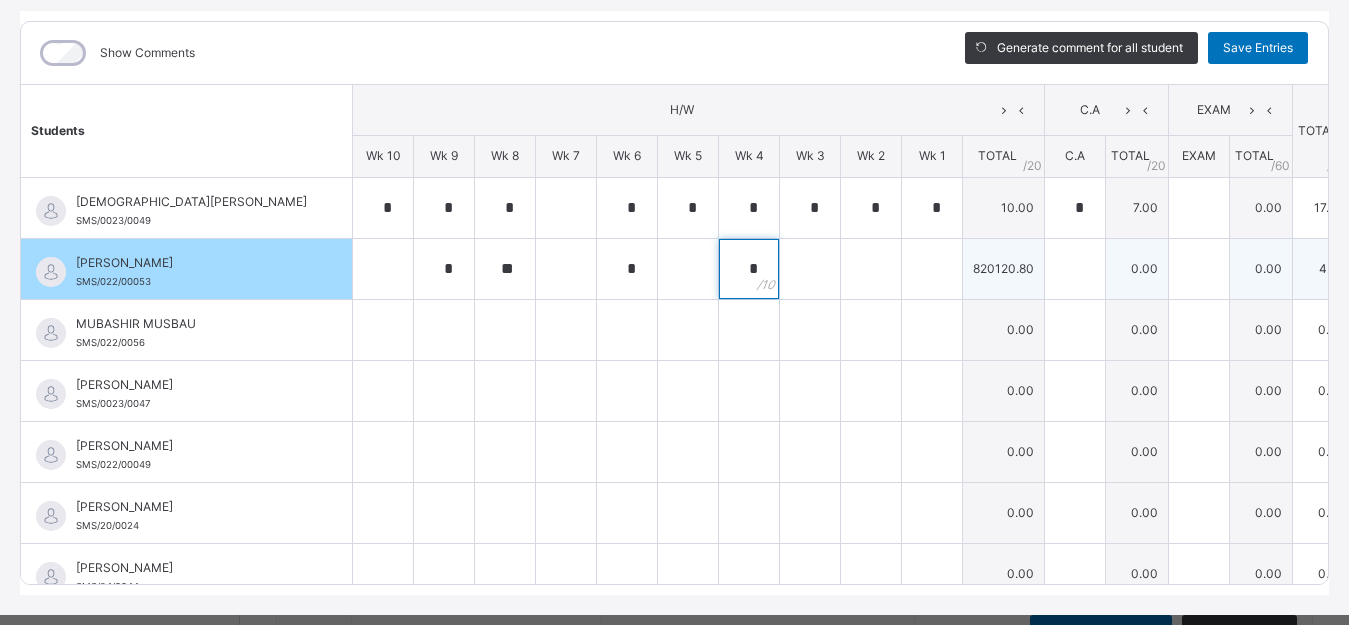 type 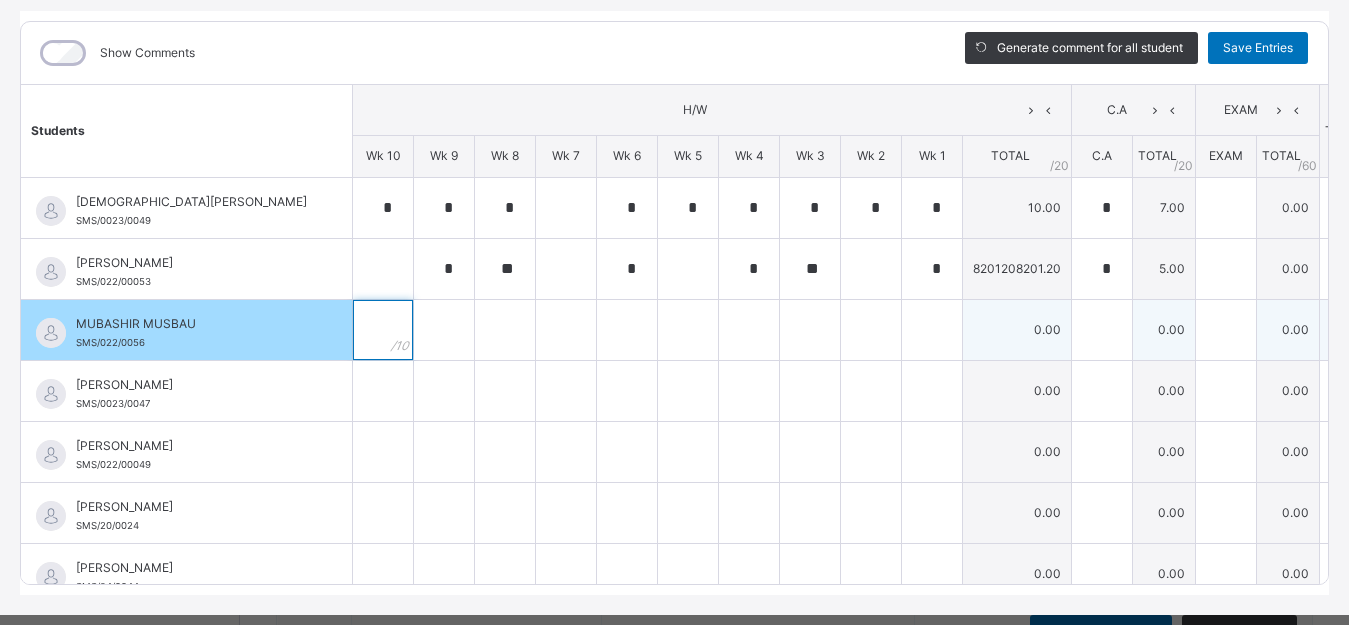 click at bounding box center (383, 330) 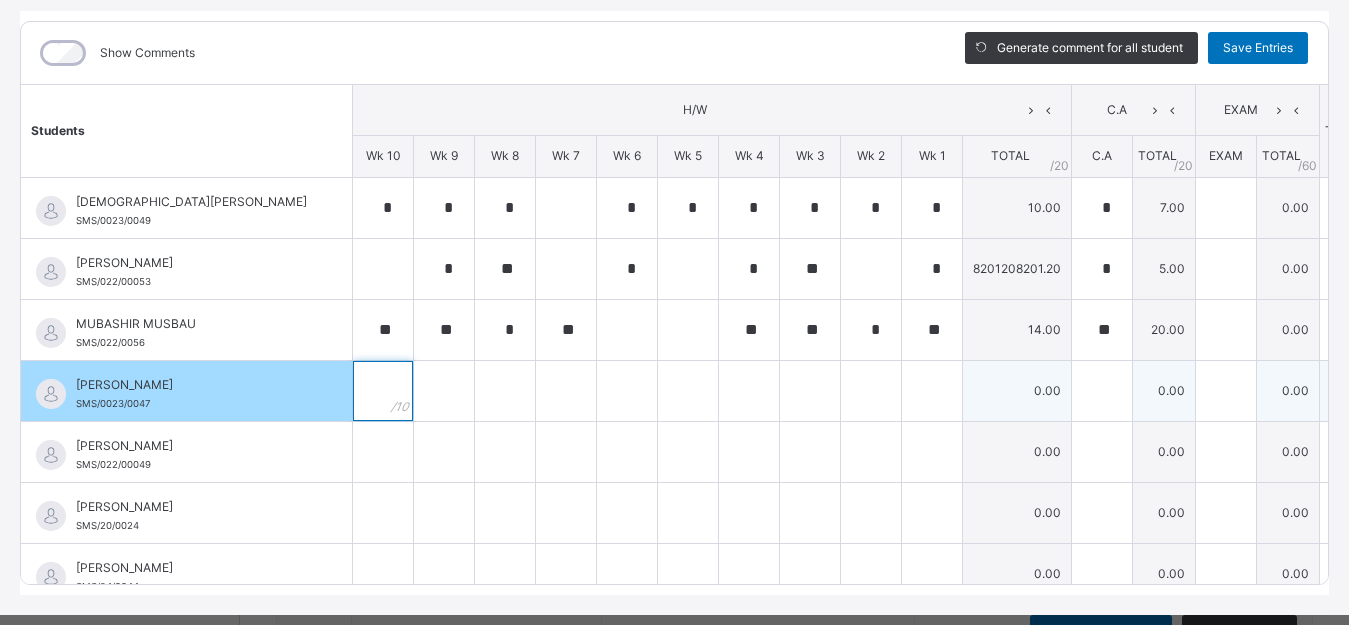 click at bounding box center [383, 391] 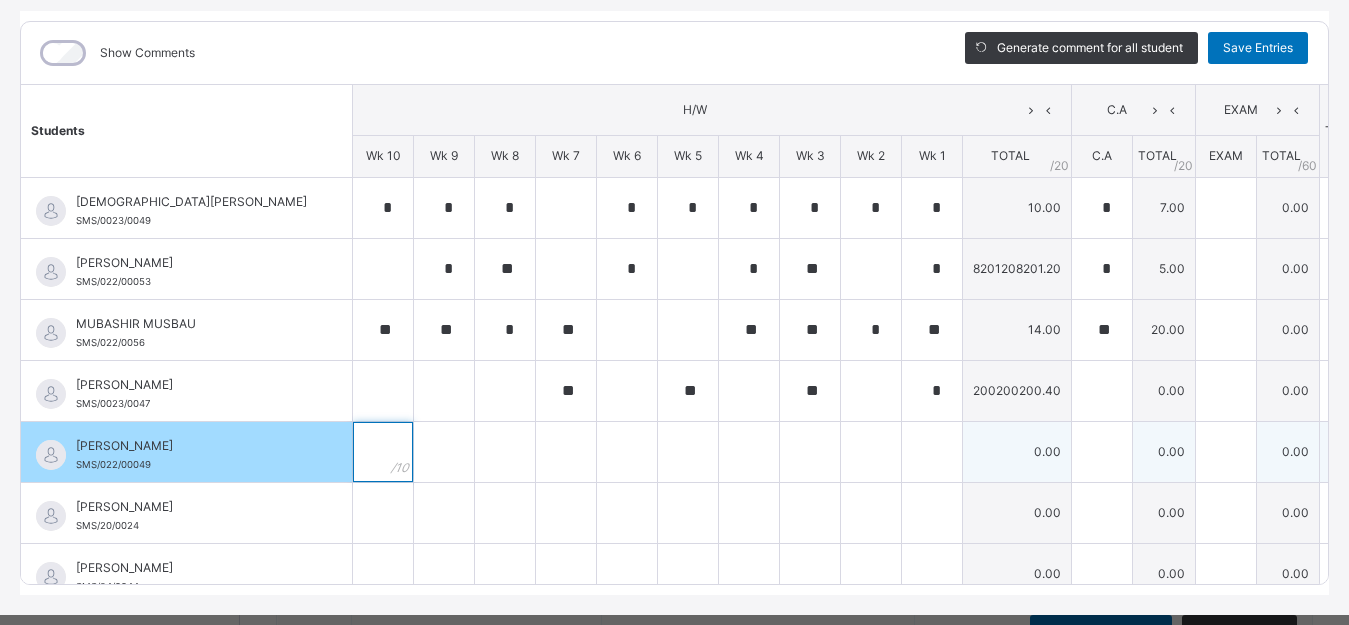 click at bounding box center (383, 452) 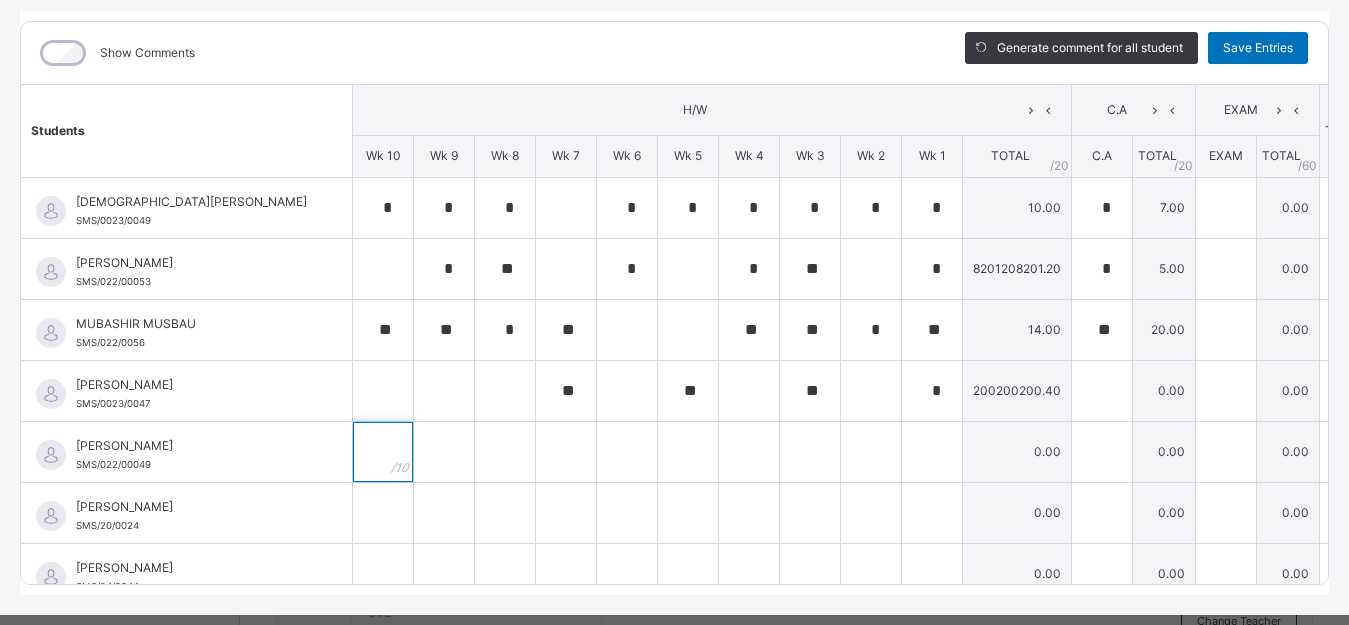 scroll, scrollTop: 335, scrollLeft: 0, axis: vertical 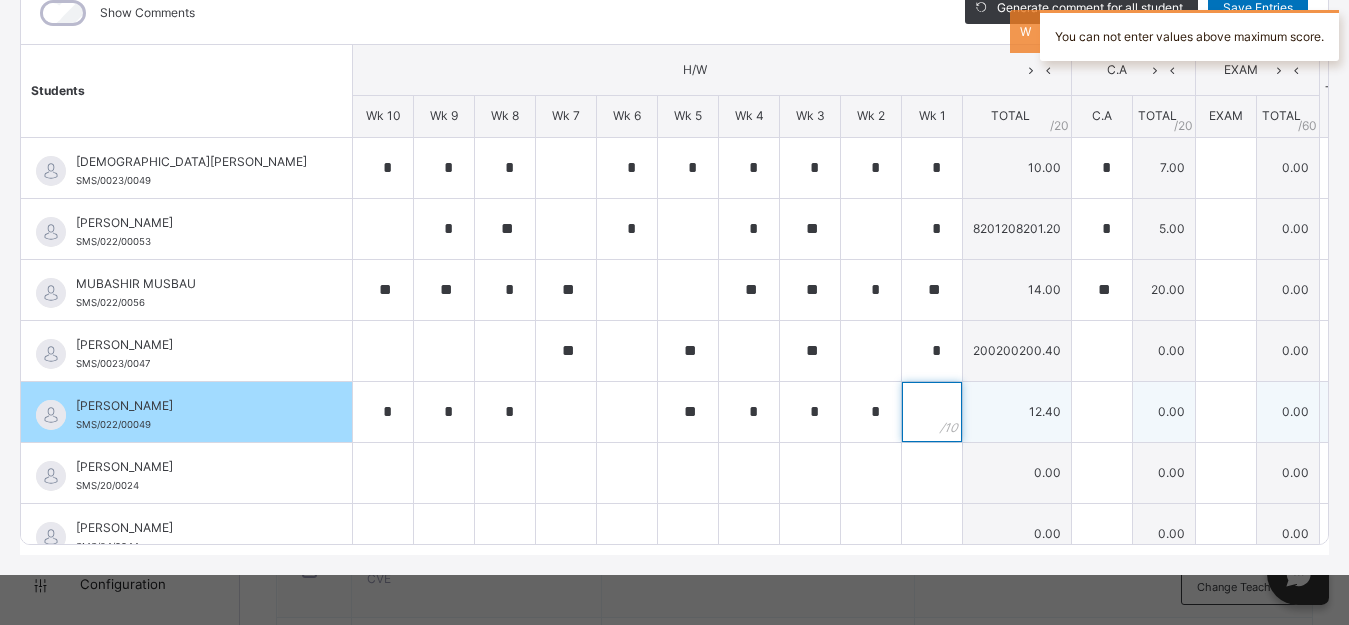 click at bounding box center (932, 412) 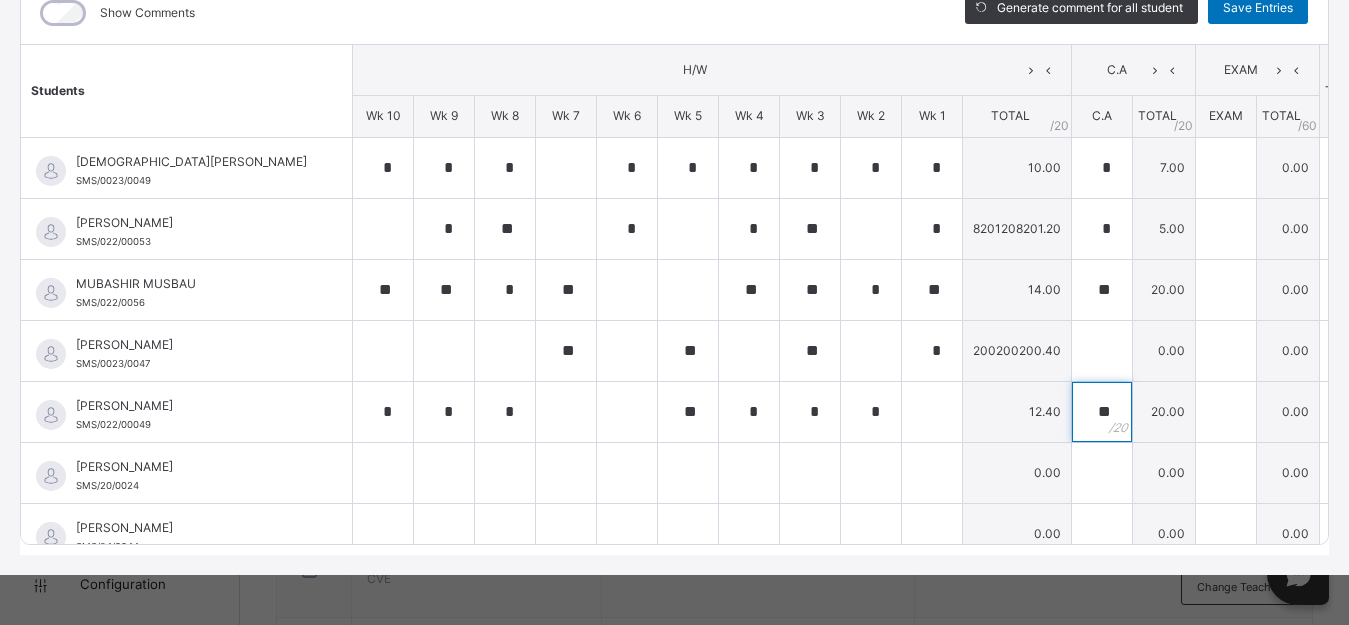scroll, scrollTop: 38, scrollLeft: 0, axis: vertical 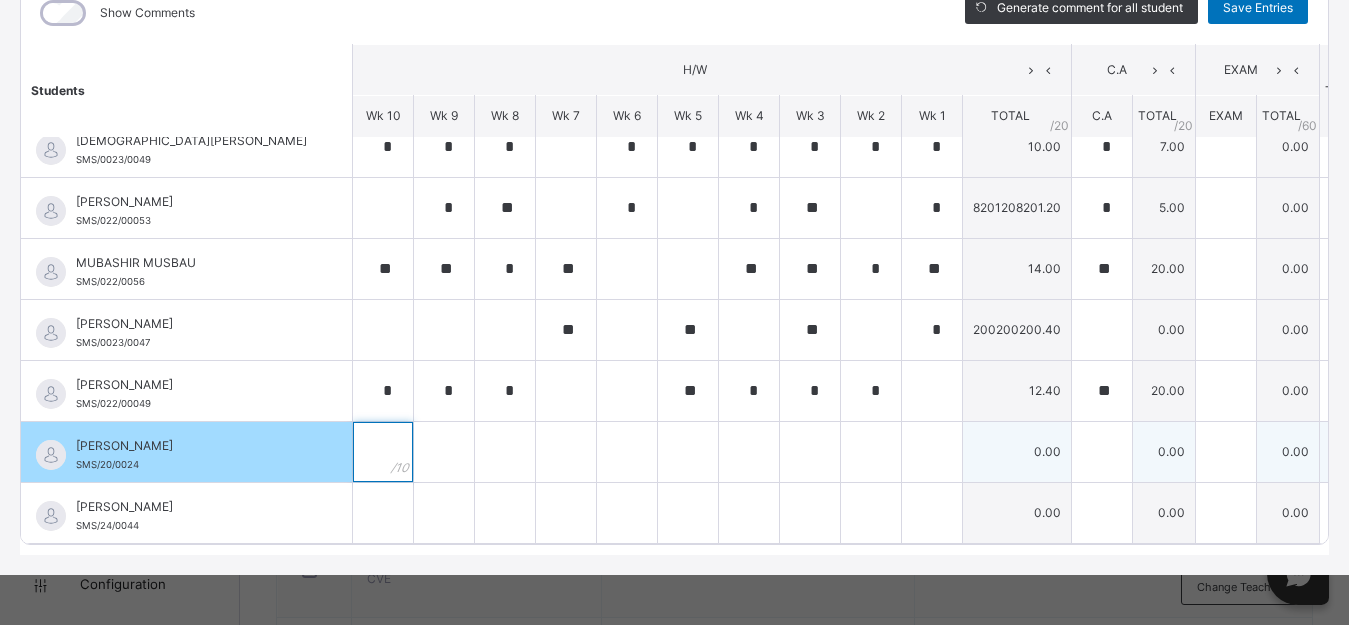 click at bounding box center [383, 452] 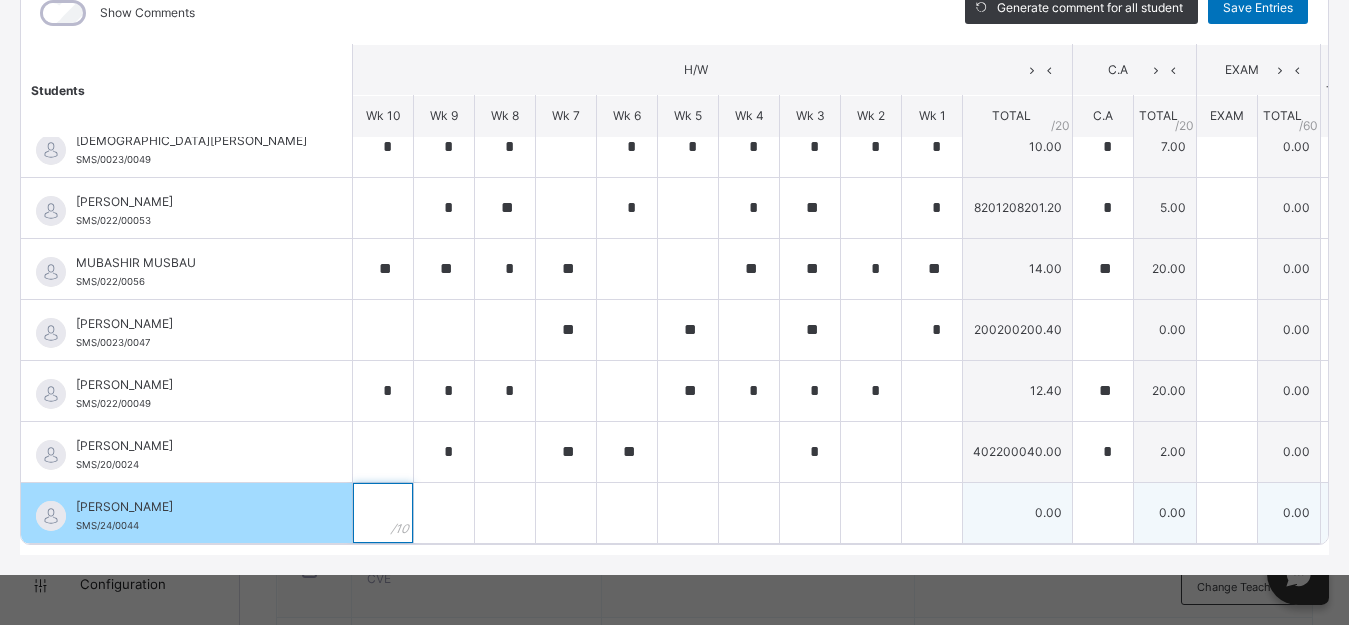 click at bounding box center [383, 513] 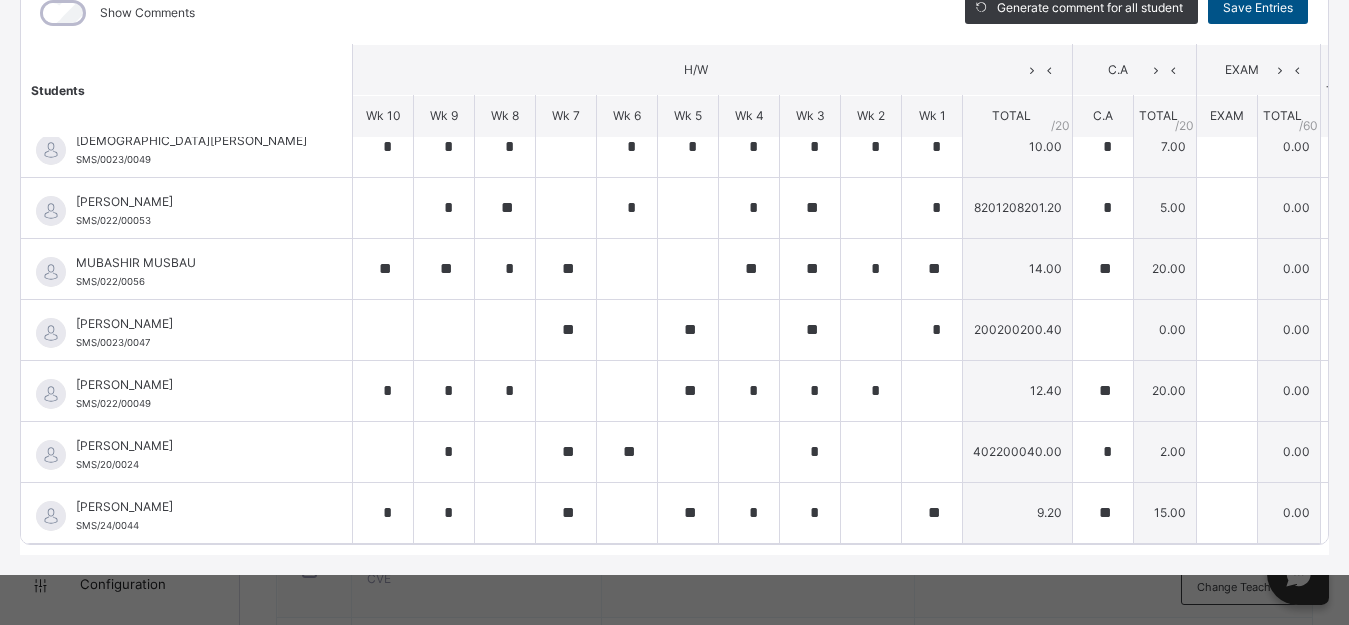 click on "Save Entries" at bounding box center [1258, 8] 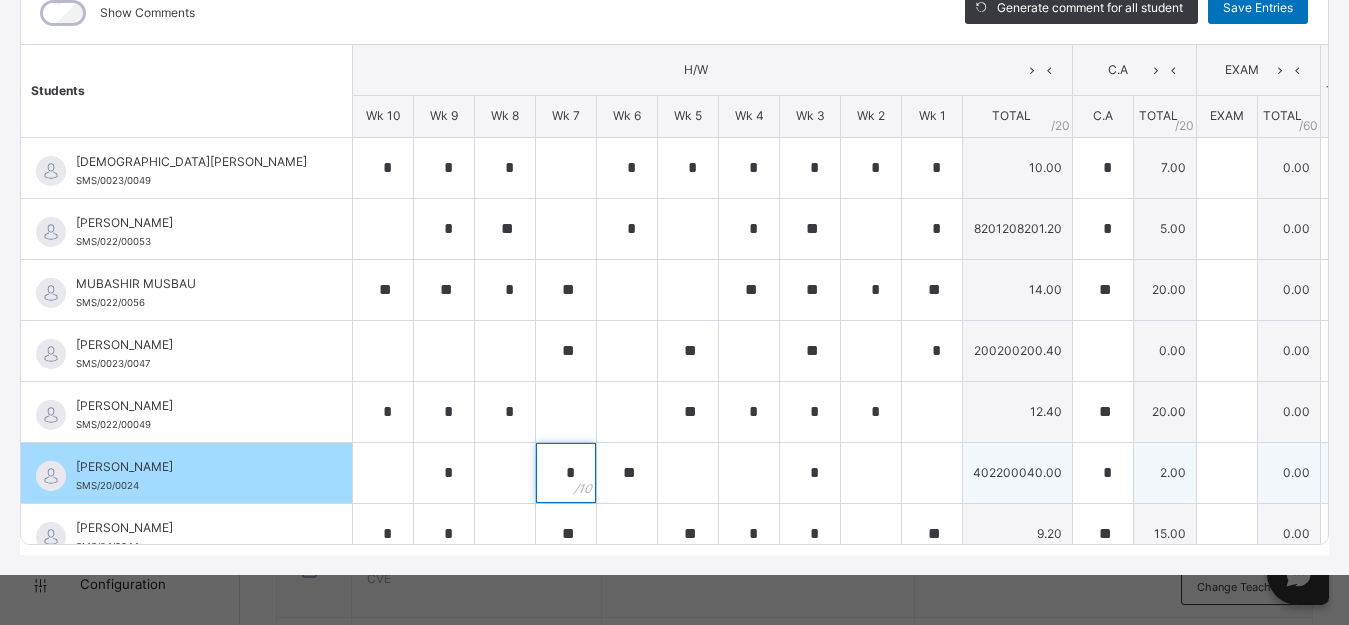 click on "*" at bounding box center [566, 473] 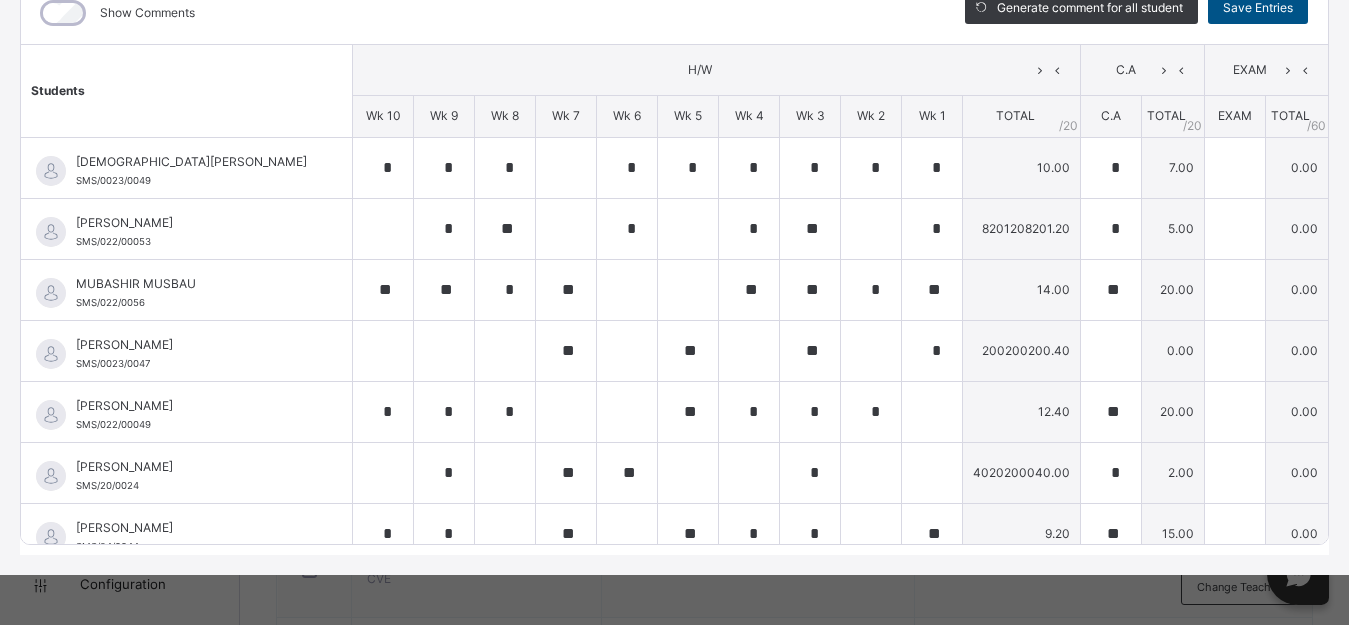 click on "Save Entries" at bounding box center [1258, 8] 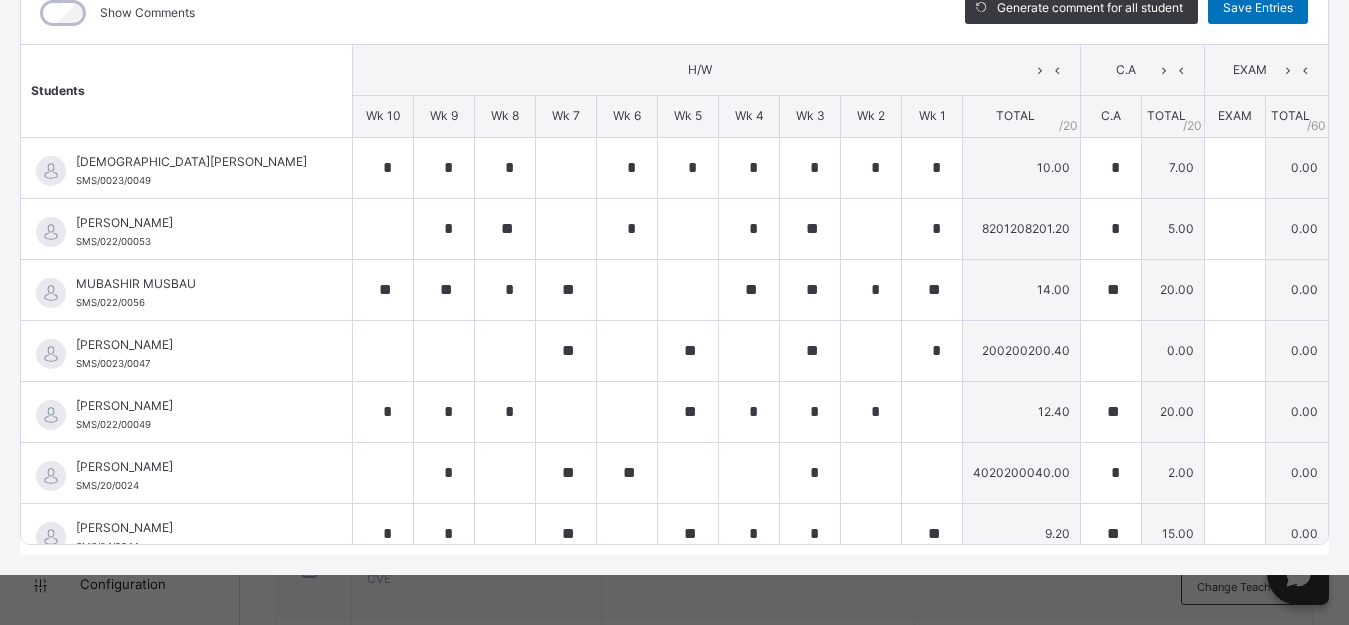 scroll, scrollTop: 0, scrollLeft: 0, axis: both 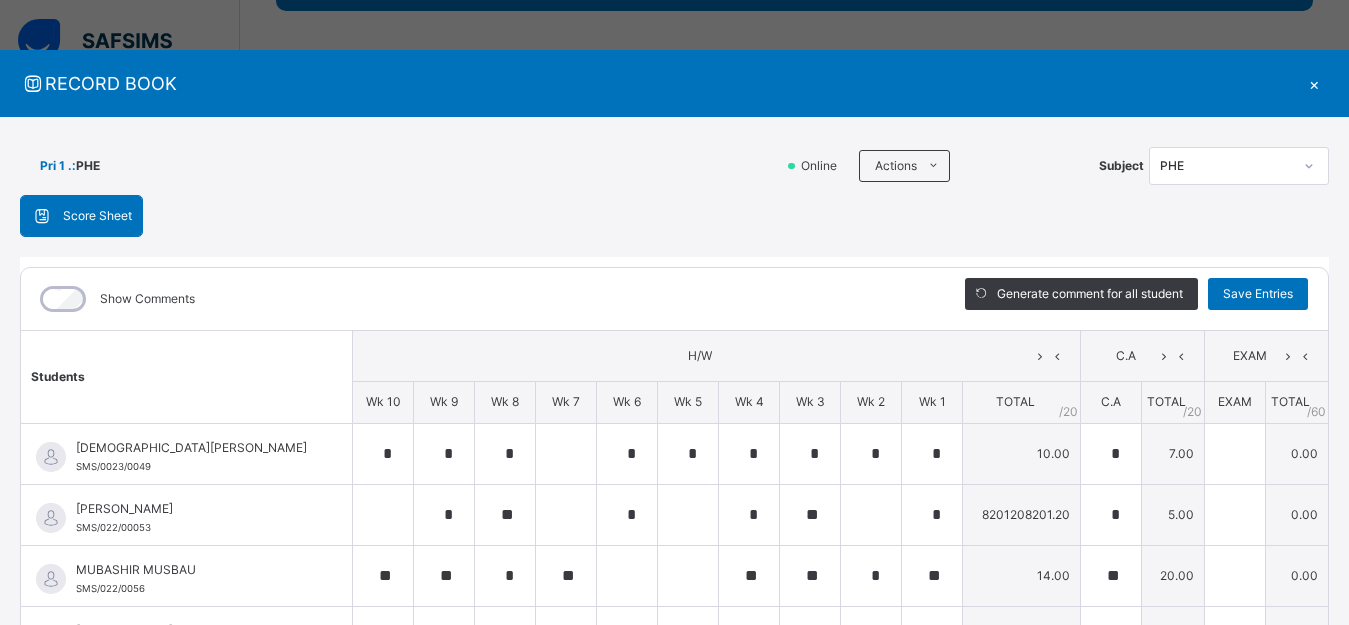 click 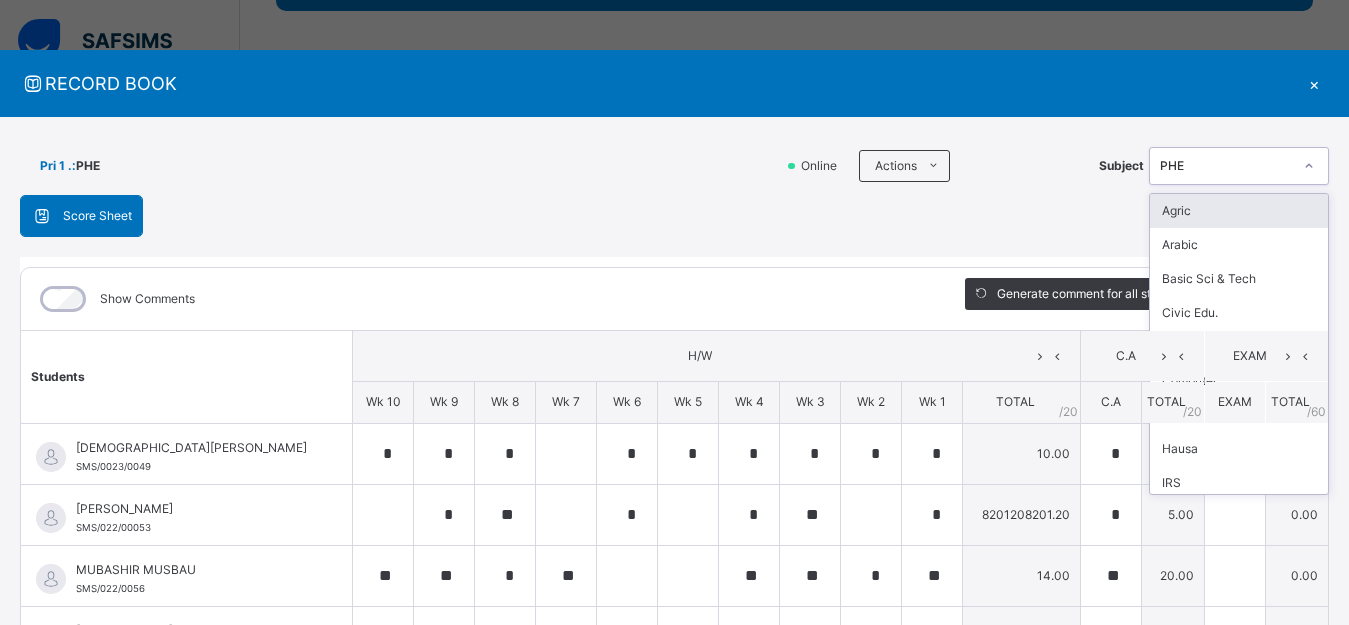 scroll, scrollTop: 108, scrollLeft: 0, axis: vertical 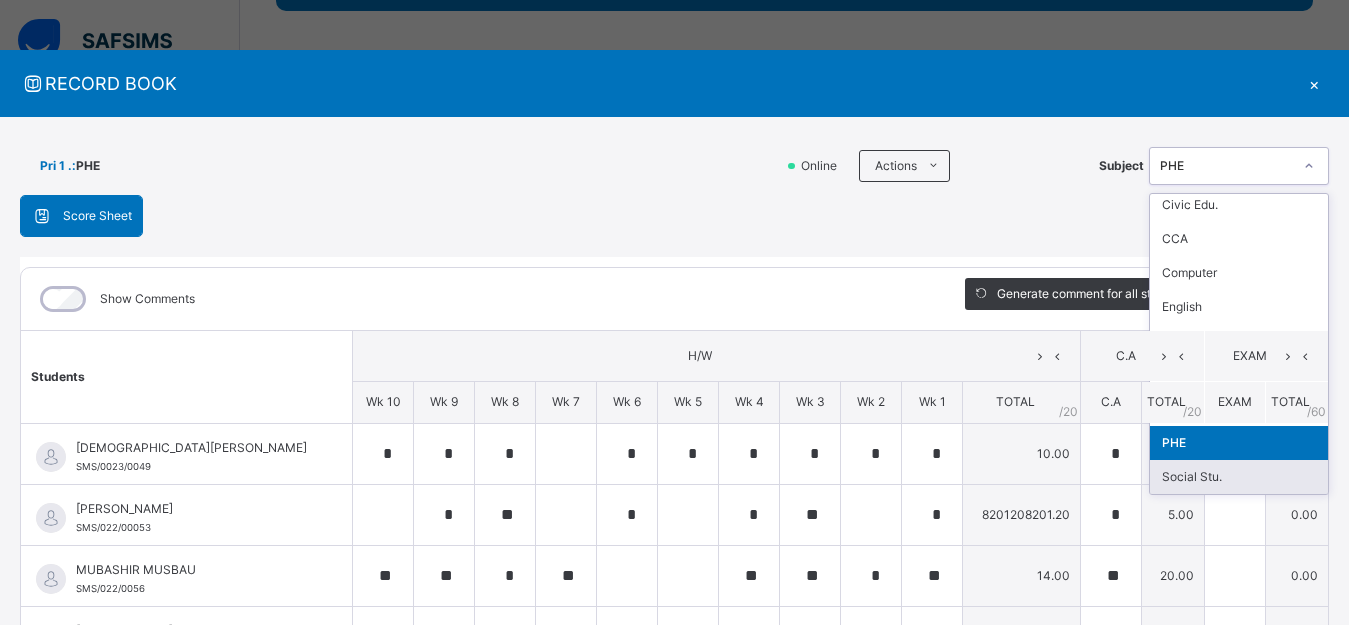 click on "Social Stu." at bounding box center (1239, 477) 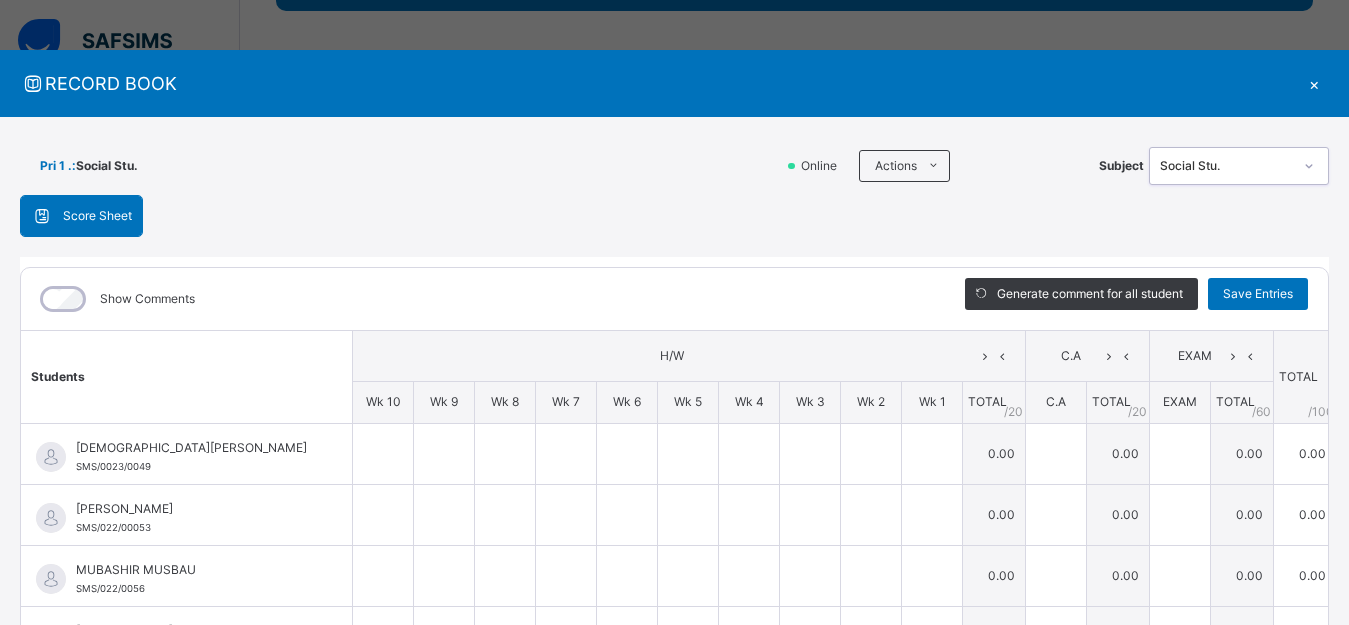 scroll, scrollTop: 303, scrollLeft: 0, axis: vertical 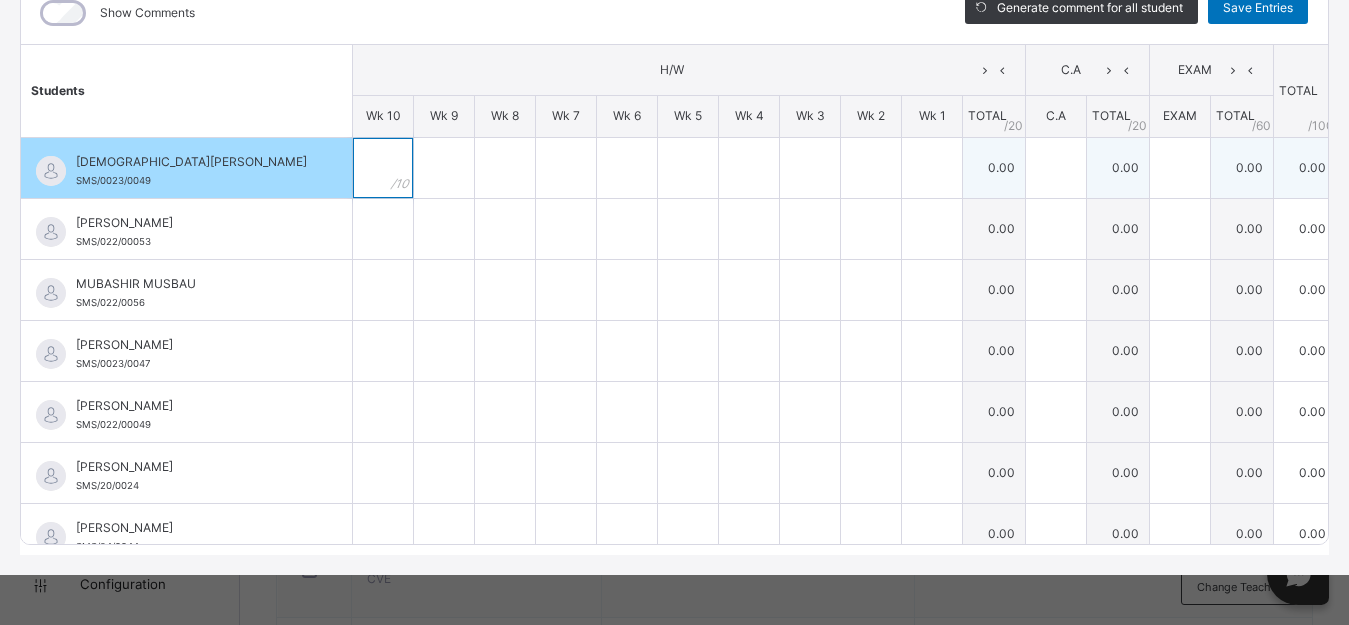 click at bounding box center (383, 168) 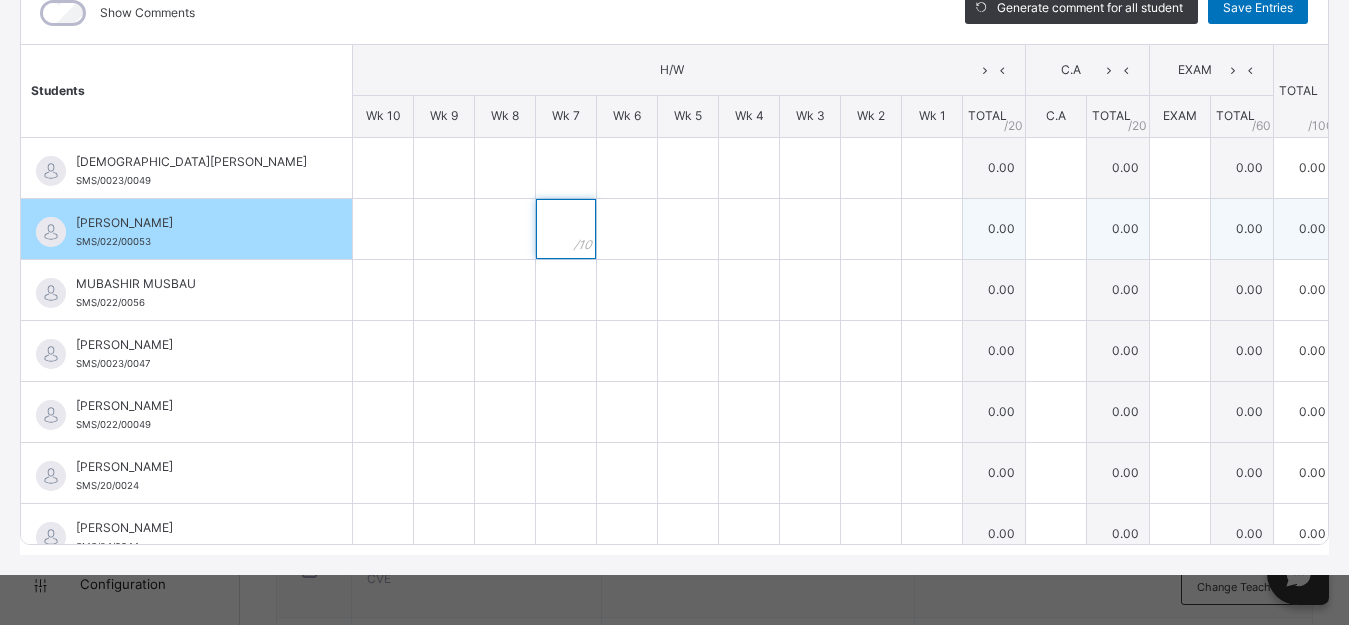 click at bounding box center (566, 229) 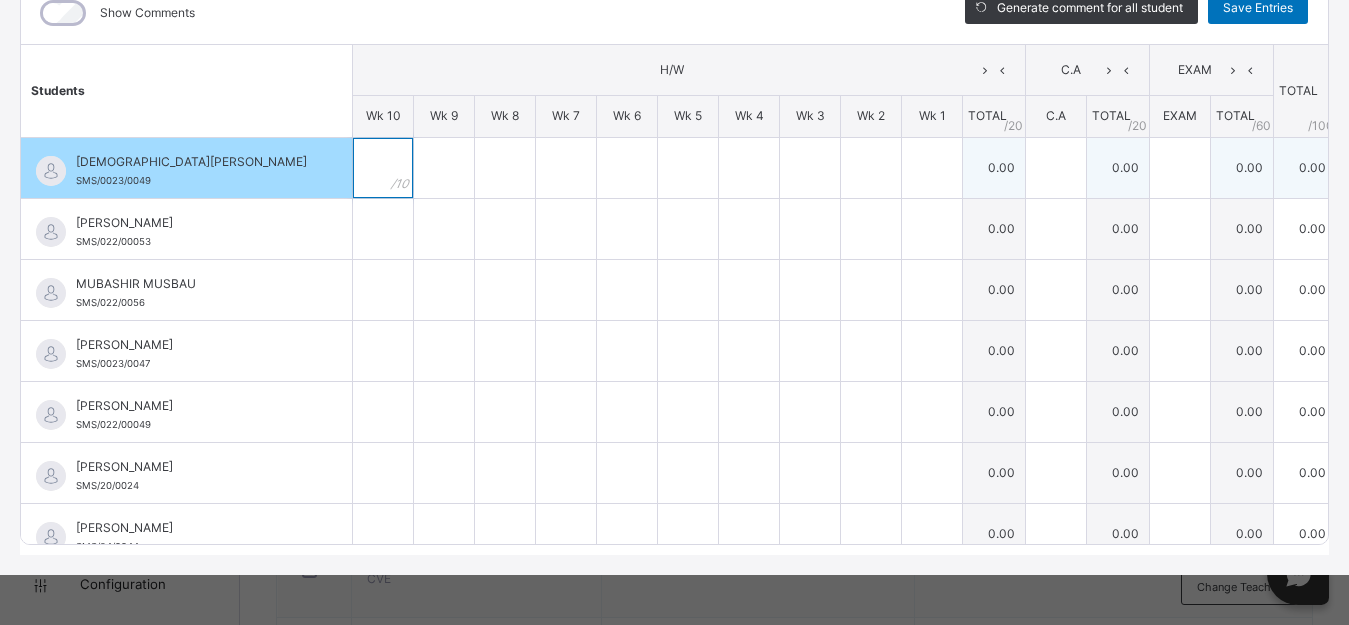 click at bounding box center (383, 168) 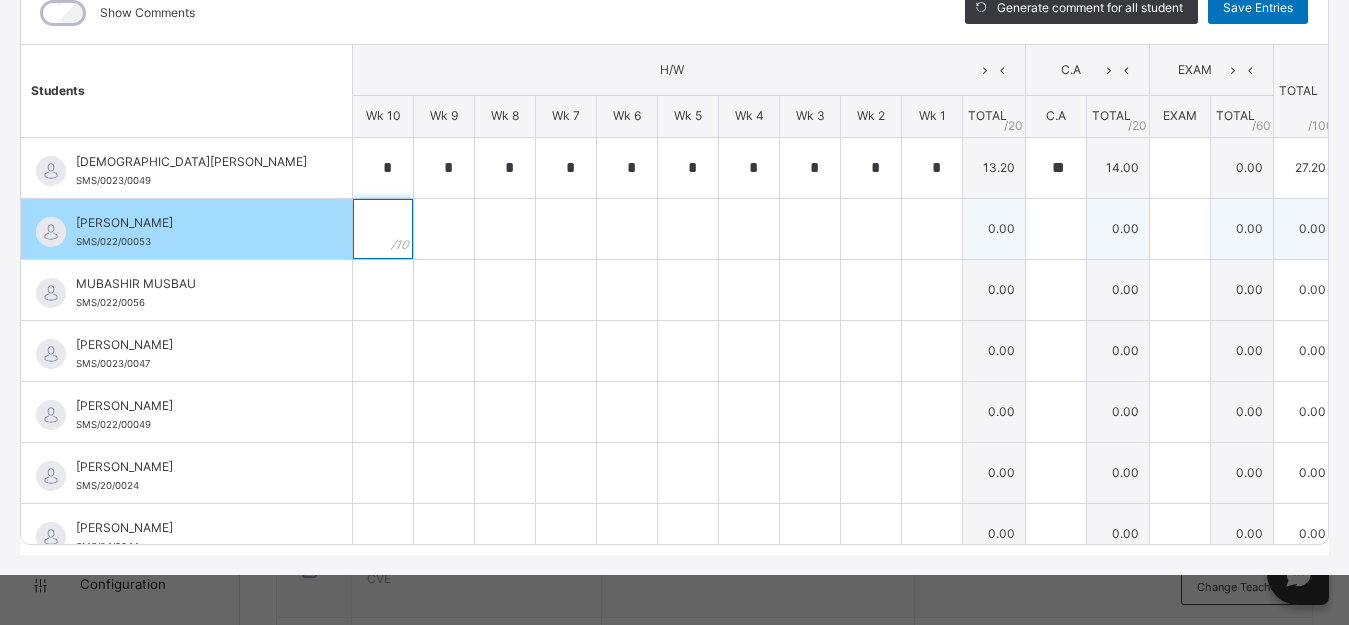 click at bounding box center (383, 229) 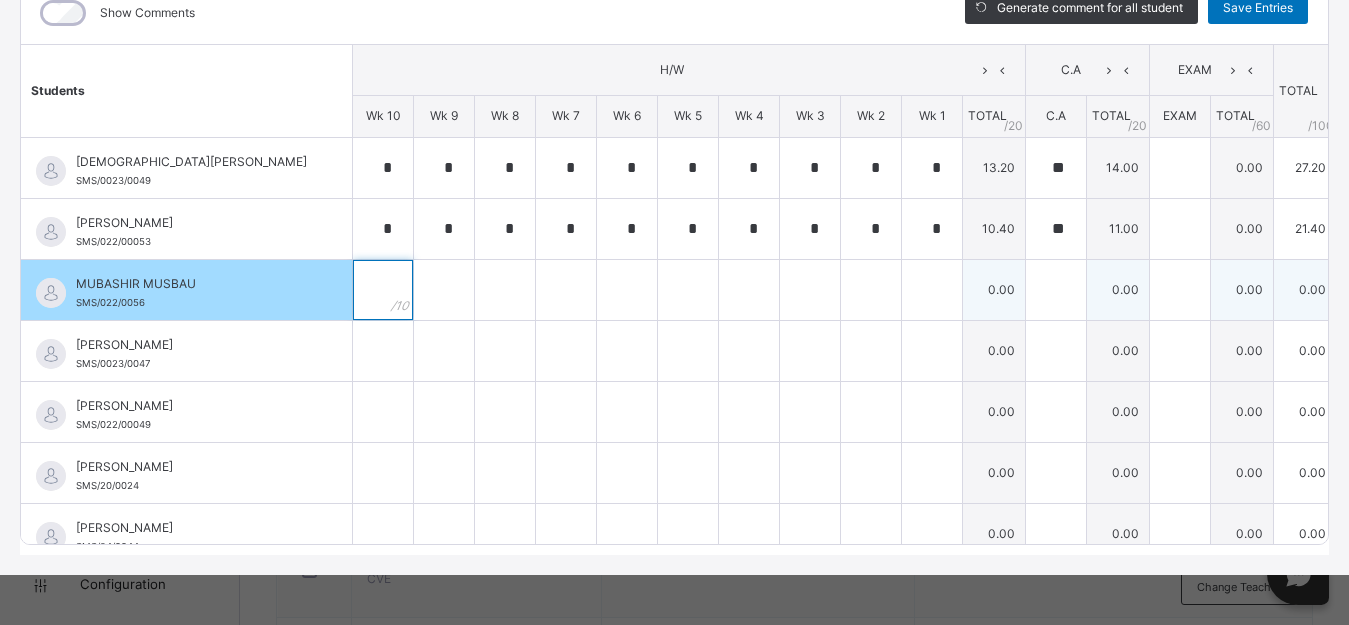 click at bounding box center (383, 290) 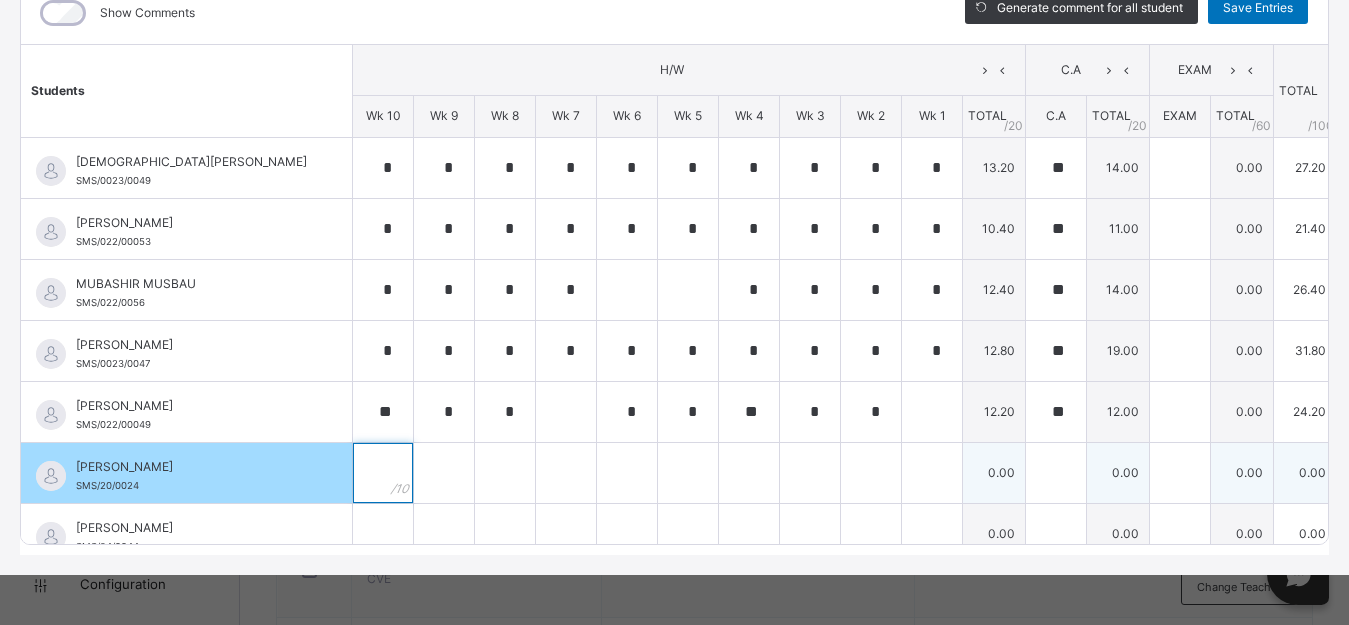 click at bounding box center (383, 473) 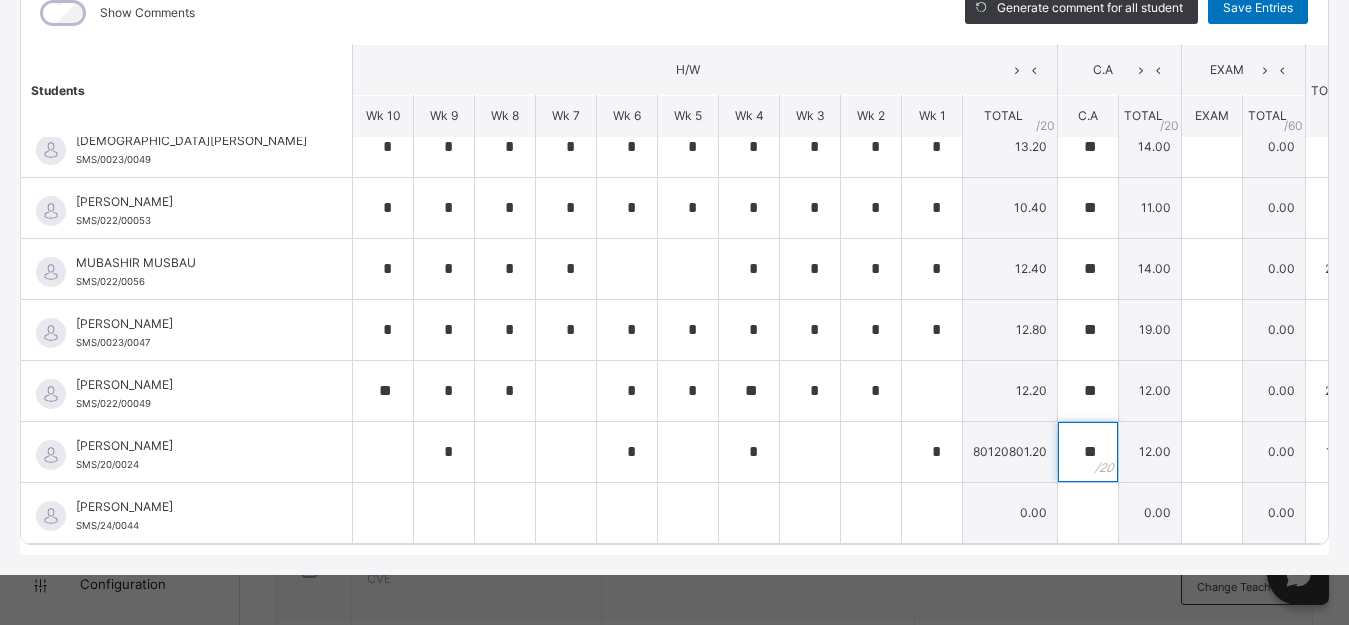 scroll, scrollTop: 25, scrollLeft: 0, axis: vertical 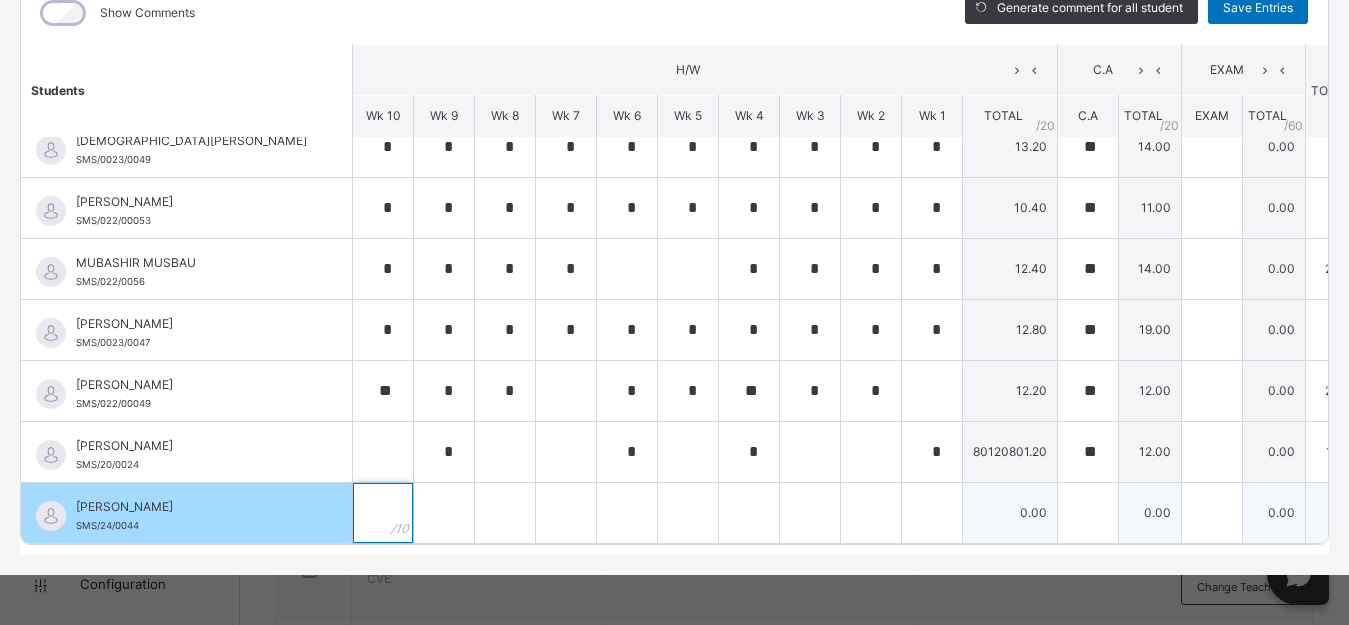 click at bounding box center [383, 513] 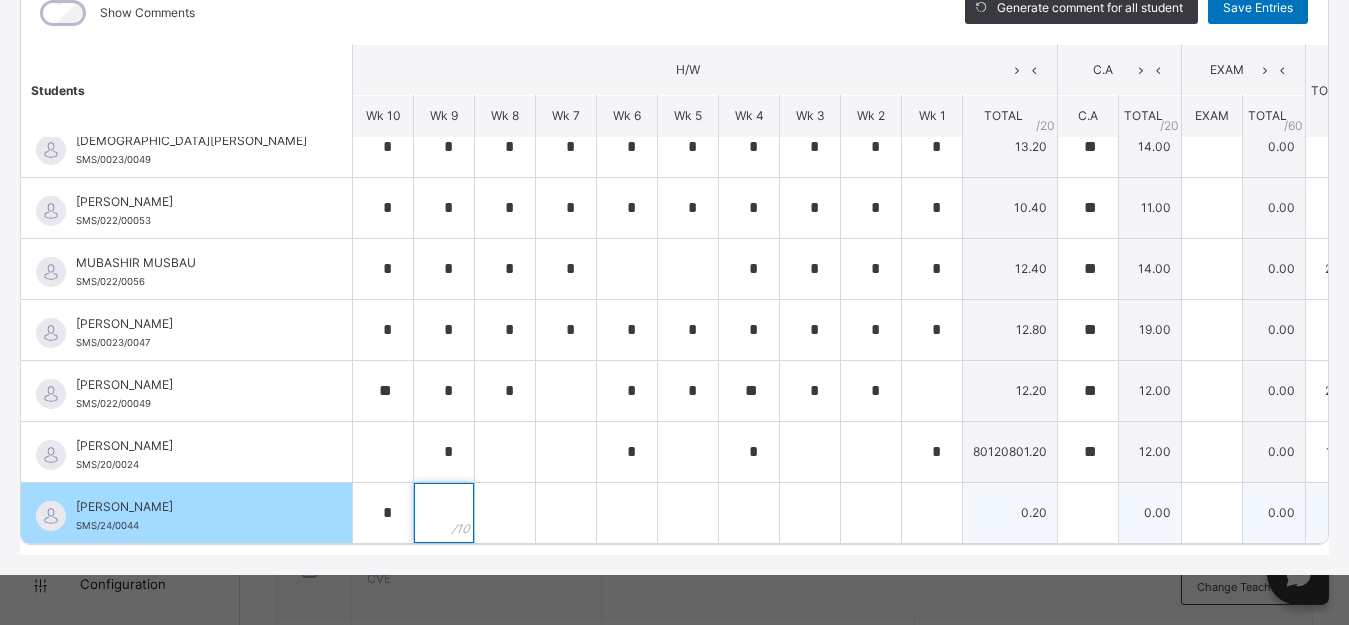 scroll, scrollTop: 37, scrollLeft: 0, axis: vertical 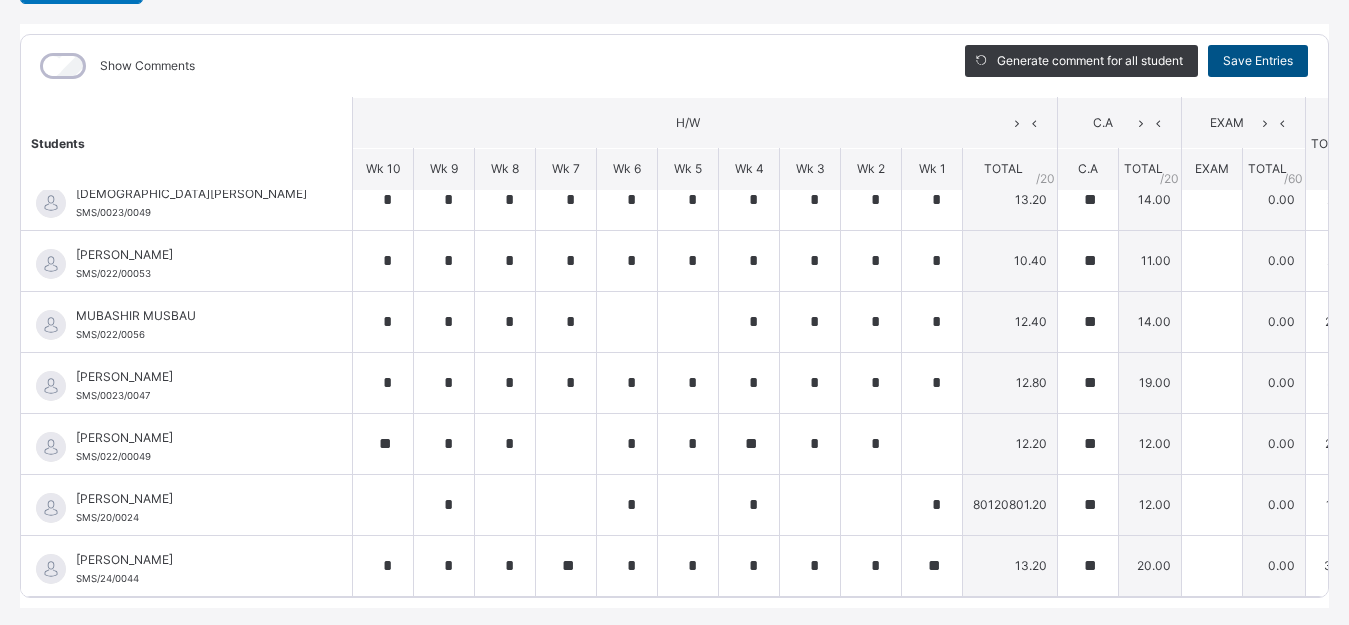 click on "Save Entries" at bounding box center [1258, 61] 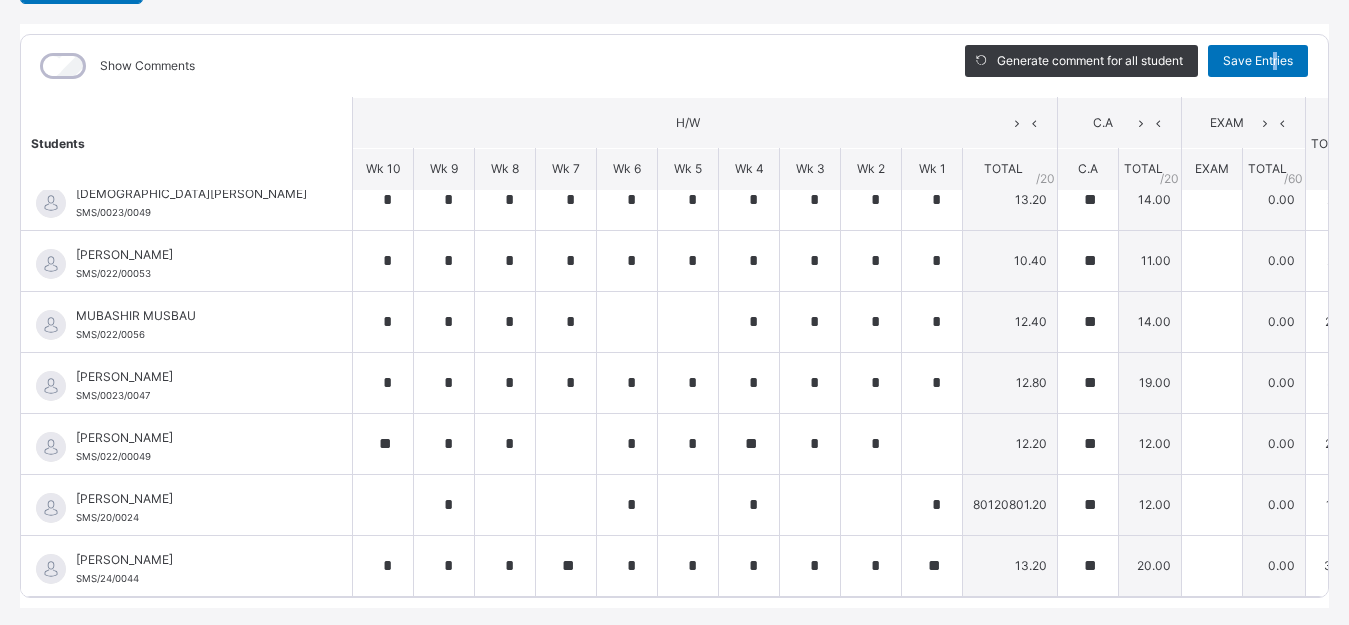 click on "Save Entries" at bounding box center [1258, 61] 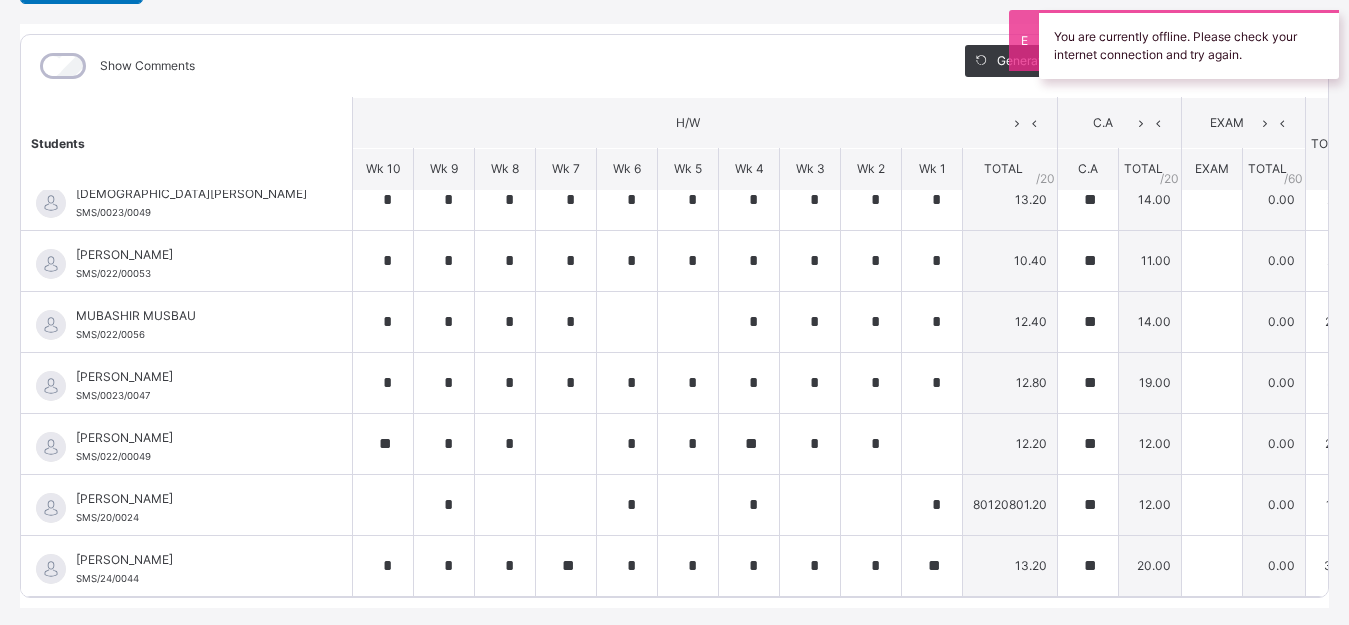 scroll, scrollTop: 0, scrollLeft: 0, axis: both 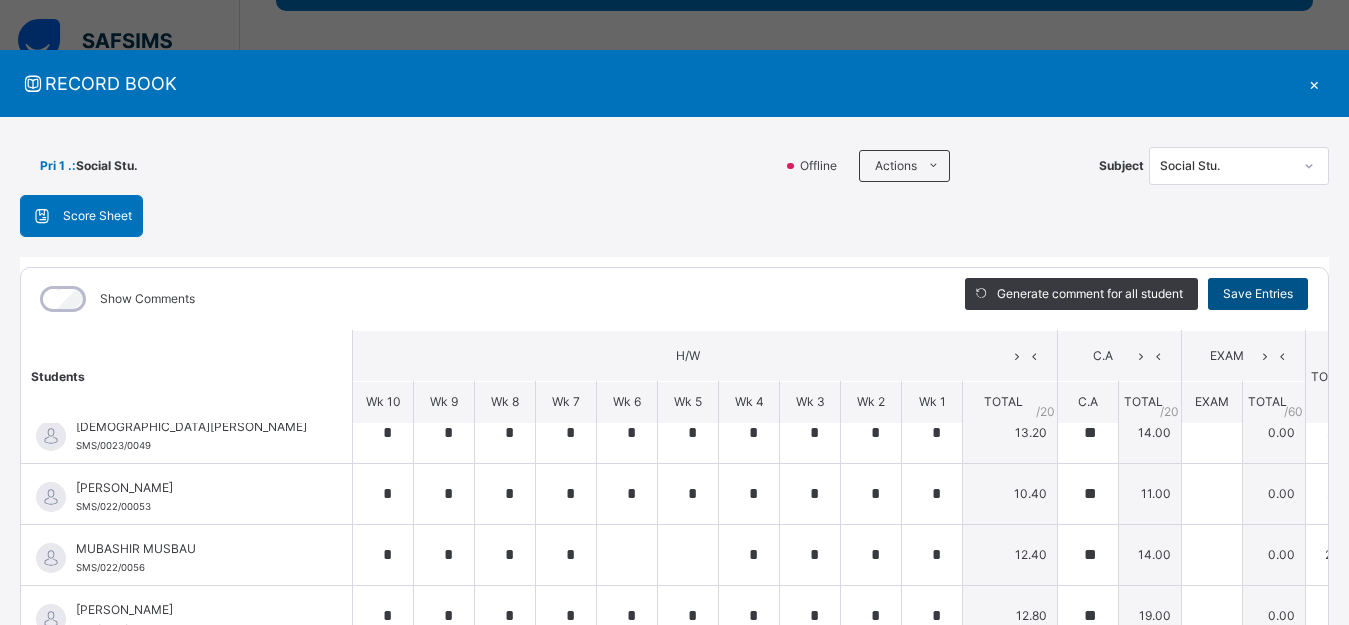 click on "Save Entries" at bounding box center (1258, 294) 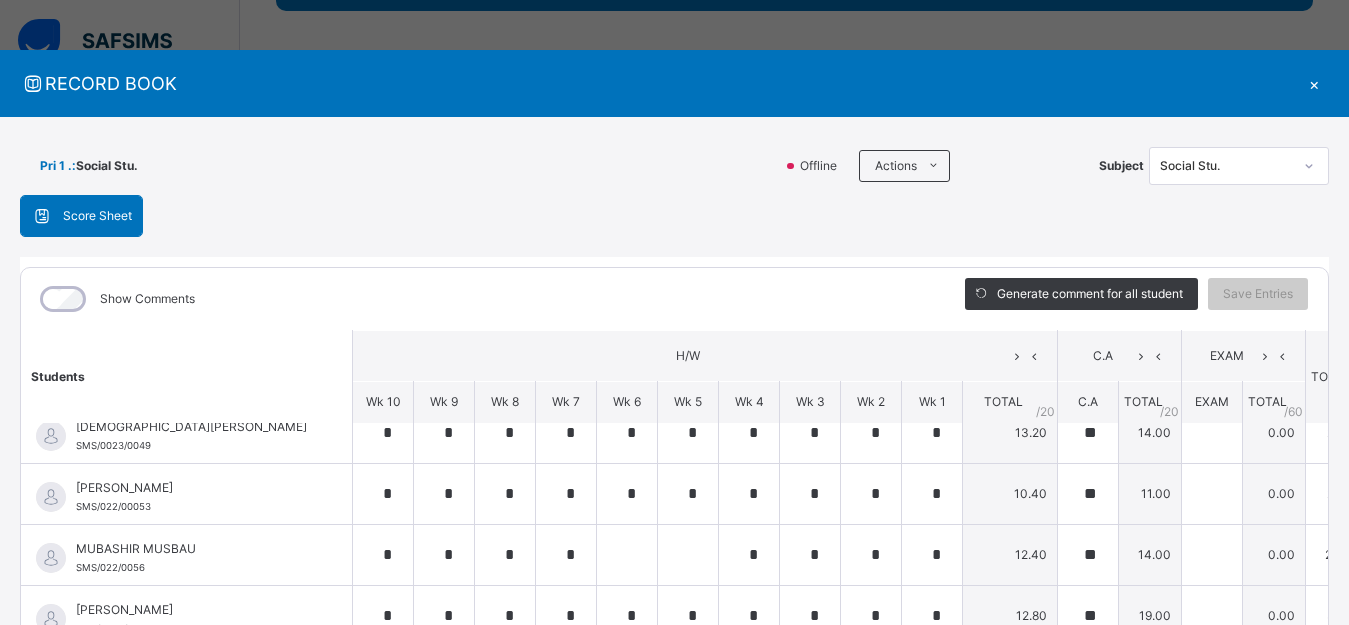 click 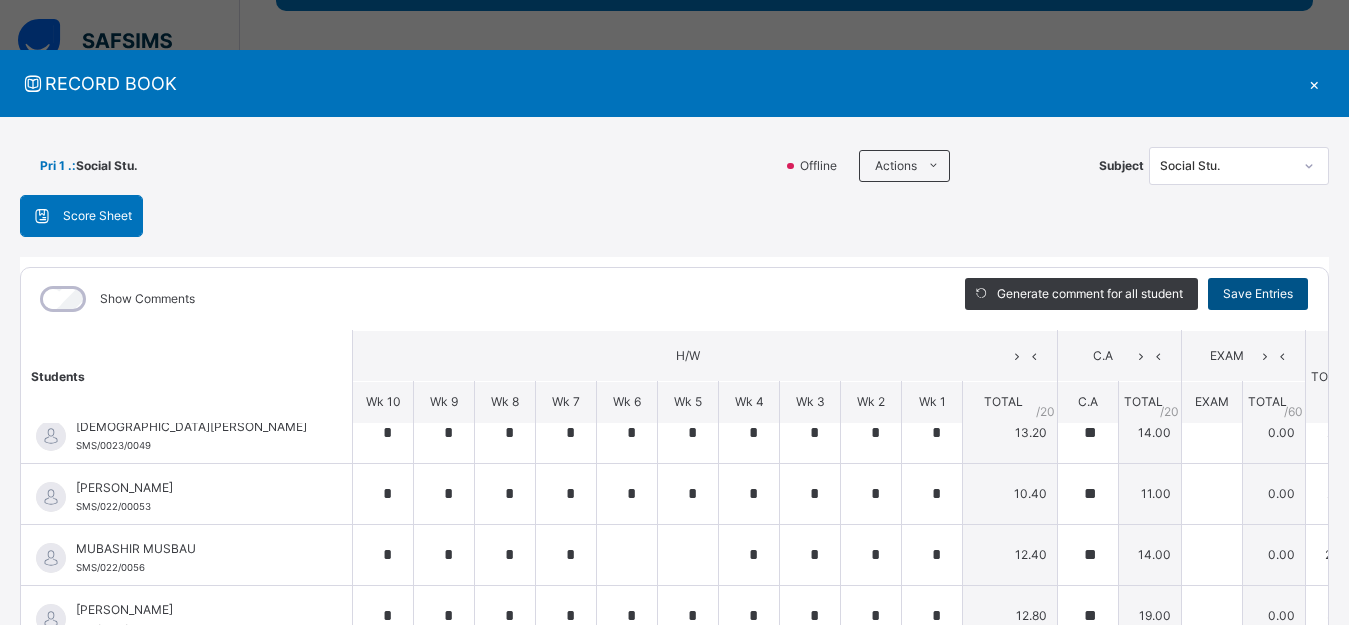 click on "Save Entries" at bounding box center [1258, 294] 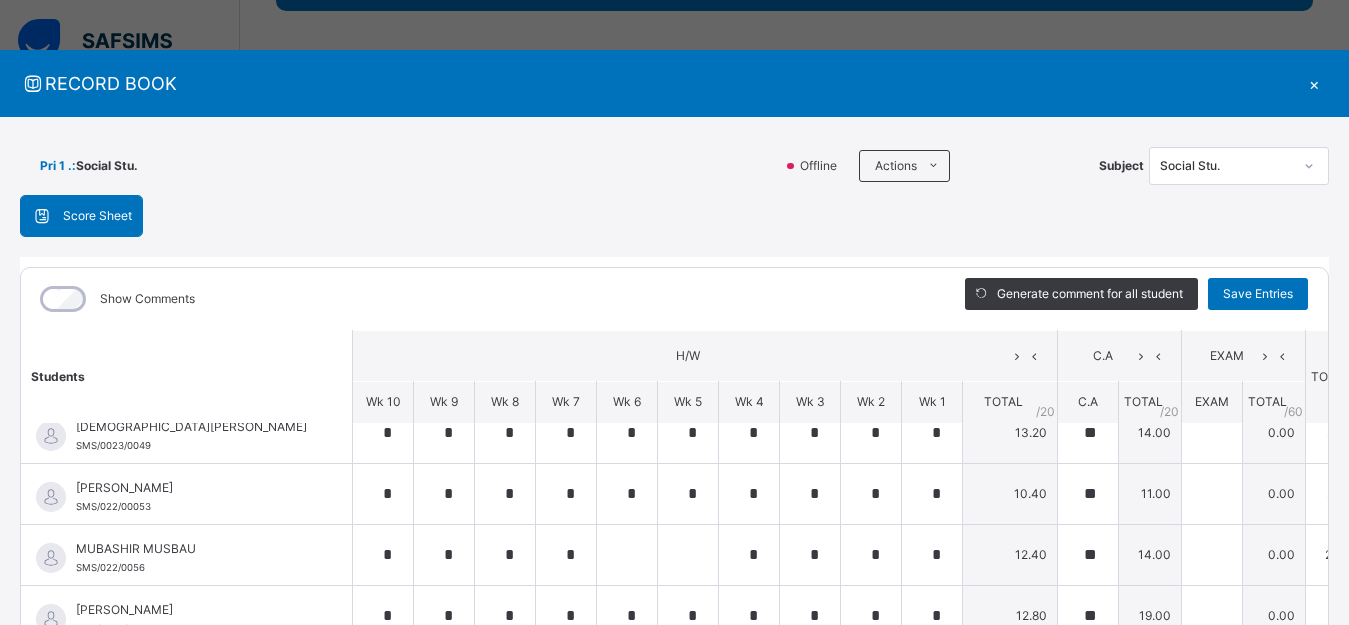 click on "Social Stu." at bounding box center (1226, 166) 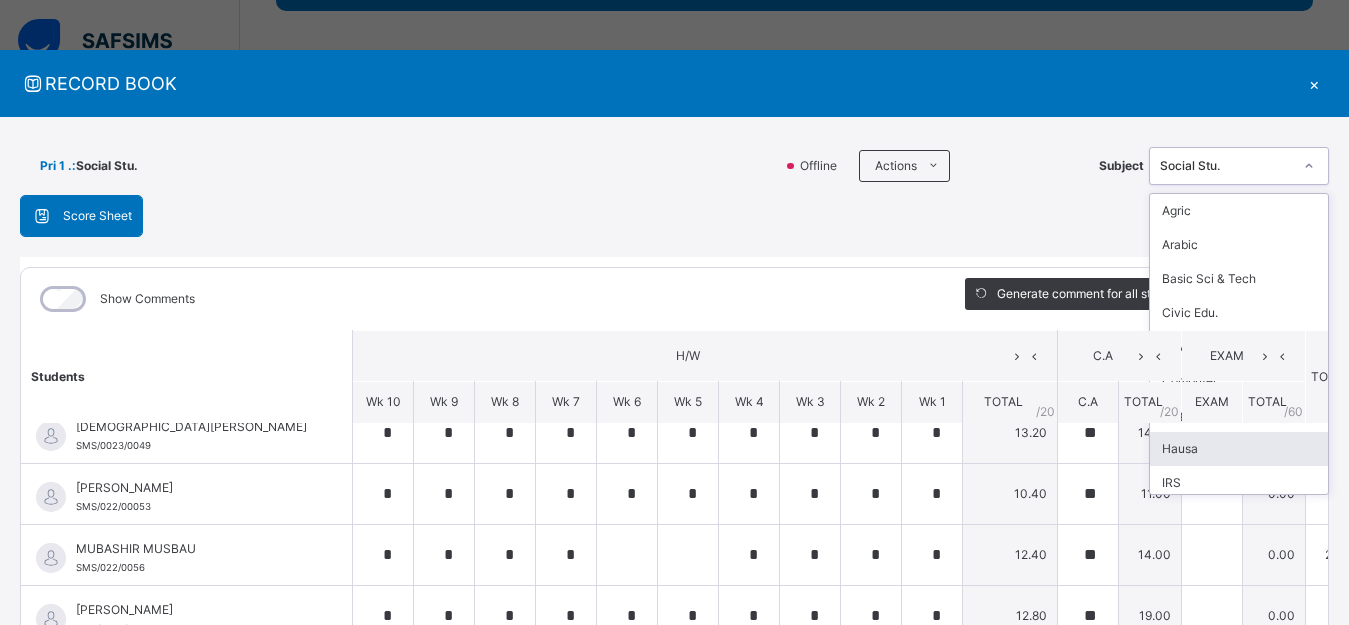 scroll, scrollTop: 40, scrollLeft: 0, axis: vertical 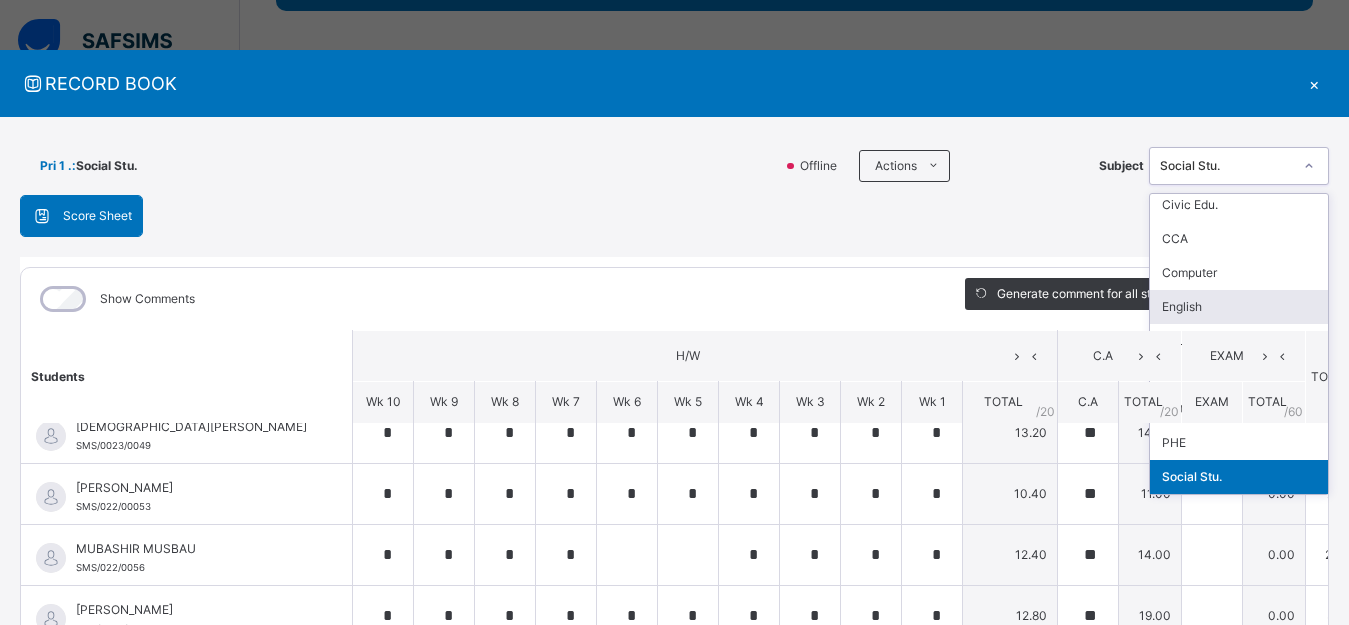 click on "Show Comments   Generate comment for all student   Save Entries Class Level:  Pri 1   . Subject:  Social Stu. Session:  2024/2025 Session Session:  Third Term Students H/W C.A  EXAM TOTAL /100 Comment Wk 10 Wk 9 Wk 8 Wk 7 Wk 6 Wk 5 Wk 4 Wk 3 Wk 2 Wk 1 TOTAL / 20 C.A  TOTAL / 20 EXAM TOTAL / 60 [PERSON_NAME] SMS/0023/0049 [PERSON_NAME] SMS/0023/0049 * * * * * * * * * * 13.20 ** 14.00 0.00 27.20 Generate comment 0 / 250   ×   Subject Teacher’s Comment Generate and see in full the comment developed by the AI with an option to regenerate the comment JS HUSNAH  ABDULRASHEED   SMS/0023/0049   Total 27.20  / 100.00 [PERSON_NAME] Bot   Regenerate     Use this comment   [PERSON_NAME] SMS/022/00053 [PERSON_NAME] SMS/022/00053 * * * * * * * * * * 10.40 ** 11.00 0.00 21.40 Generate comment 0 / 250   ×   Subject Teacher’s Comment Generate and see in full the comment developed by the AI with an option to regenerate the comment JS [PERSON_NAME]   SMS/022/00053   Total 21.40  / 100.00 [PERSON_NAME] Bot         * *" at bounding box center (674, 549) 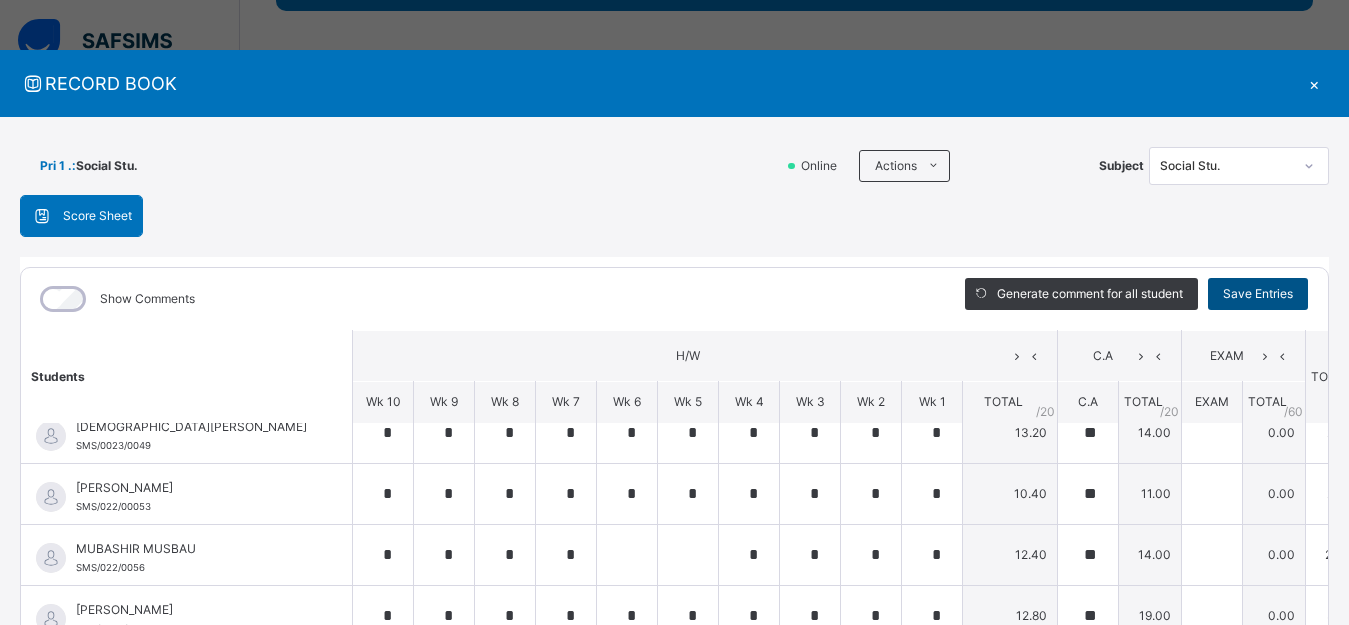 click on "Save Entries" at bounding box center (1258, 294) 